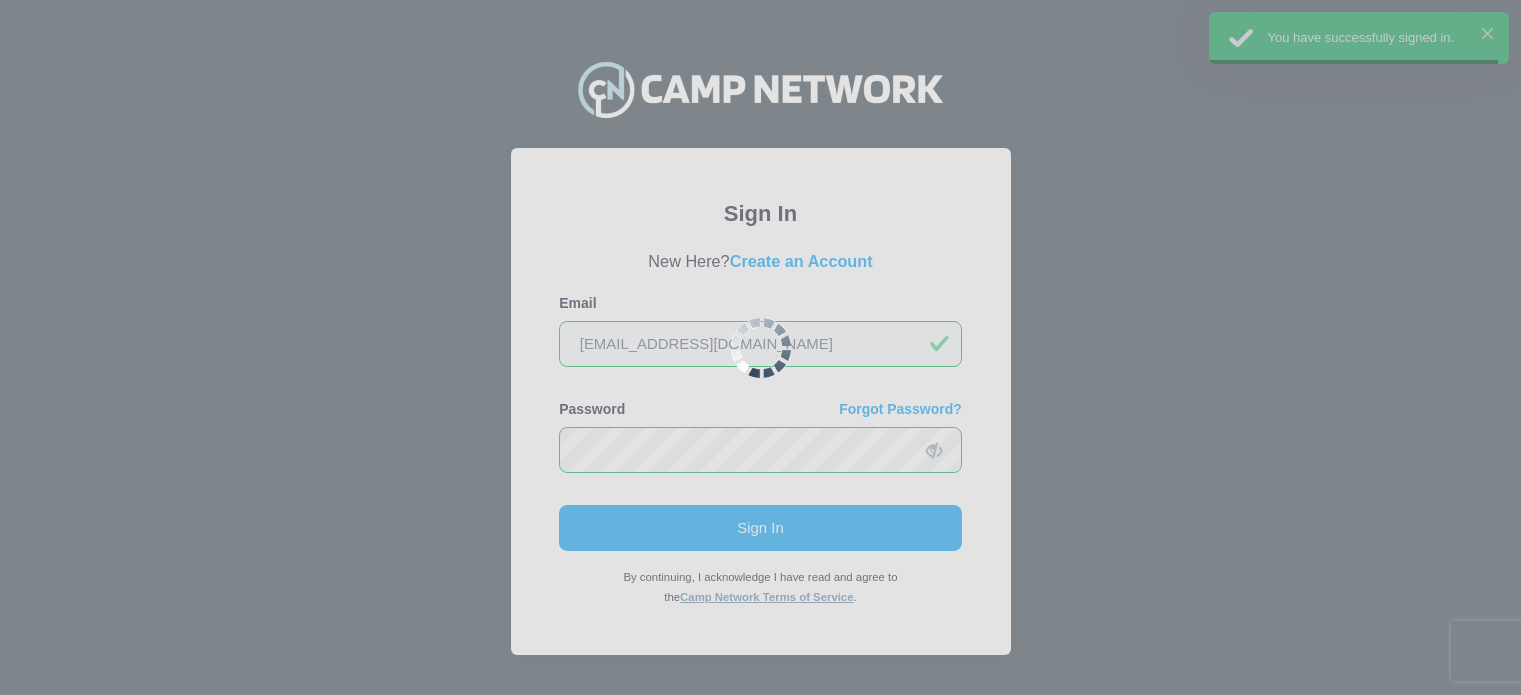 scroll, scrollTop: 0, scrollLeft: 0, axis: both 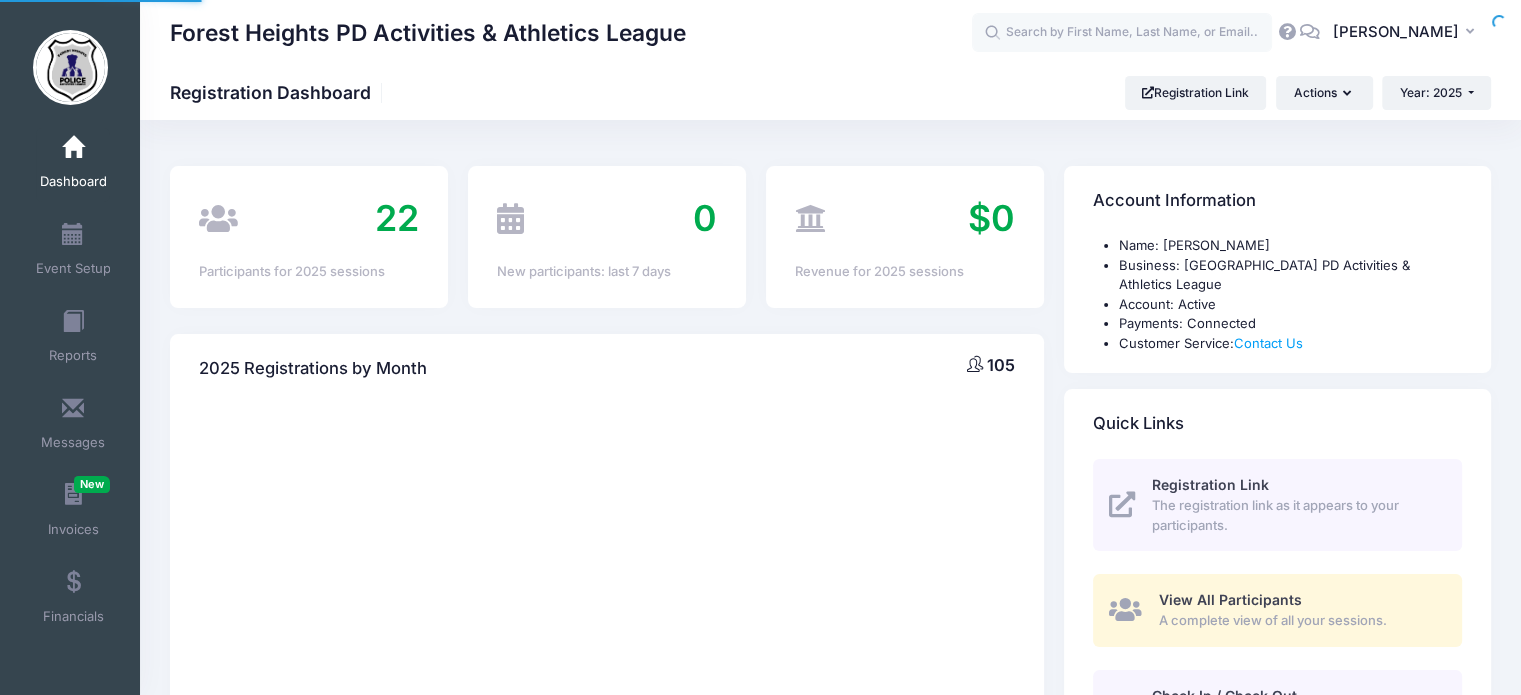 select 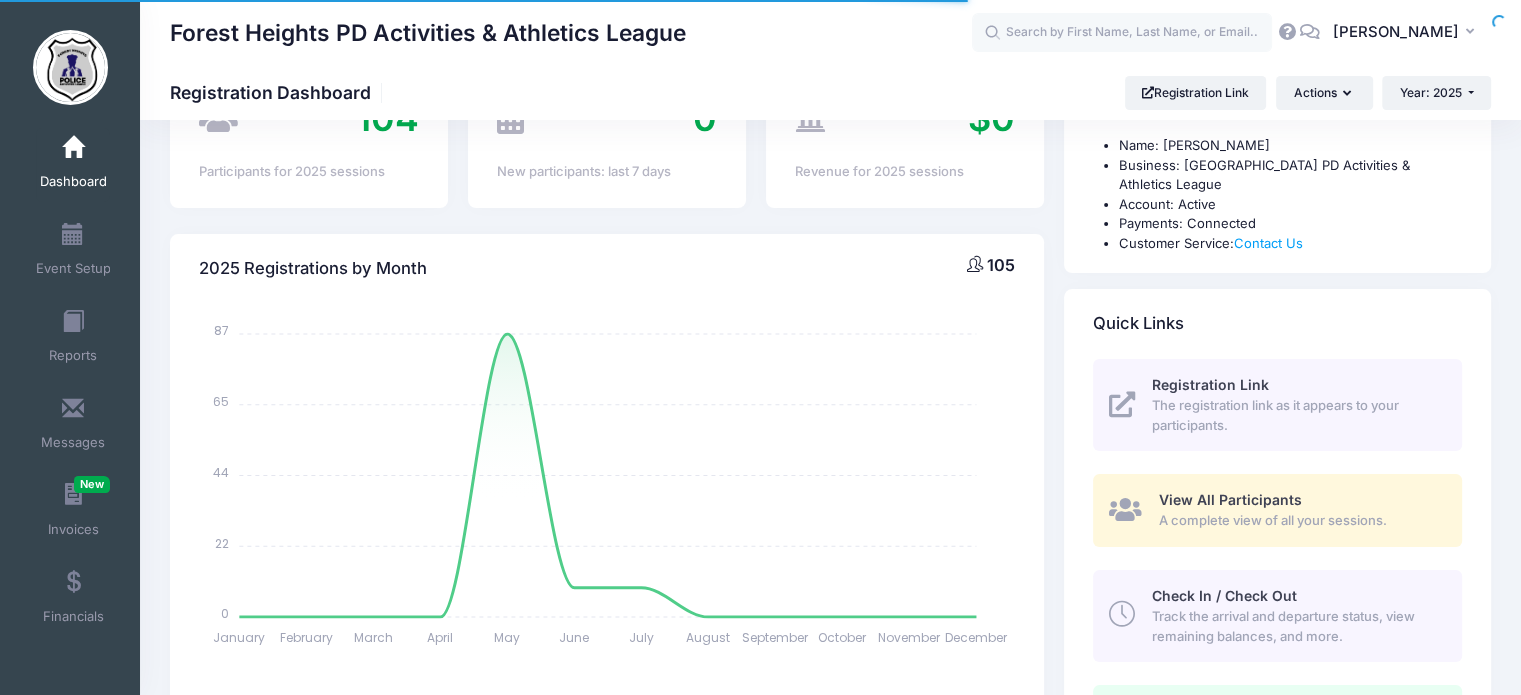 scroll, scrollTop: 200, scrollLeft: 0, axis: vertical 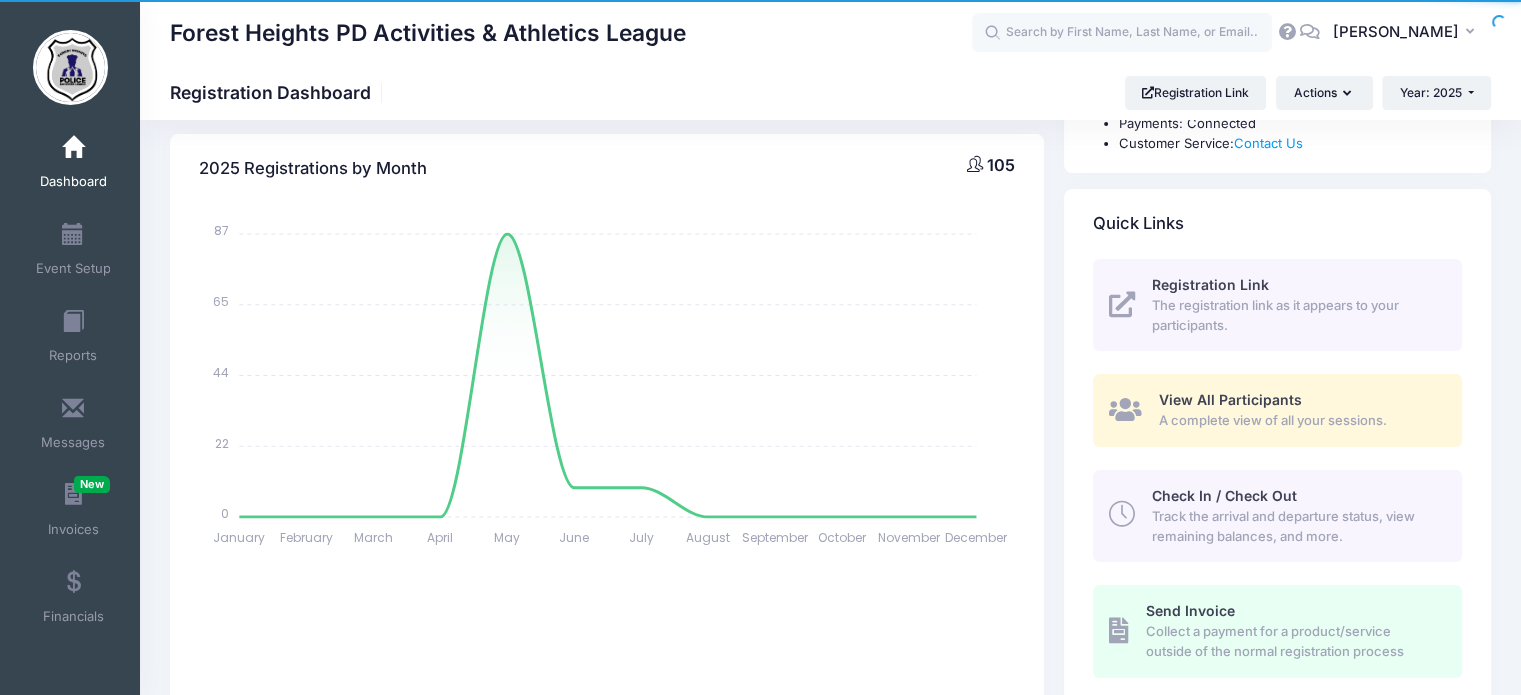 click on "Check In / Check Out" at bounding box center [1223, 495] 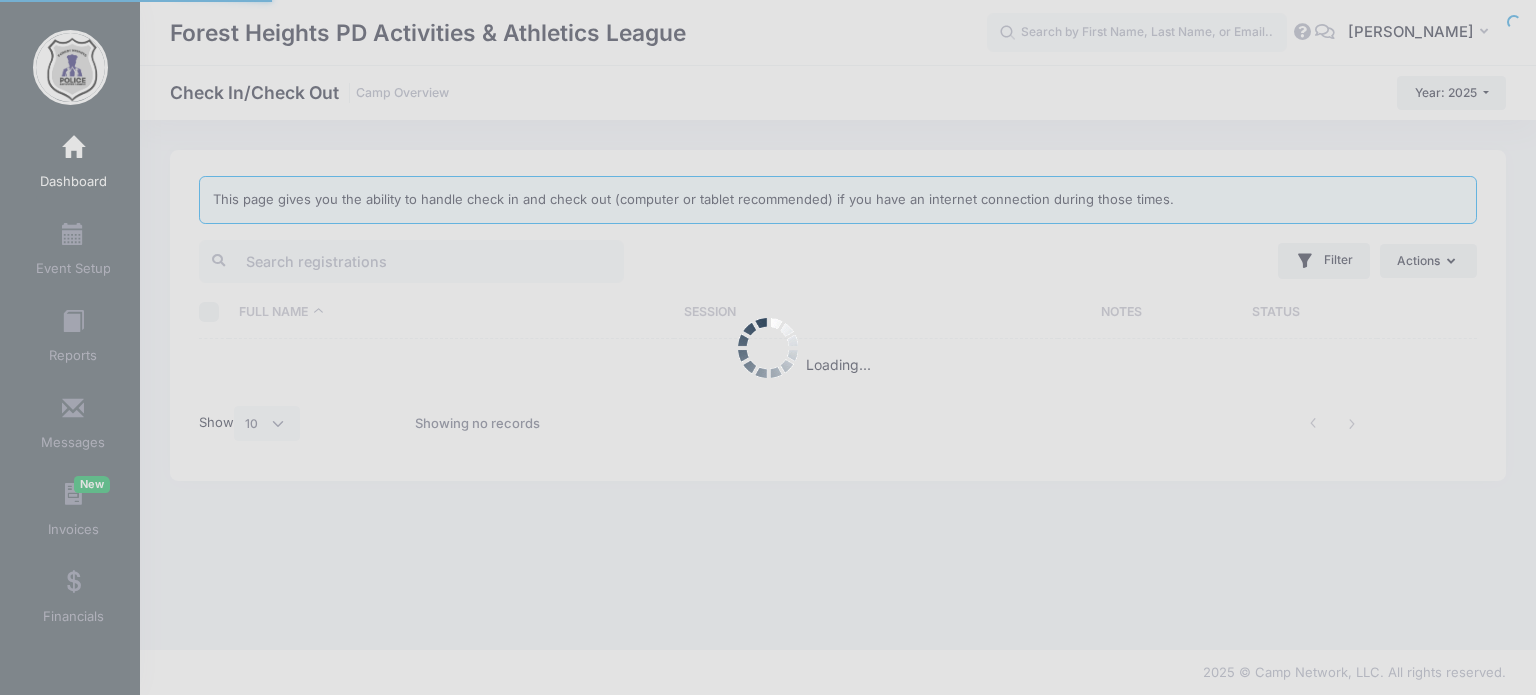 select on "10" 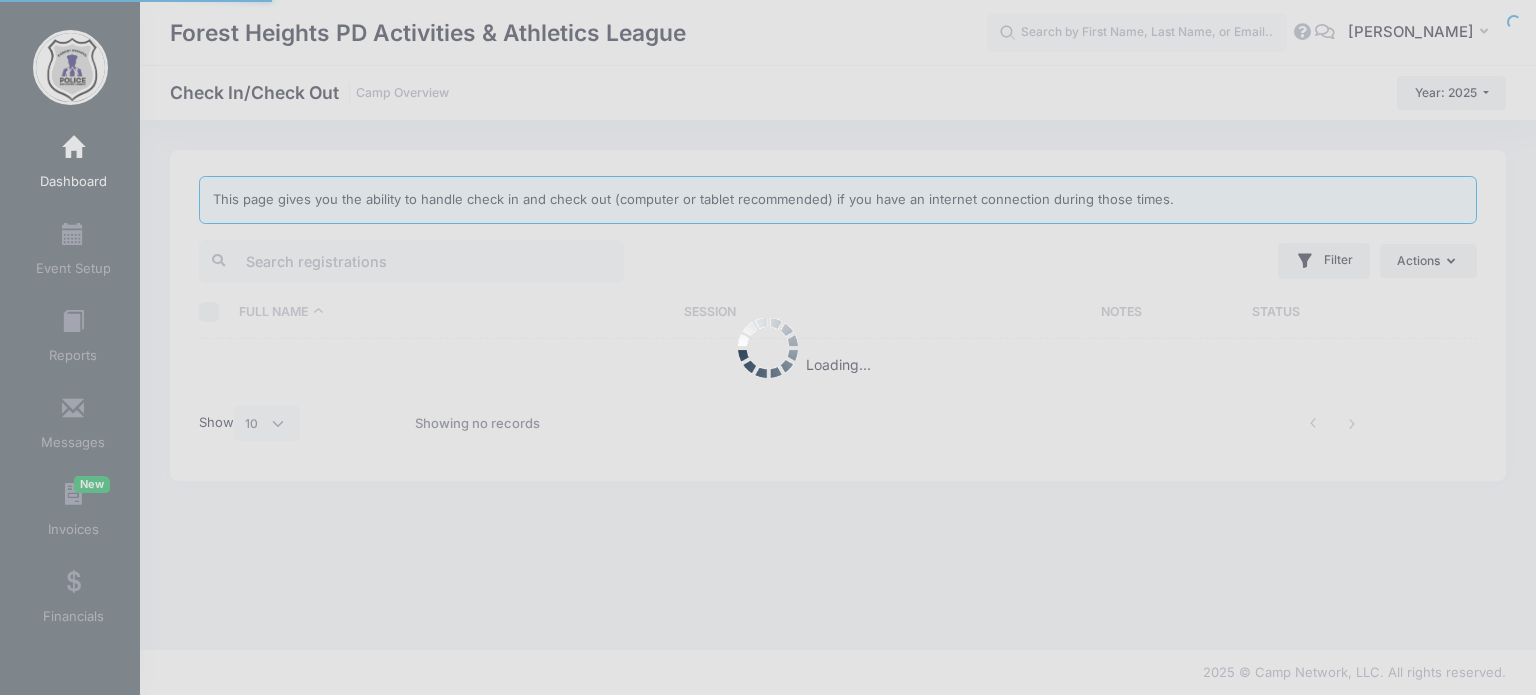 scroll, scrollTop: 0, scrollLeft: 0, axis: both 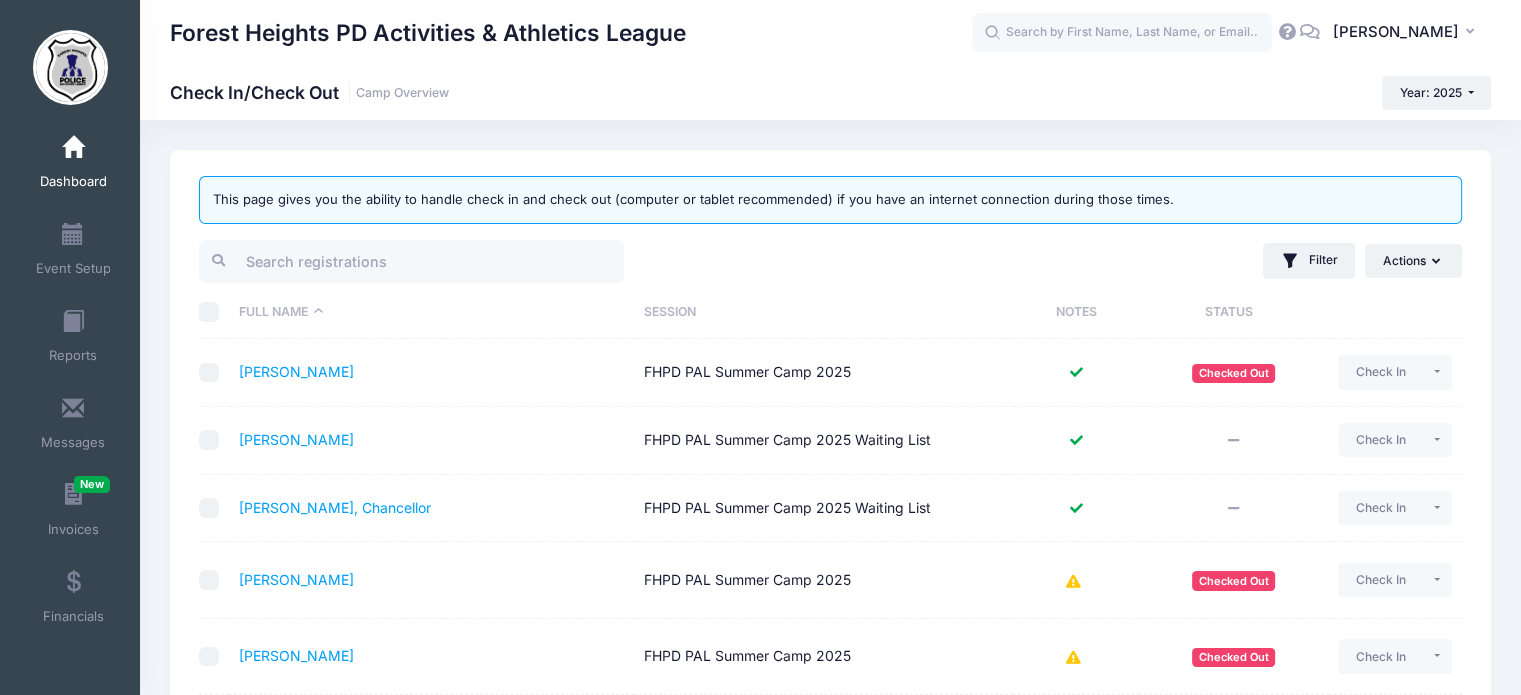 click at bounding box center (510, 261) 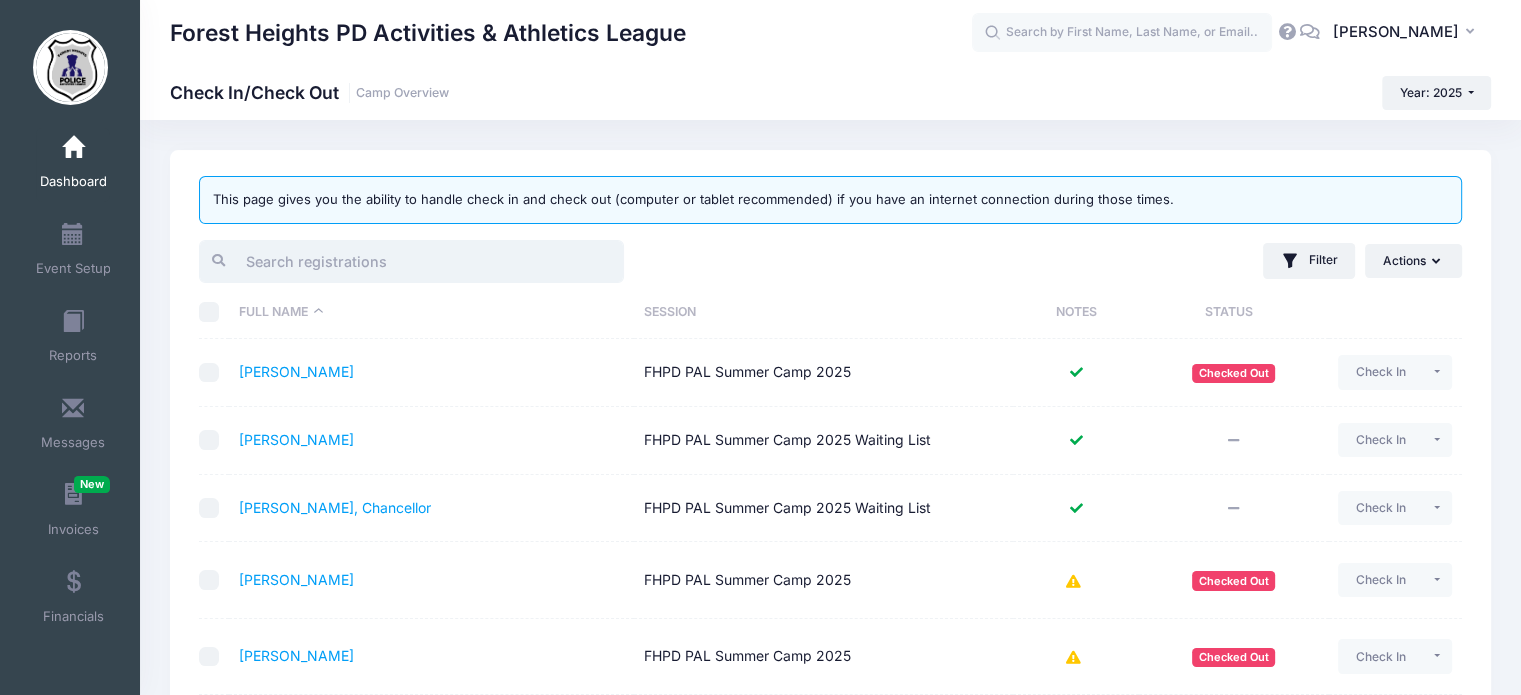 click at bounding box center [411, 261] 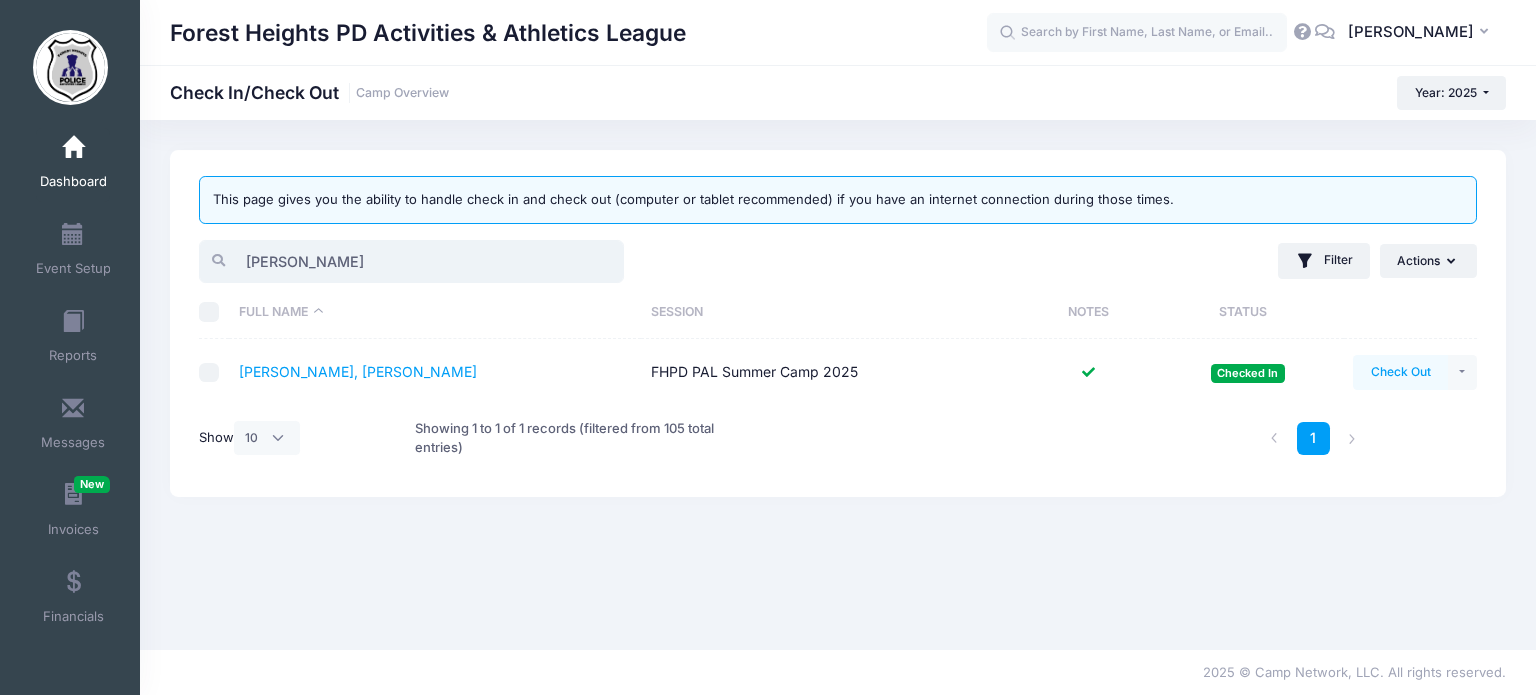 type on "derr" 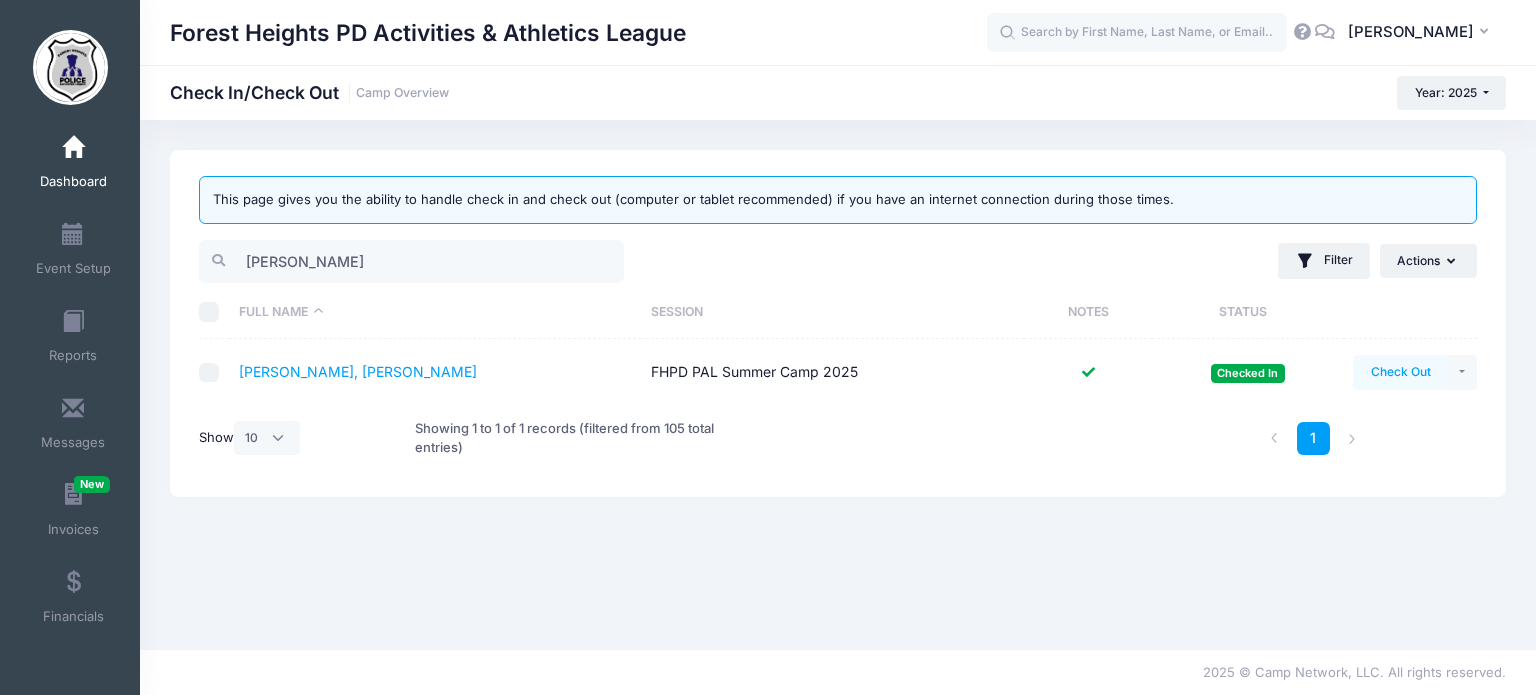 click on "Check Out" at bounding box center (1400, 372) 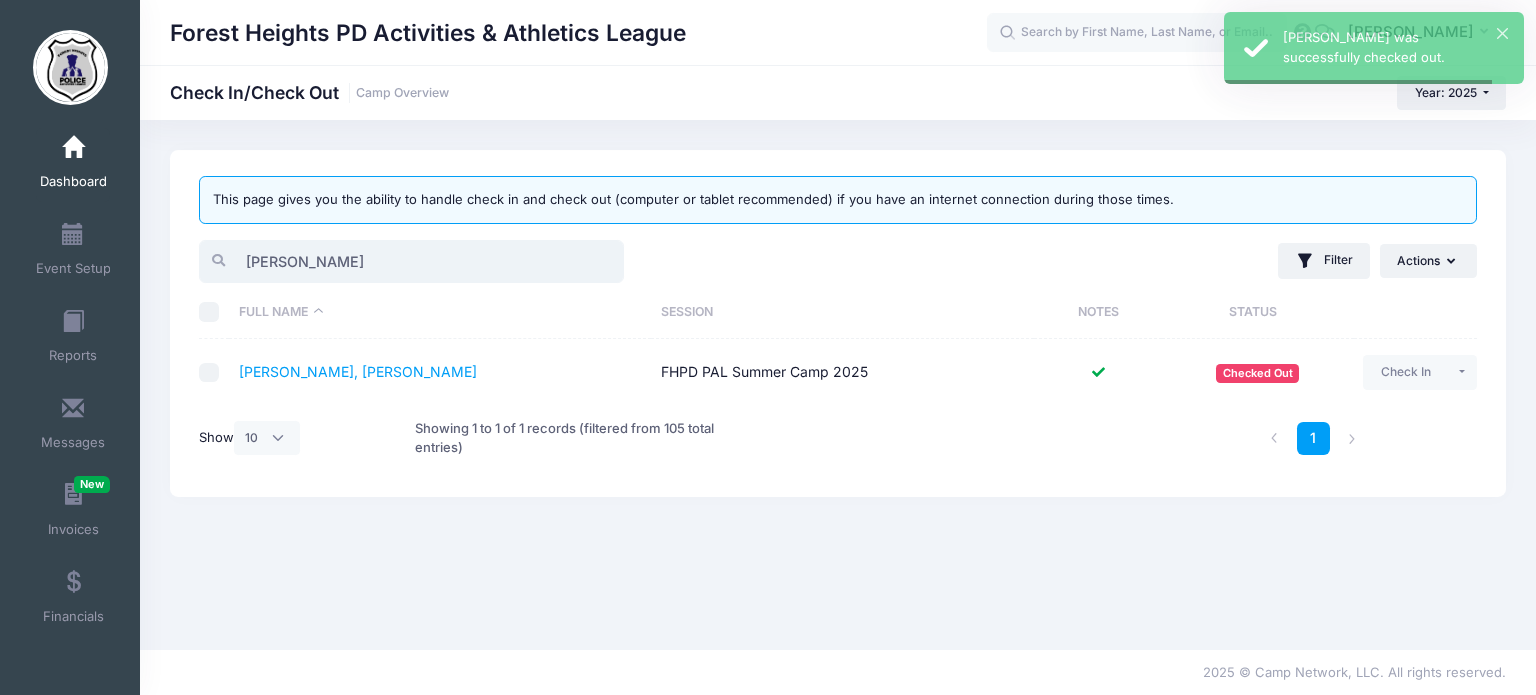 drag, startPoint x: 422, startPoint y: 261, endPoint x: 112, endPoint y: 269, distance: 310.1032 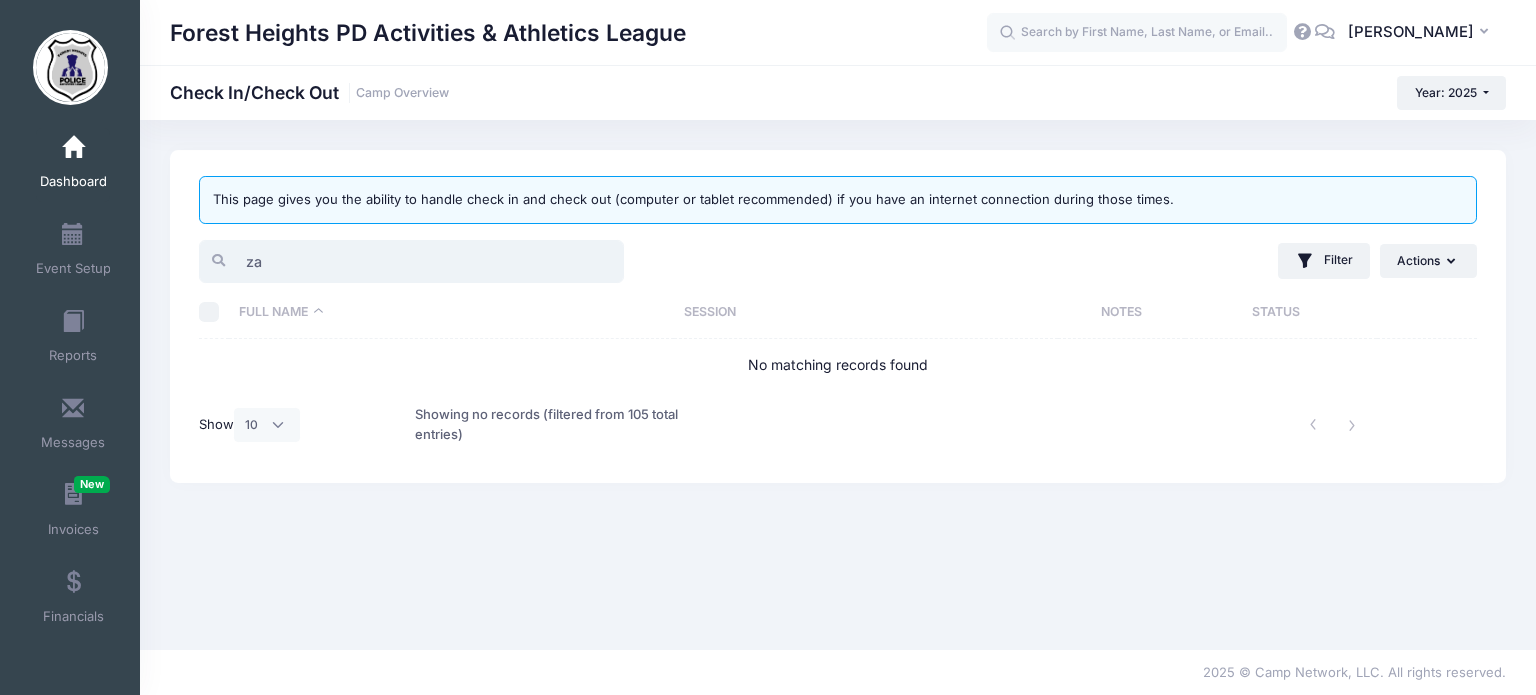 type on "z" 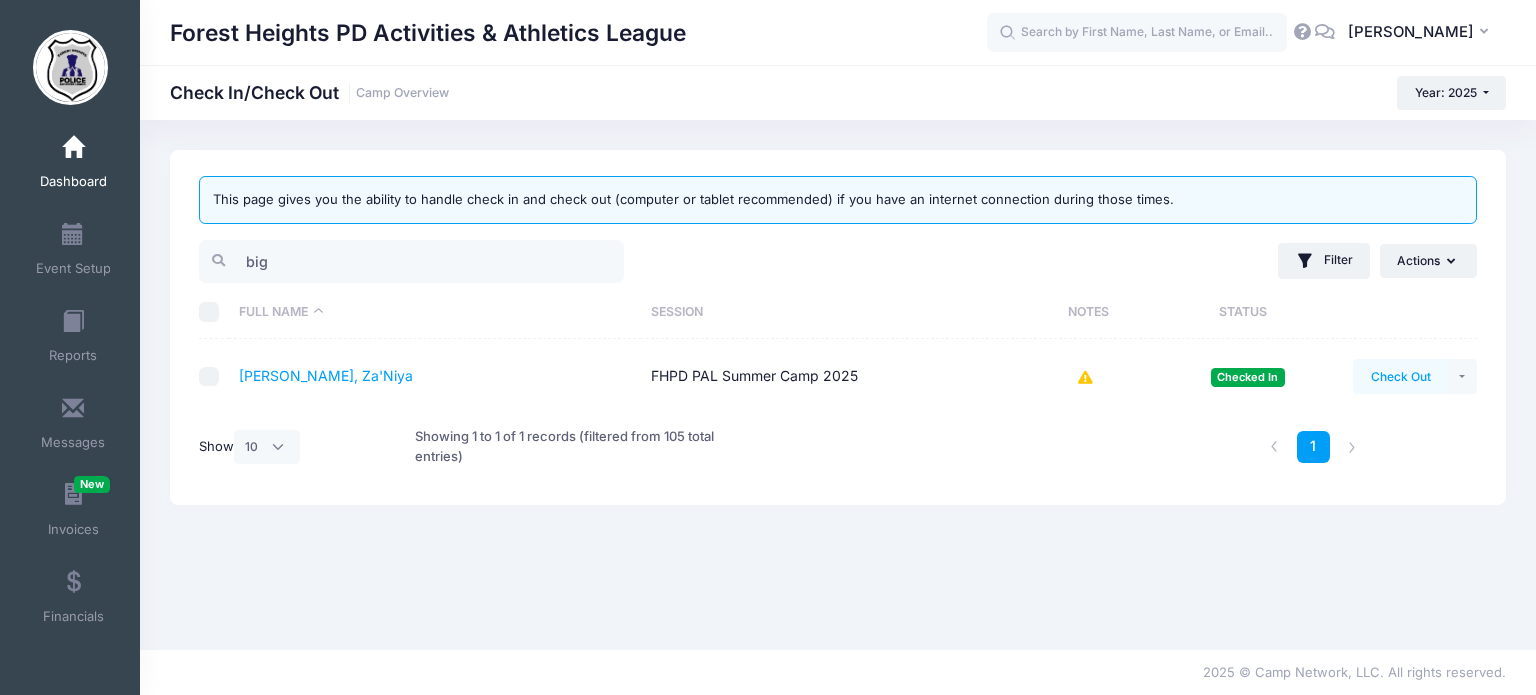 click on "Check Out" at bounding box center [1400, 376] 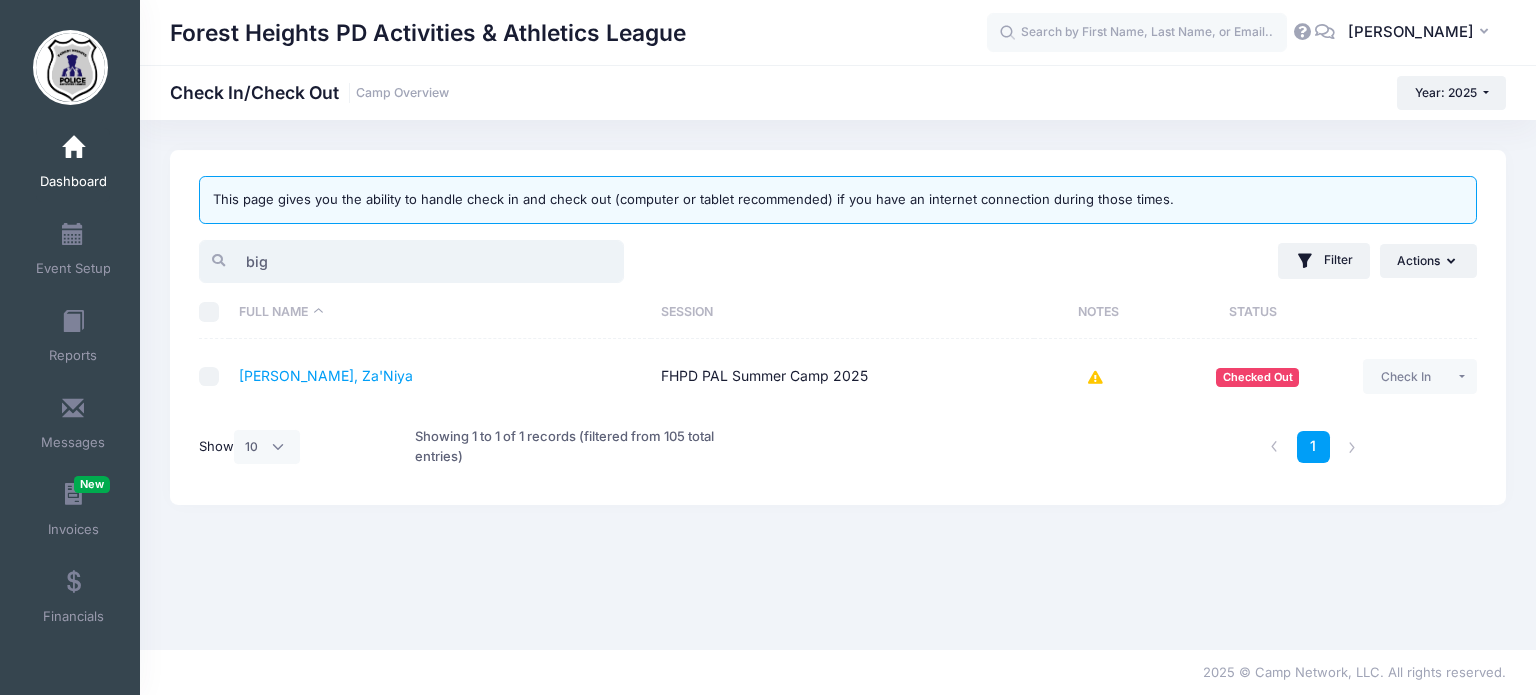 drag, startPoint x: 32, startPoint y: 268, endPoint x: 0, endPoint y: 226, distance: 52.801514 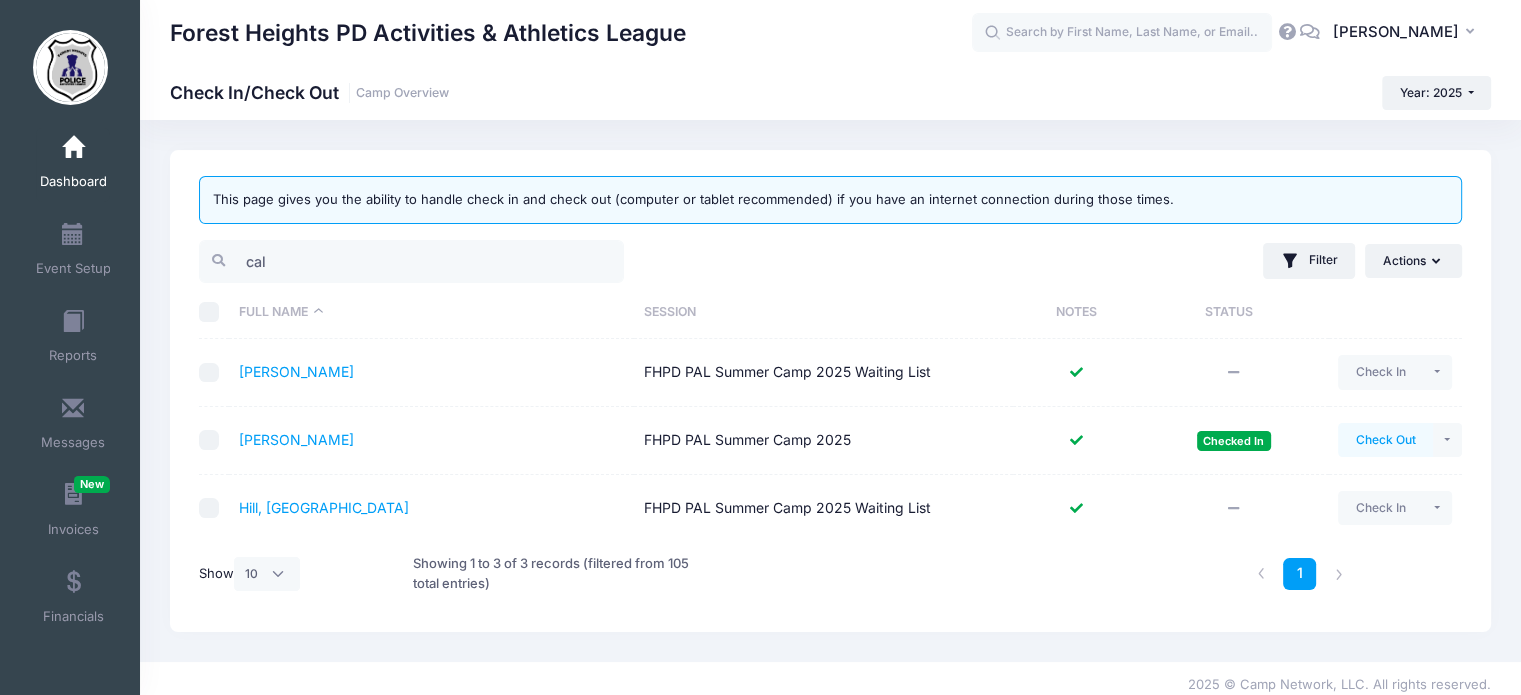 click on "Check Out" at bounding box center [1385, 440] 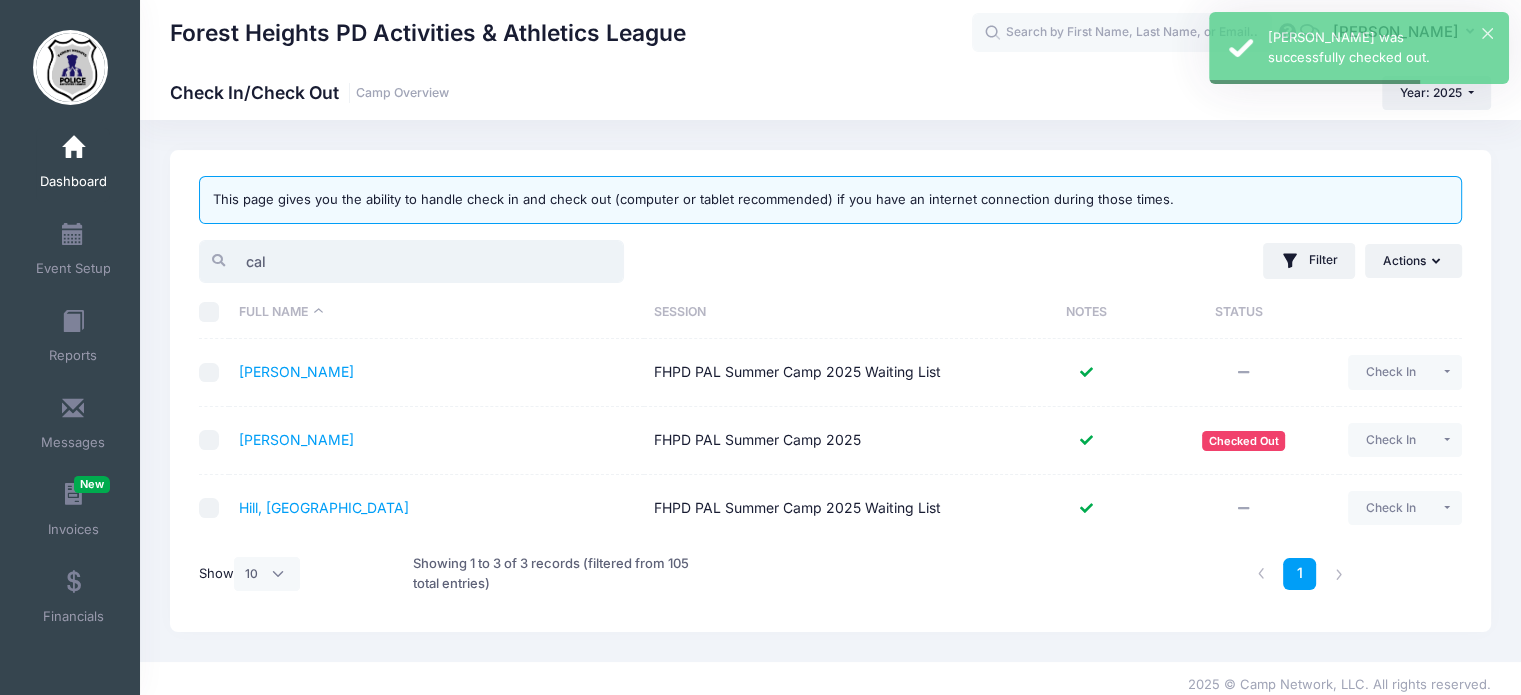 click on "cal" at bounding box center (510, 261) 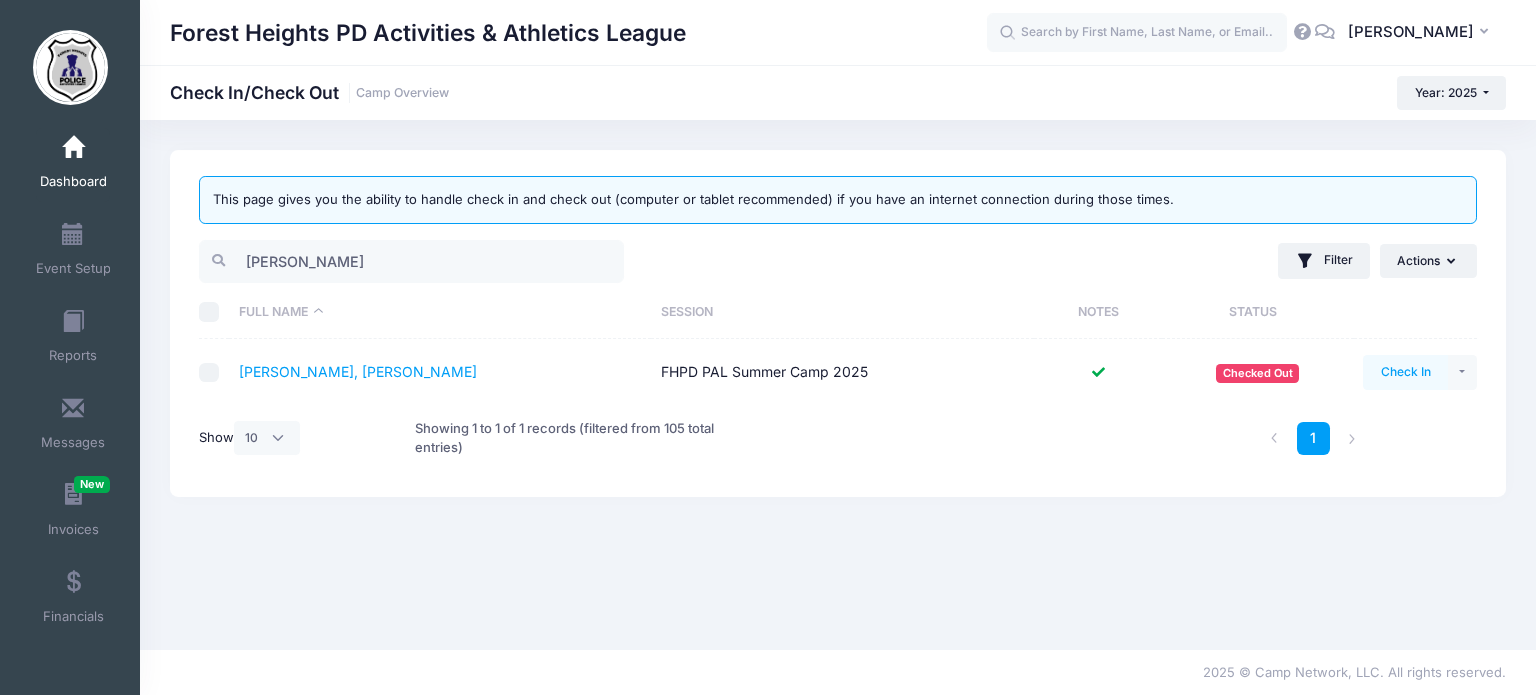 click on "Check In" at bounding box center (1405, 372) 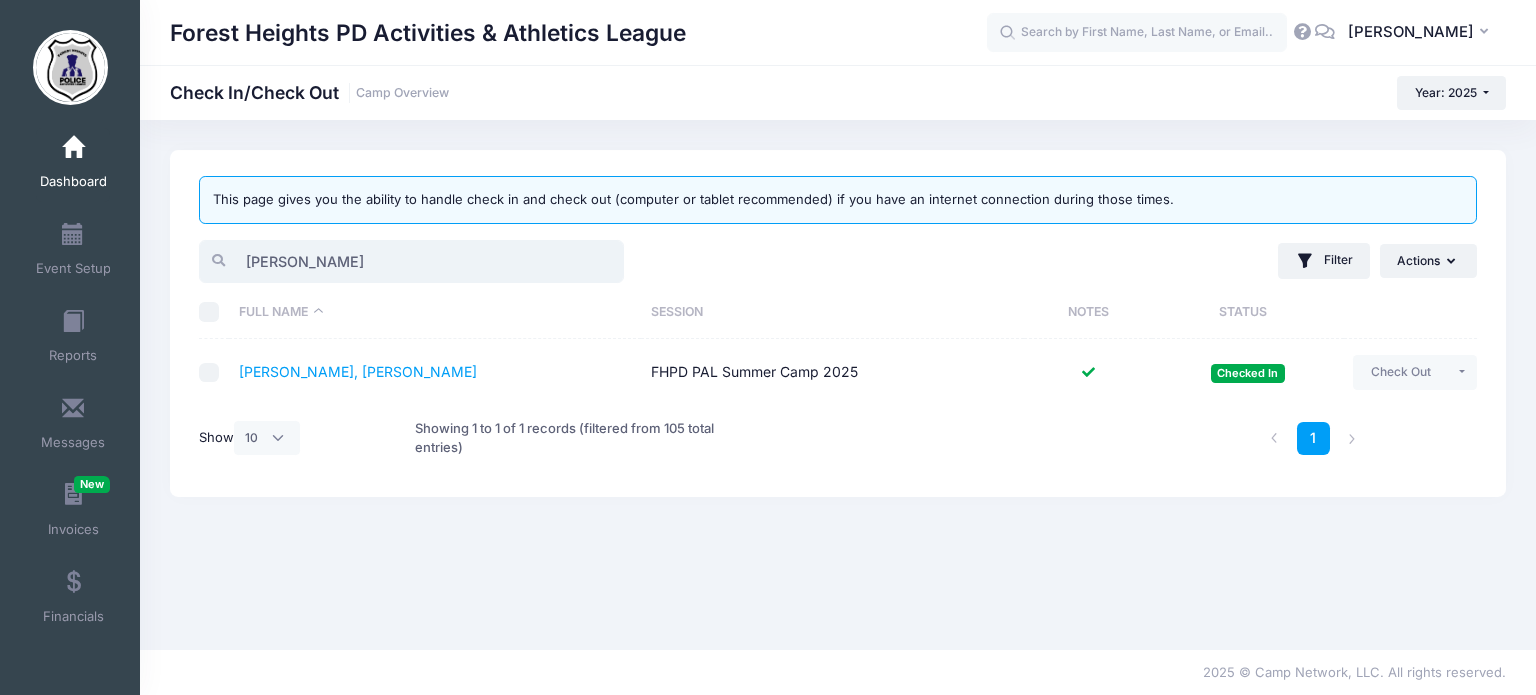 drag, startPoint x: 353, startPoint y: 254, endPoint x: 124, endPoint y: 288, distance: 231.51025 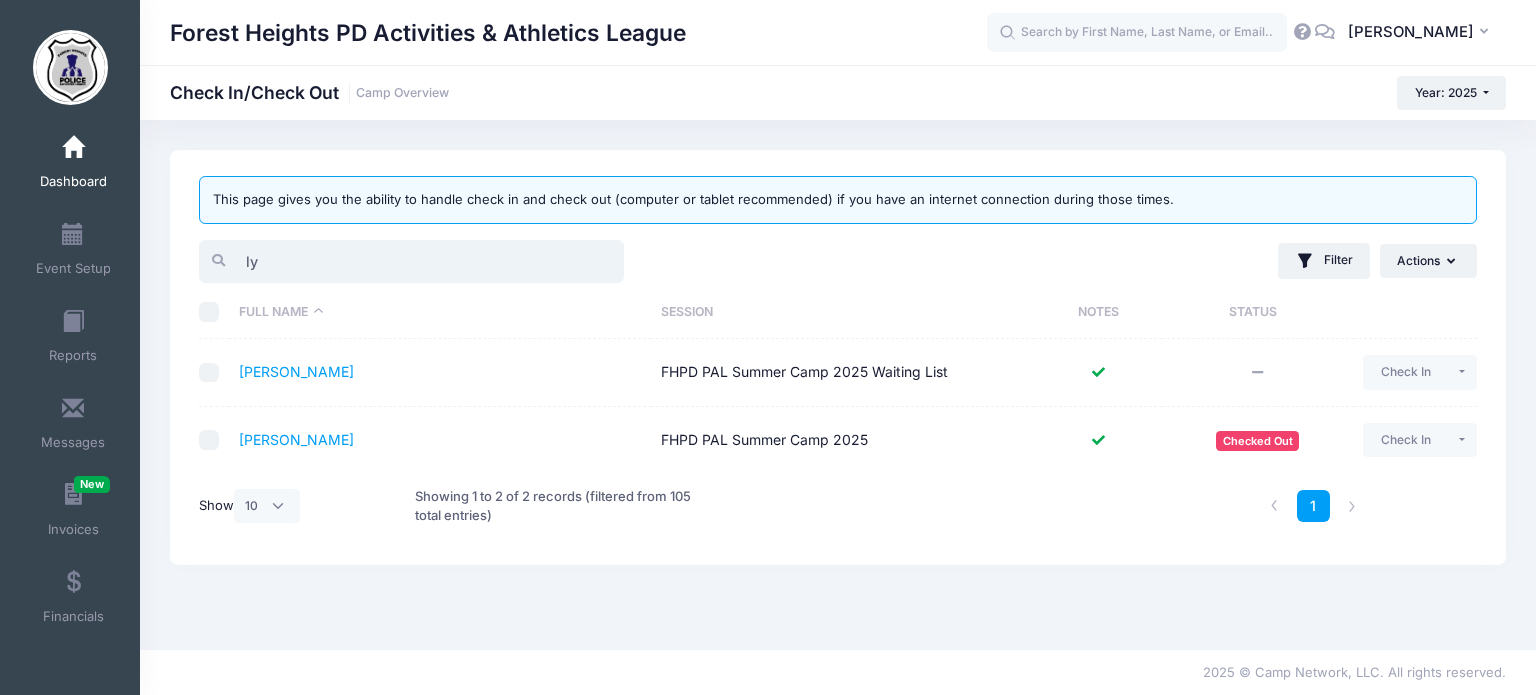 type on "l" 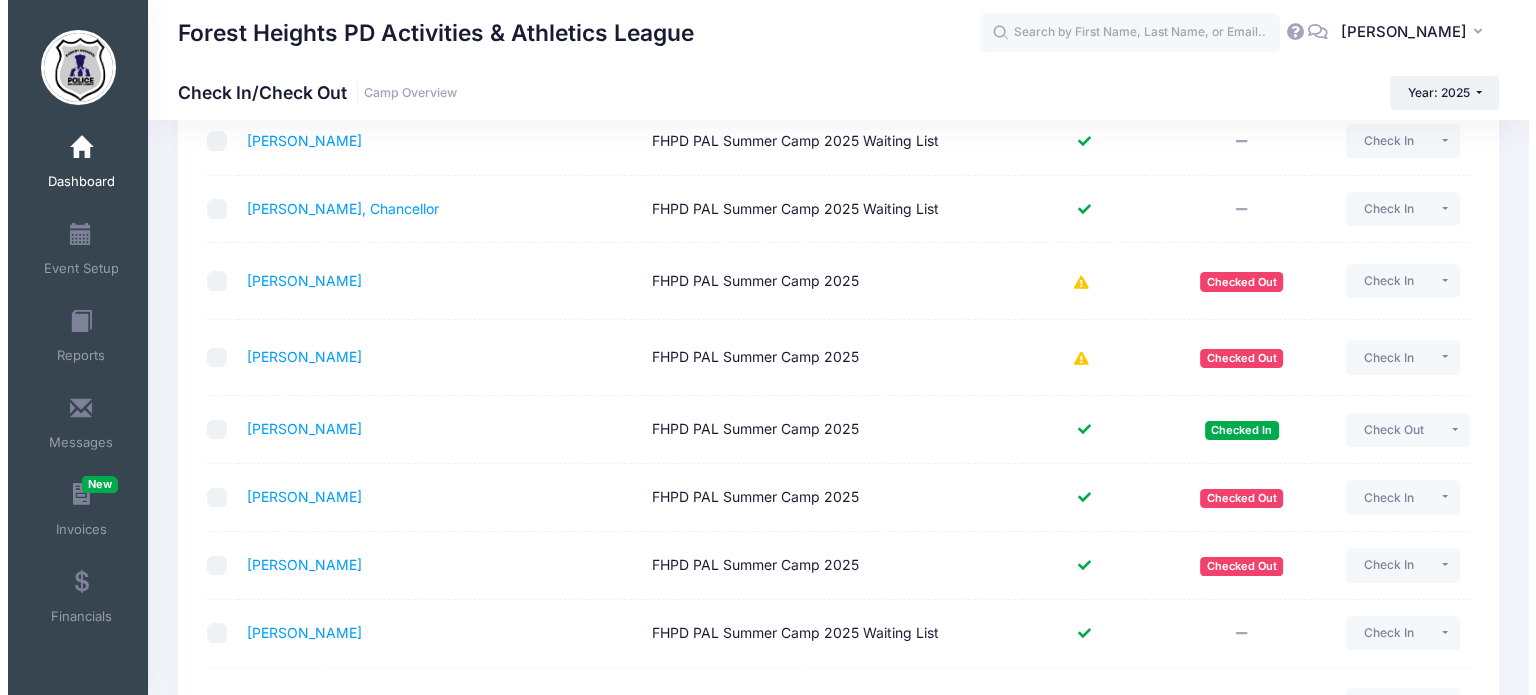 scroll, scrollTop: 0, scrollLeft: 0, axis: both 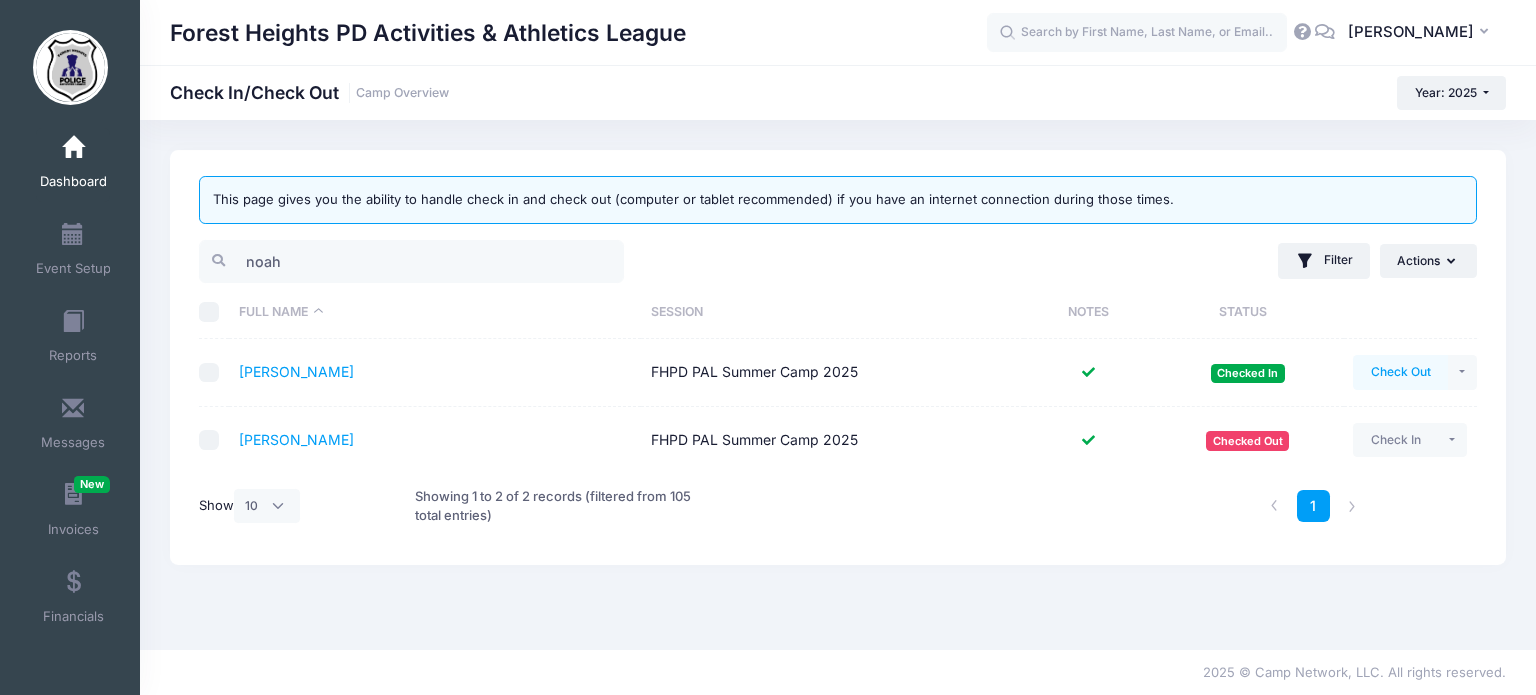click on "Check Out" at bounding box center (1400, 372) 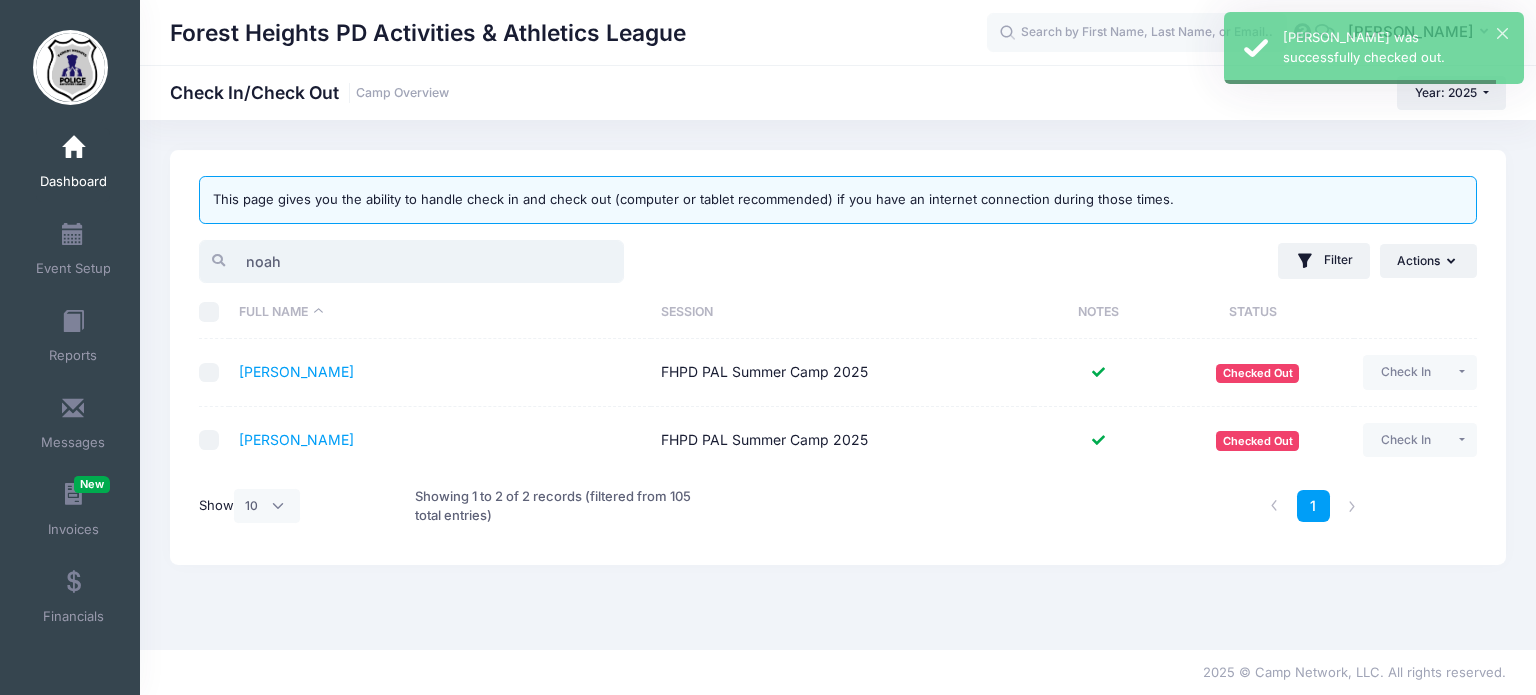 click on "My Events
Dashboard
Reports" at bounding box center (768, 347) 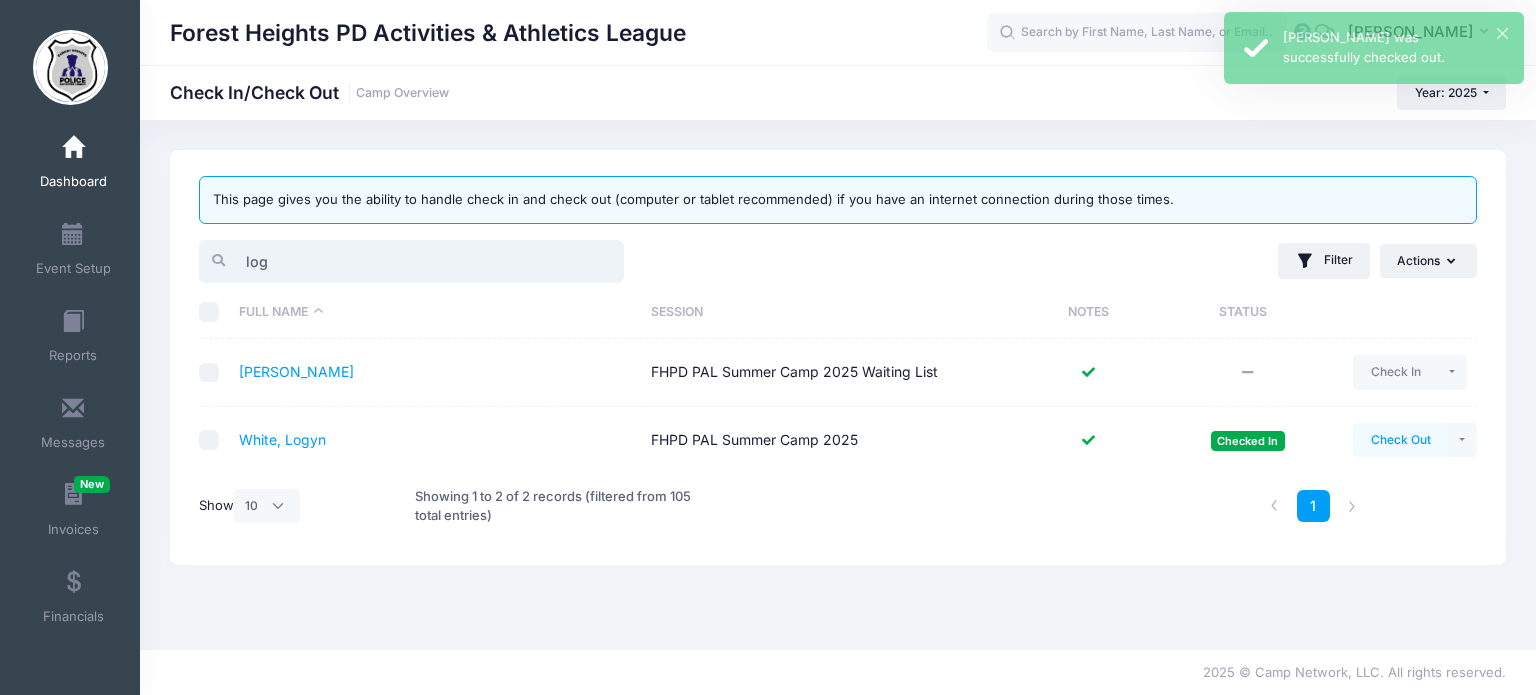 type on "log" 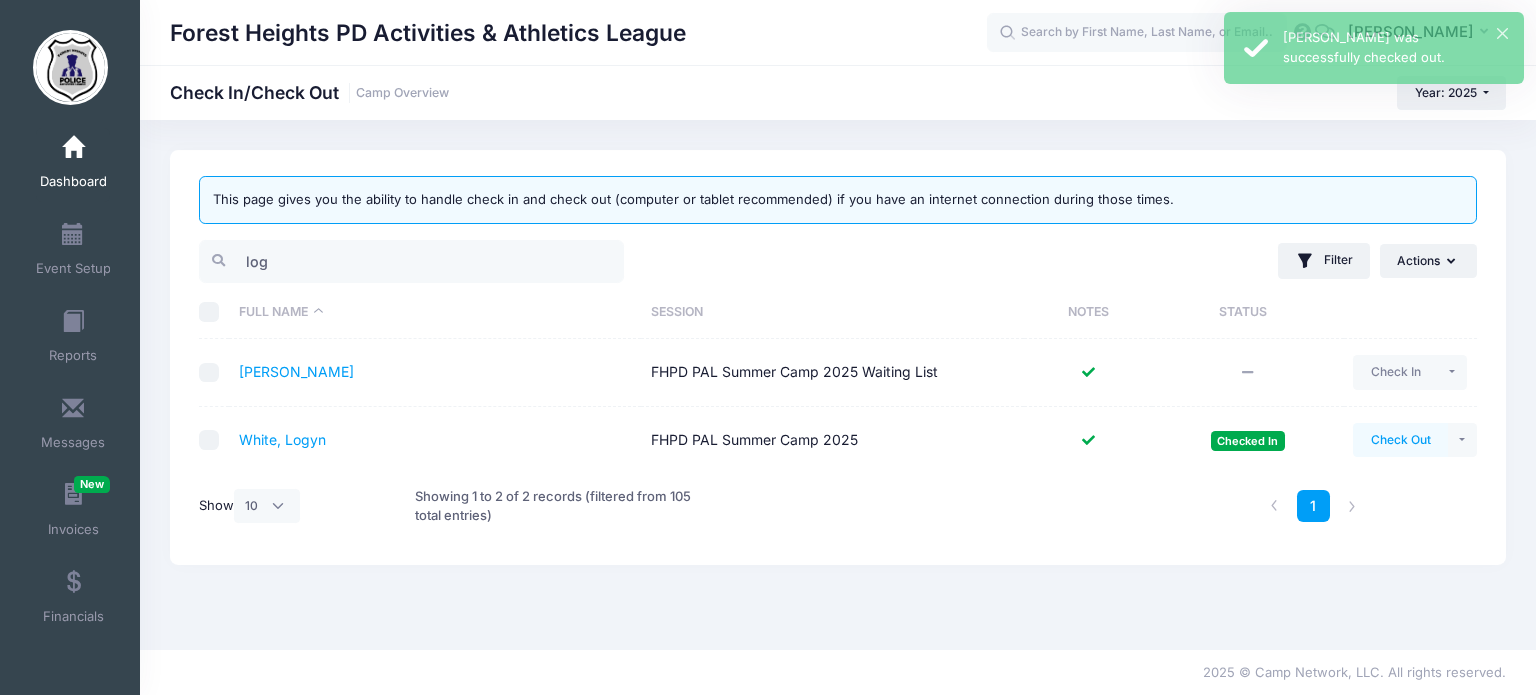 click on "Check Out" at bounding box center [1400, 440] 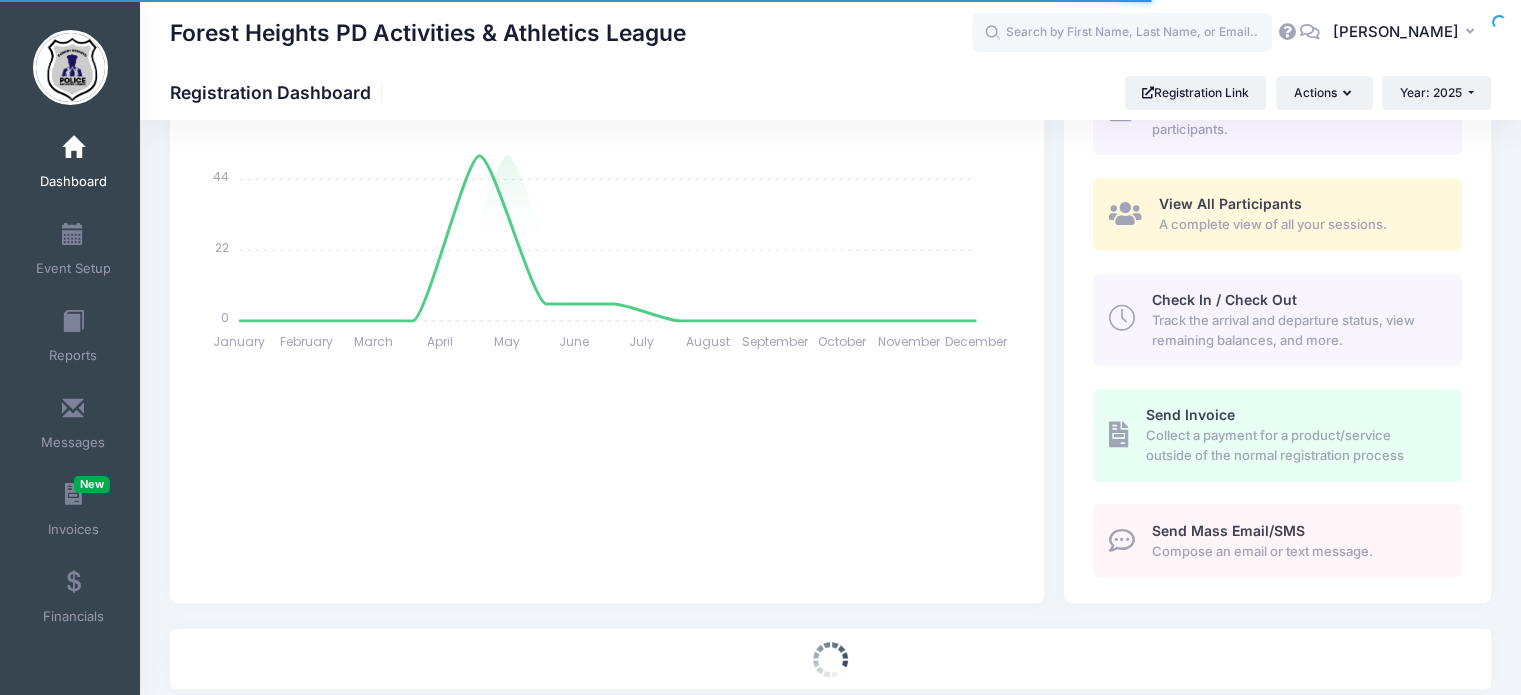 select 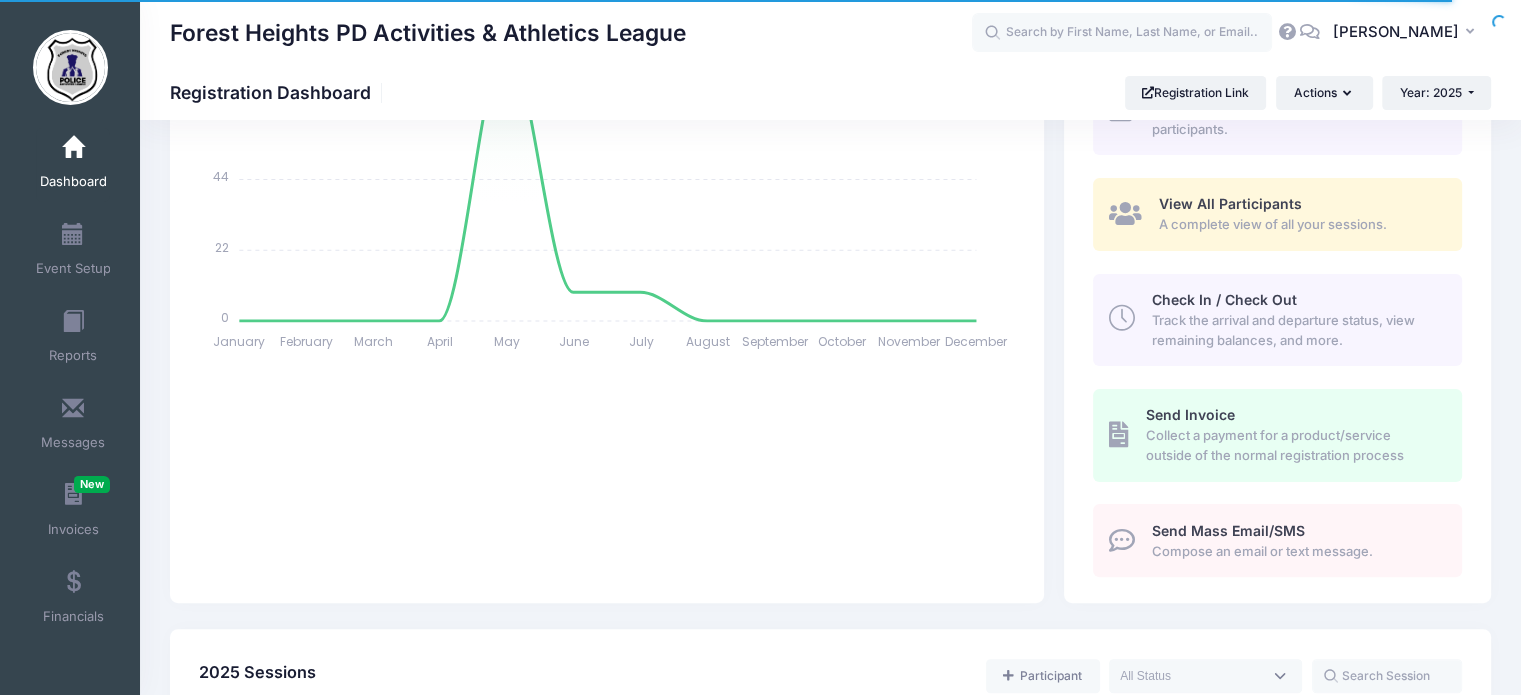 scroll, scrollTop: 400, scrollLeft: 0, axis: vertical 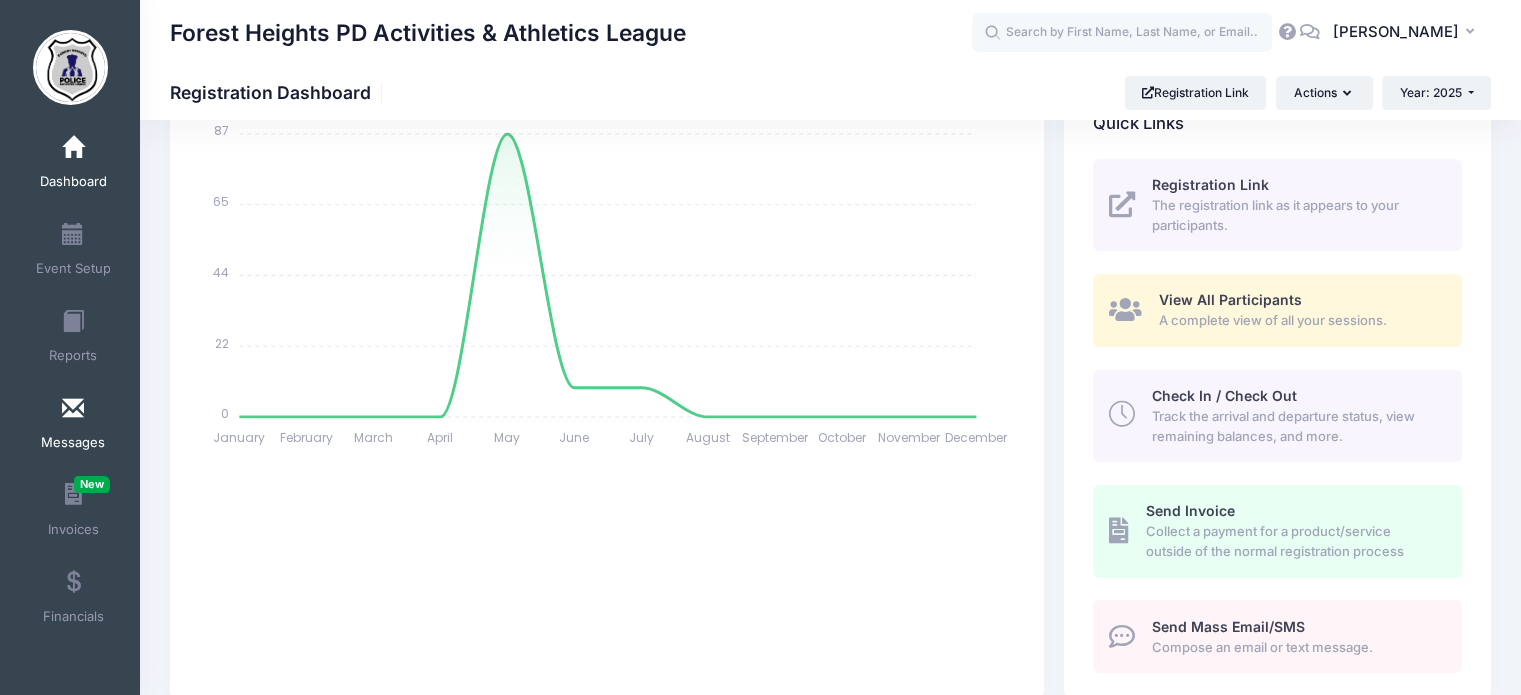 click on "Messages" at bounding box center [73, 426] 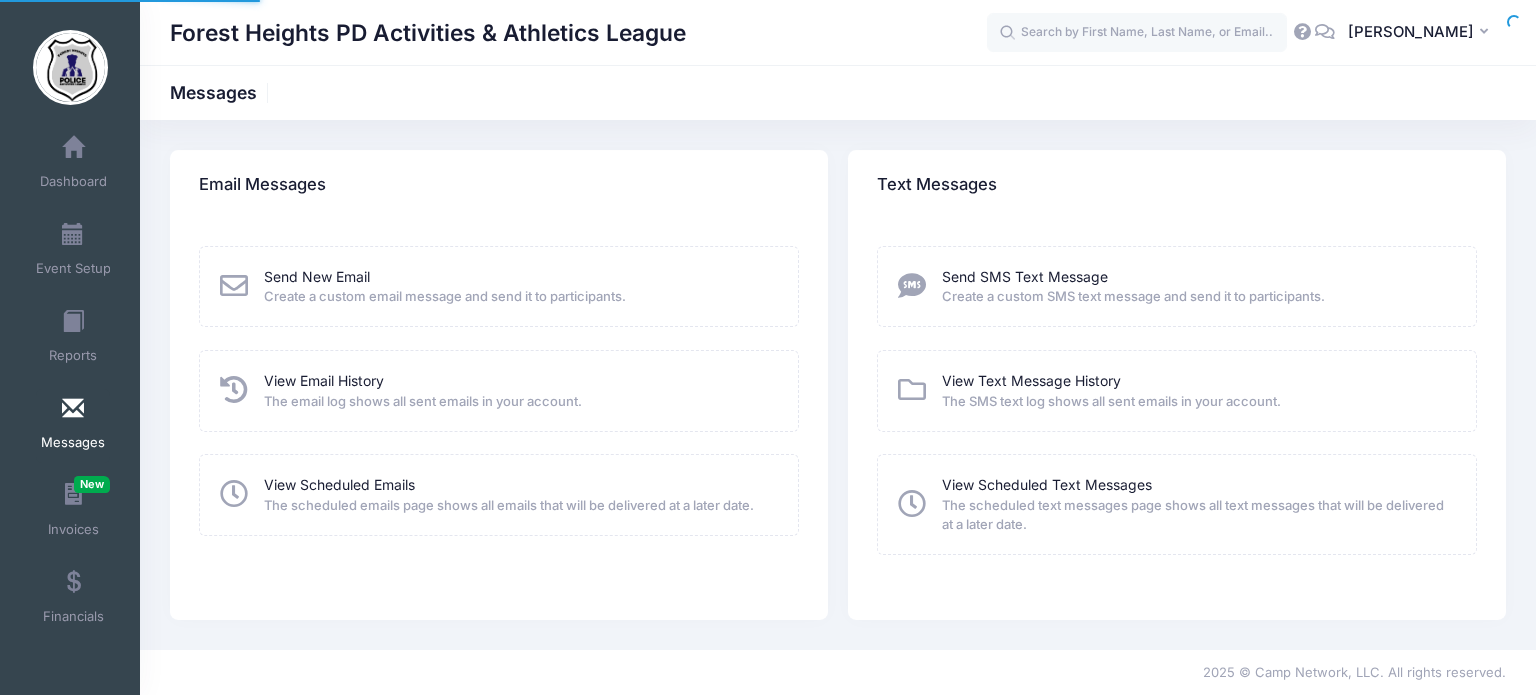 scroll, scrollTop: 0, scrollLeft: 0, axis: both 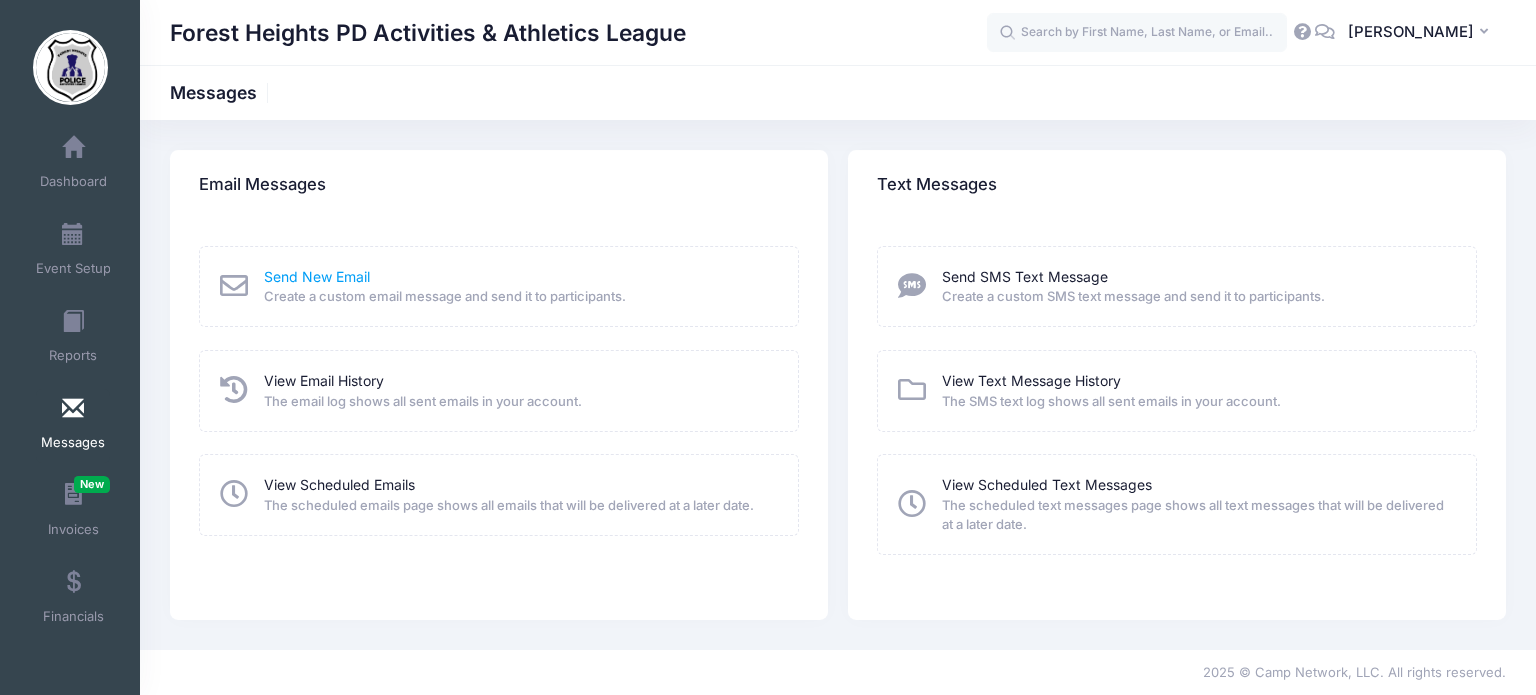 click on "Send New Email" at bounding box center (317, 276) 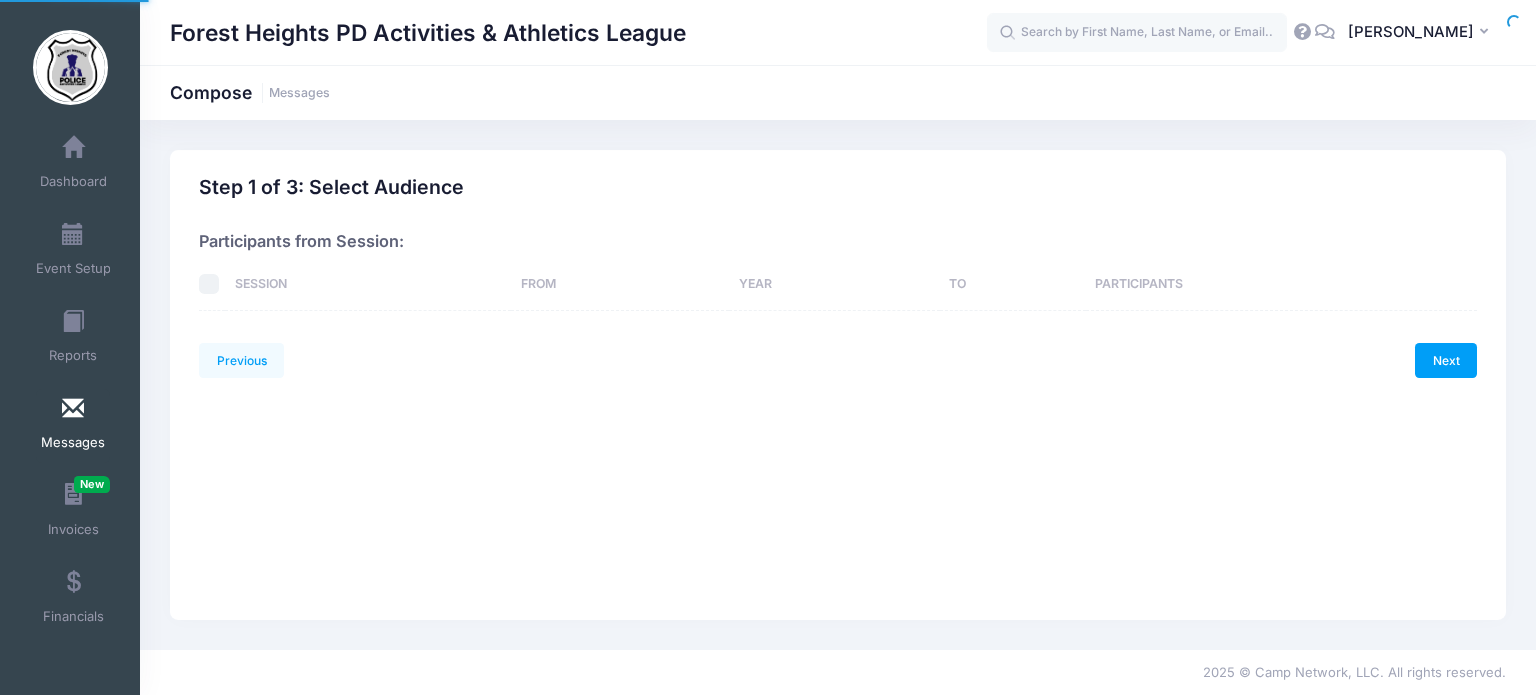 scroll, scrollTop: 0, scrollLeft: 0, axis: both 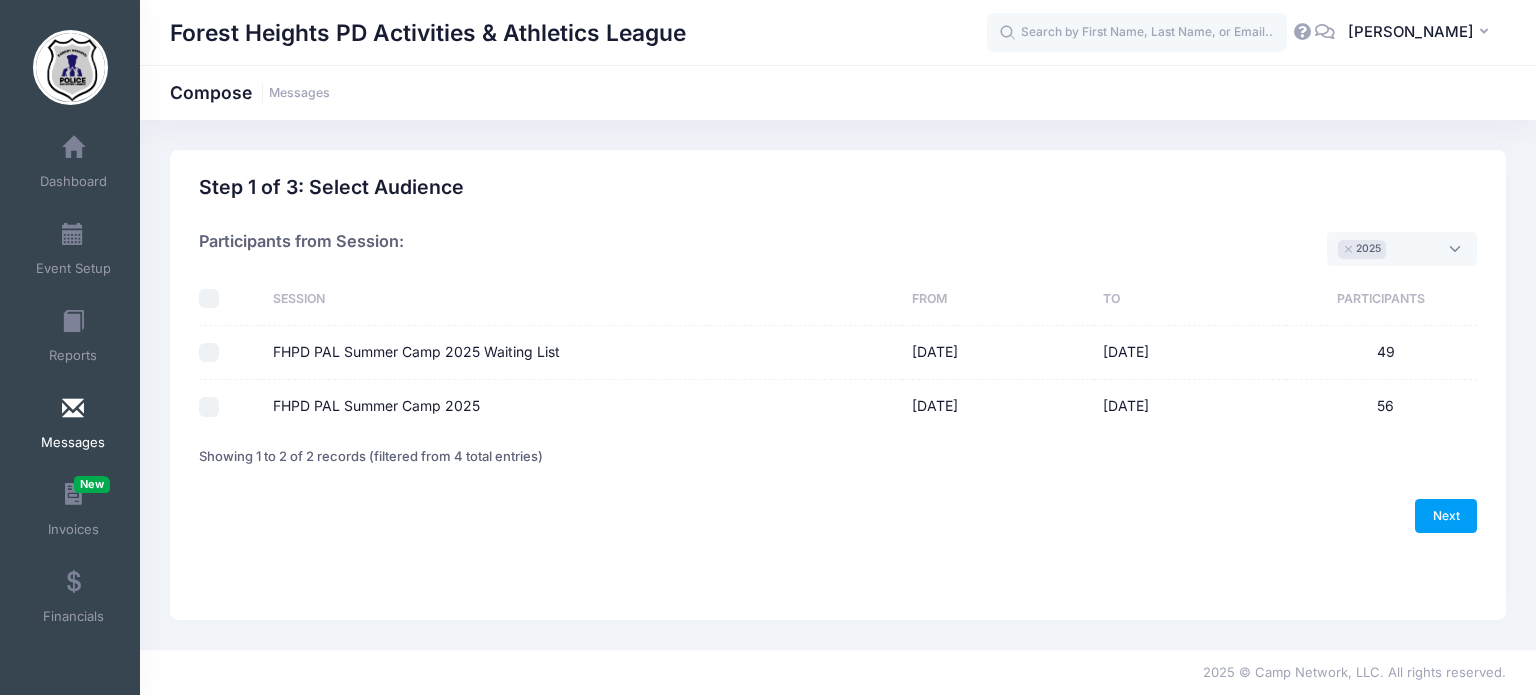 drag, startPoint x: 217, startPoint y: 408, endPoint x: 230, endPoint y: 402, distance: 14.3178215 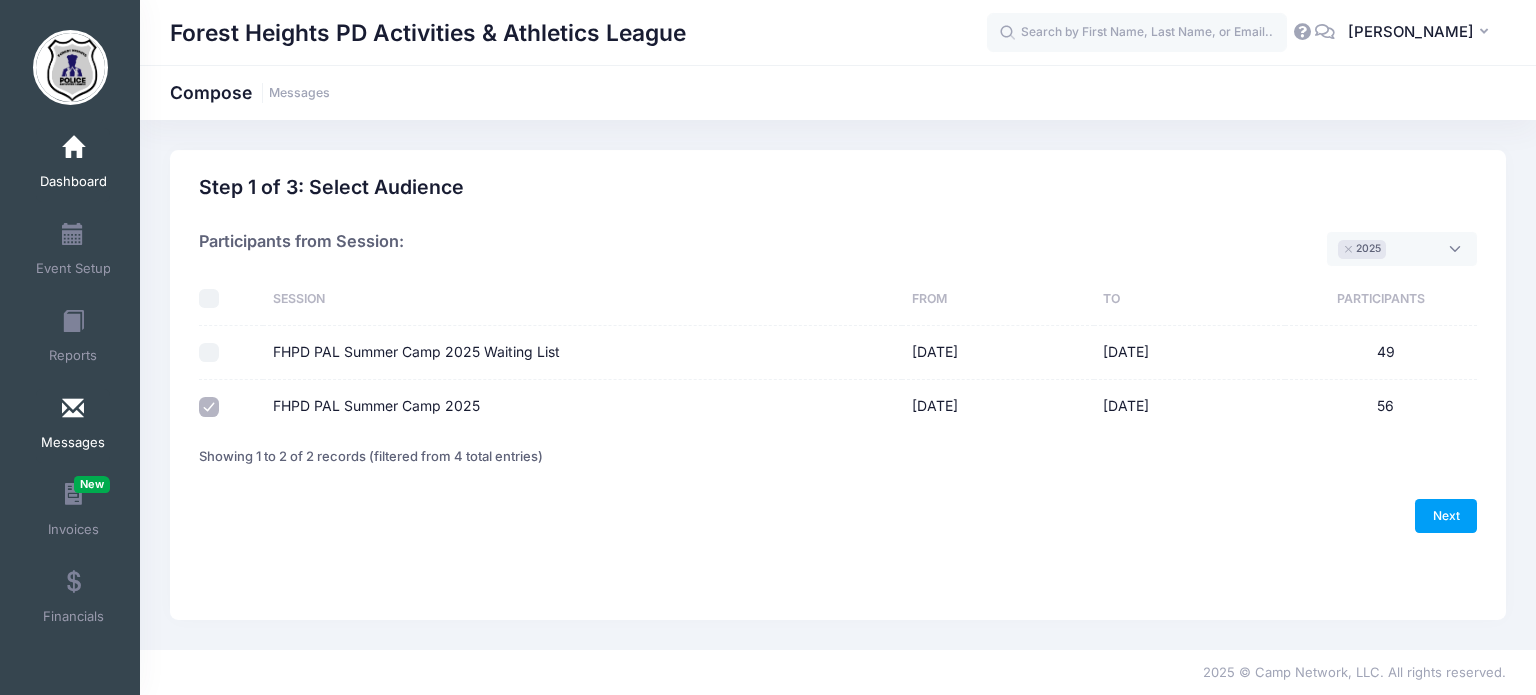 click at bounding box center (73, 148) 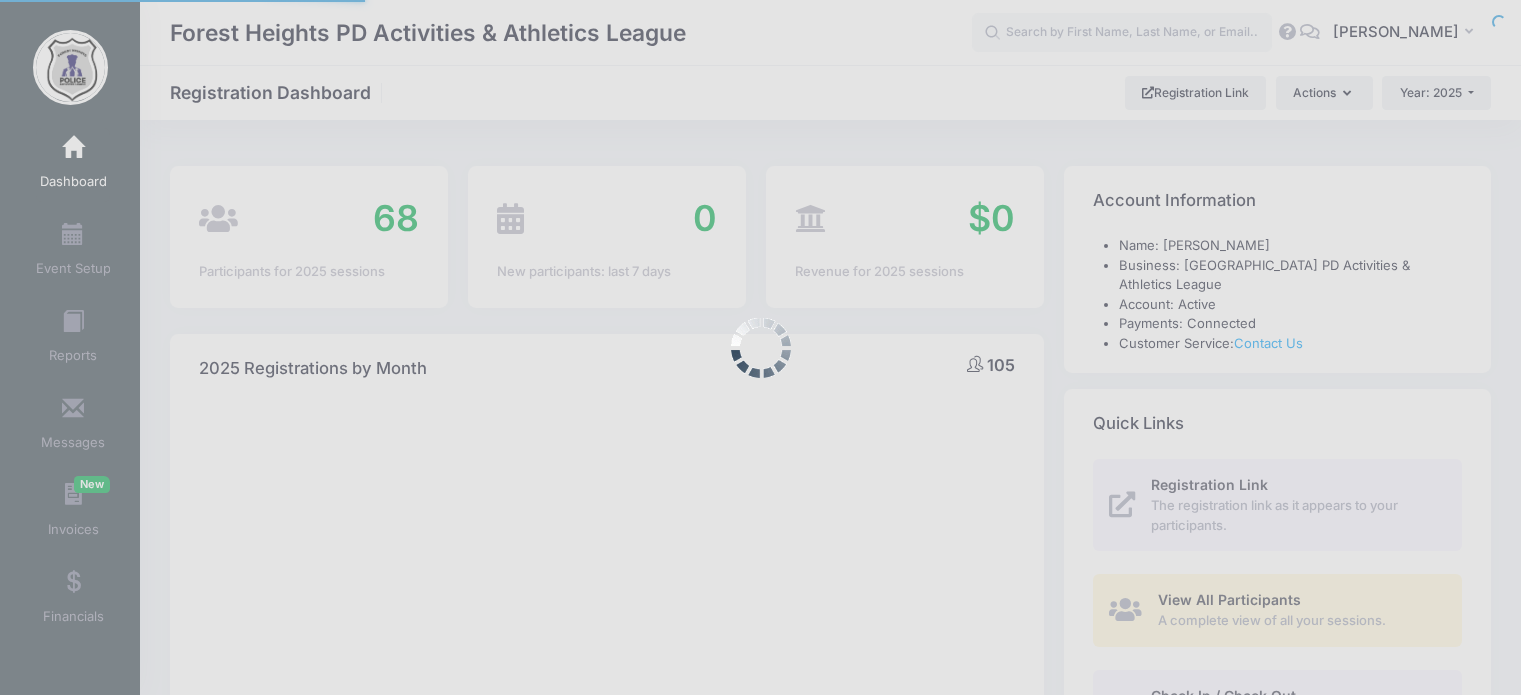 select 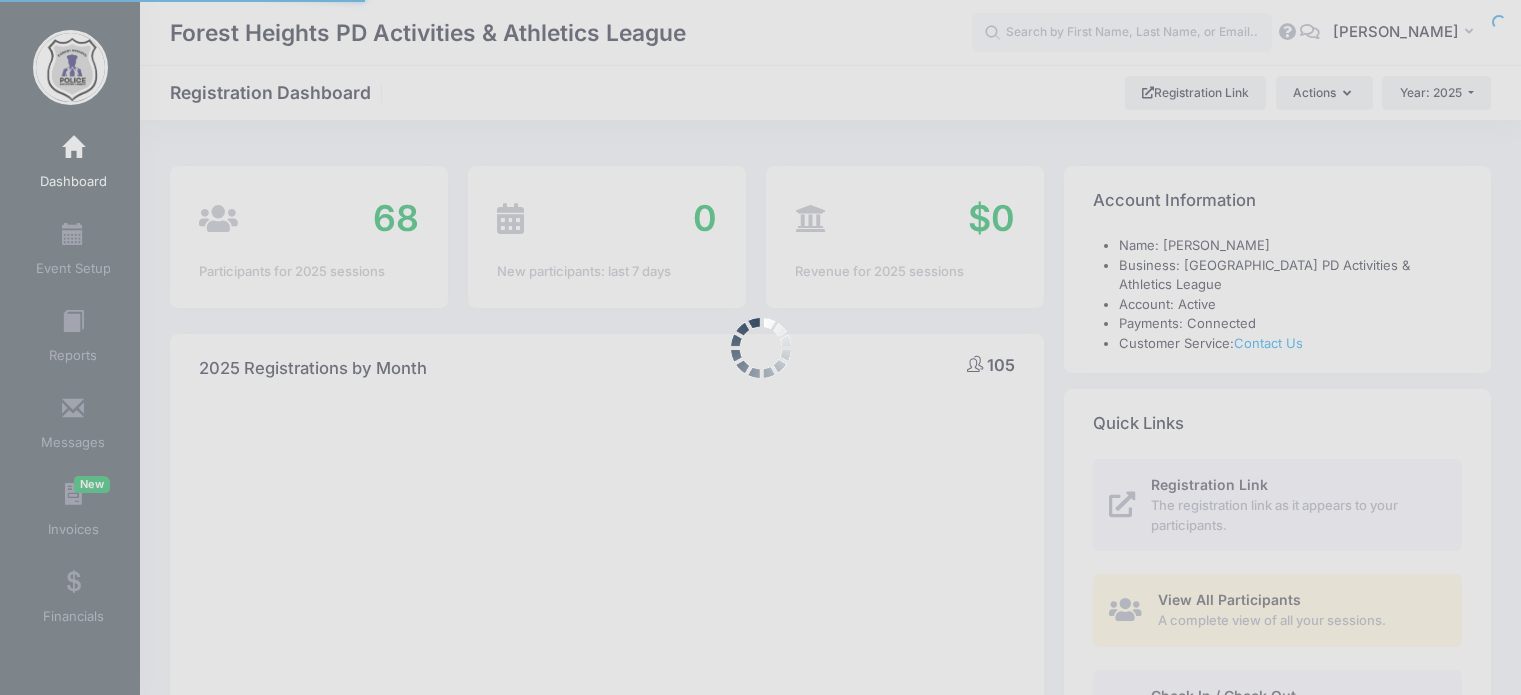 scroll, scrollTop: 0, scrollLeft: 0, axis: both 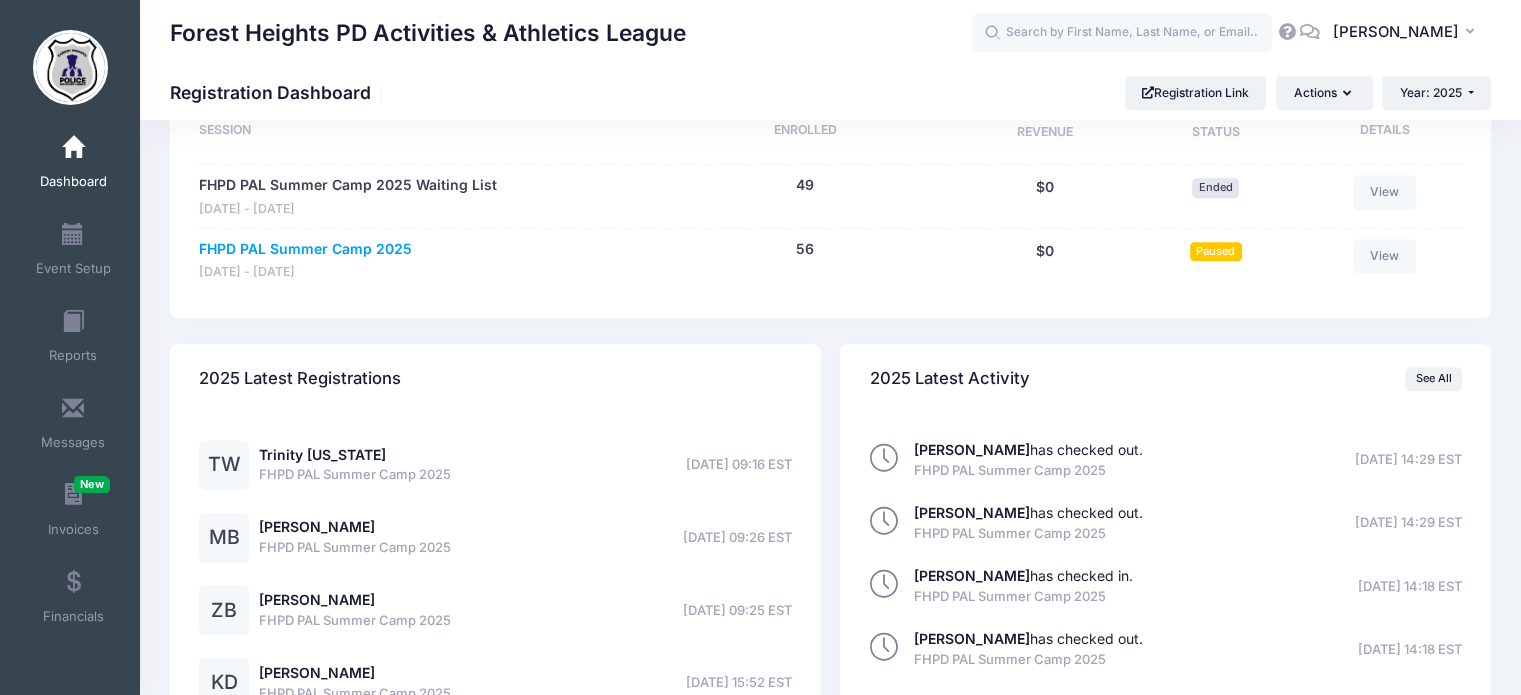 click on "FHPD PAL Summer Camp 2025" at bounding box center (305, 249) 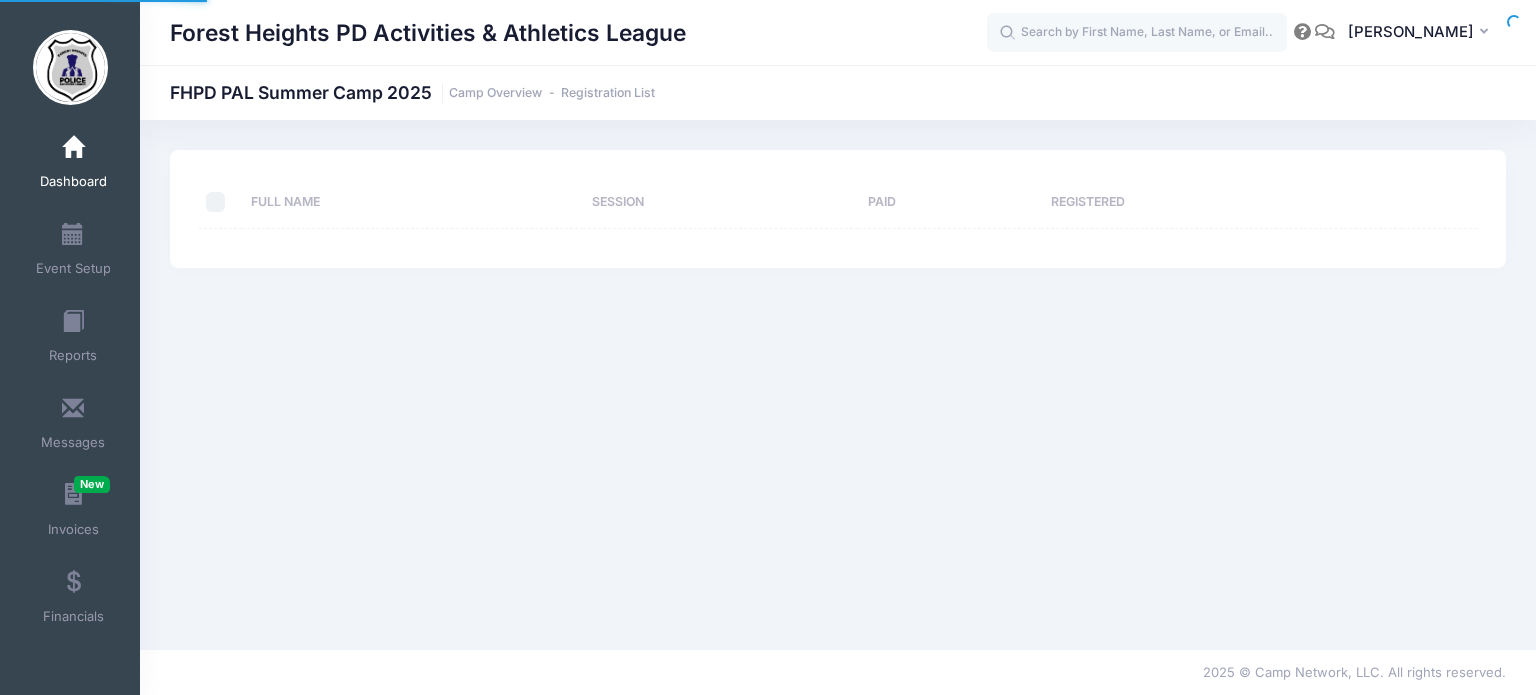 scroll, scrollTop: 0, scrollLeft: 0, axis: both 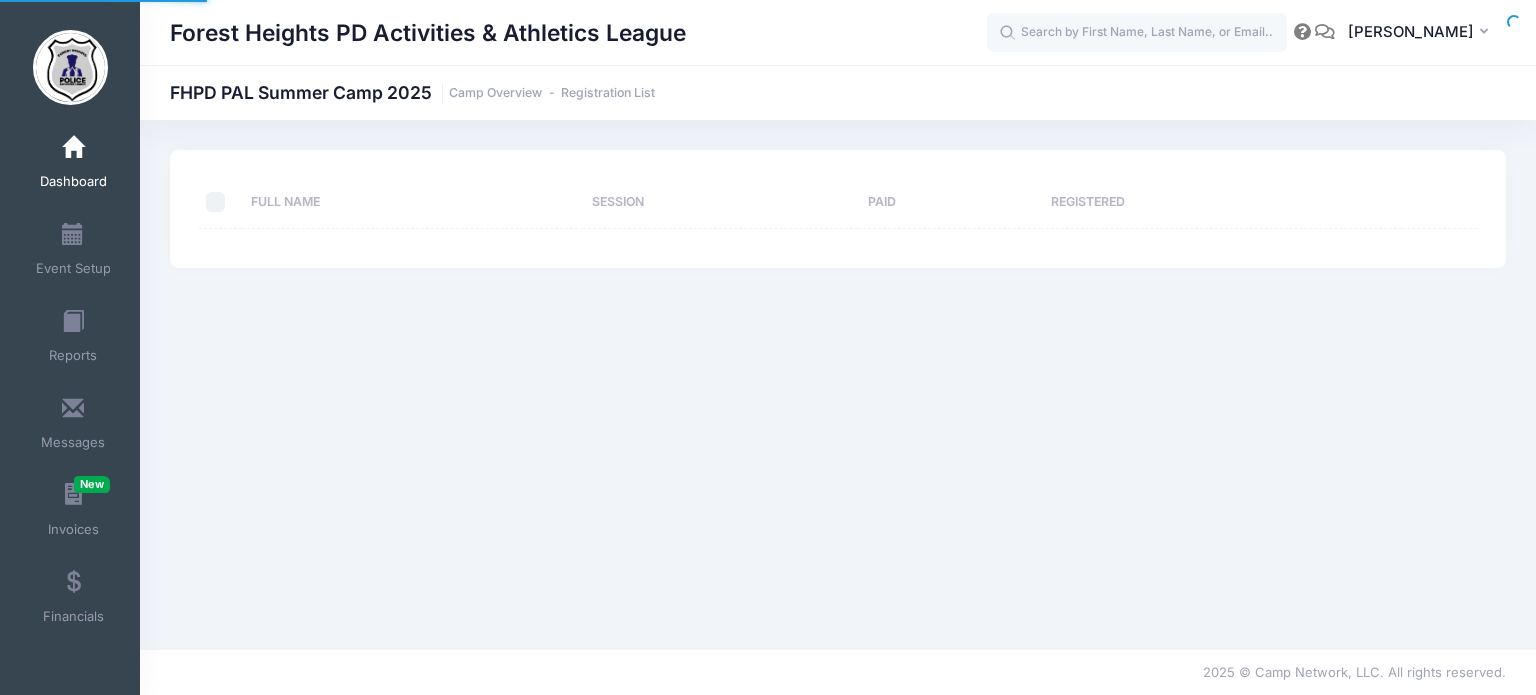 select on "10" 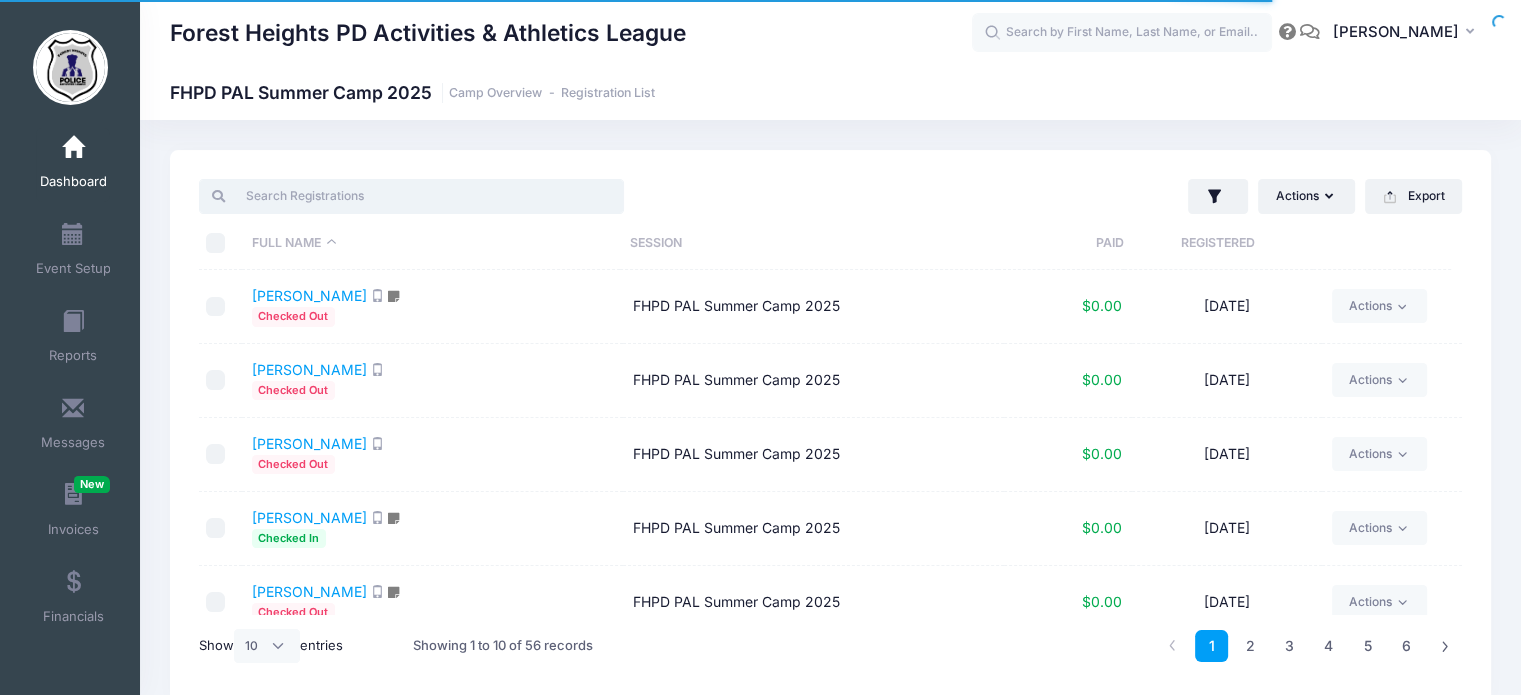 click at bounding box center [411, 196] 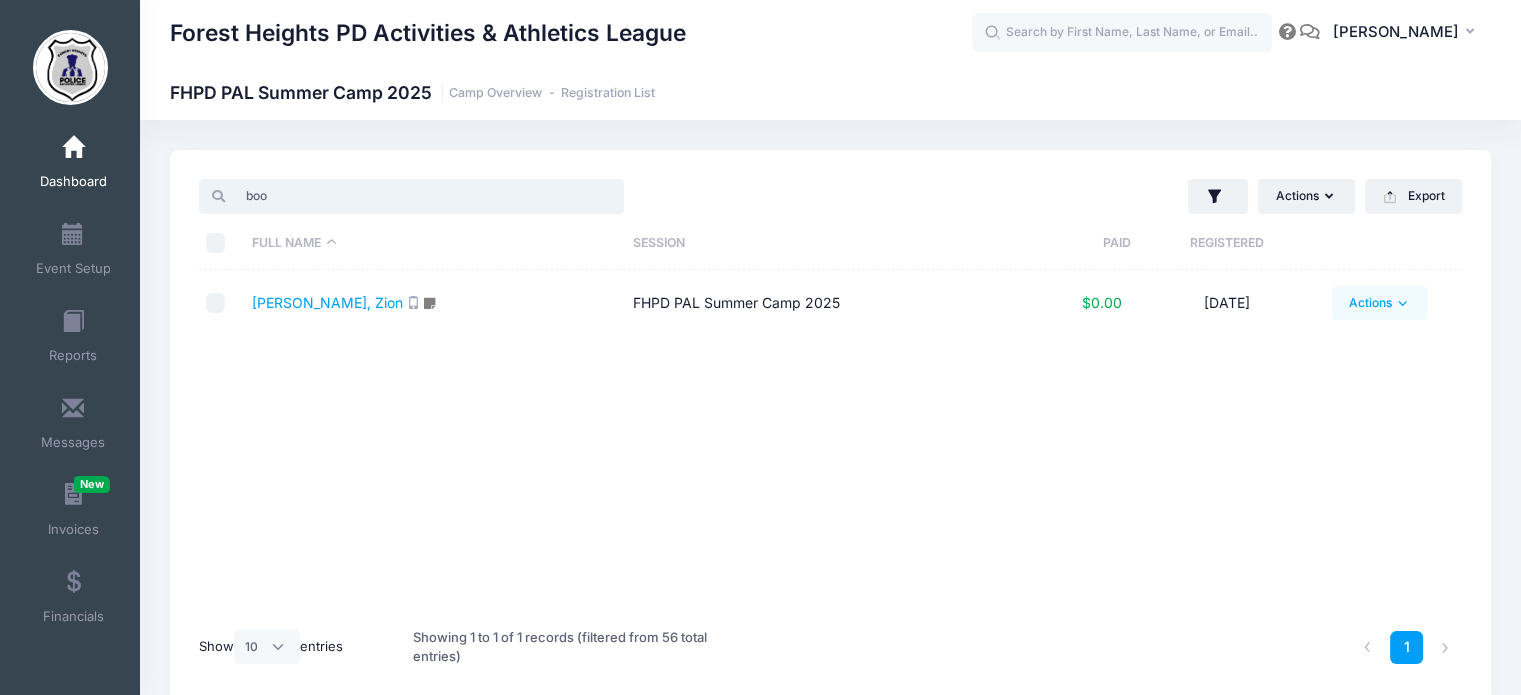 type on "boo" 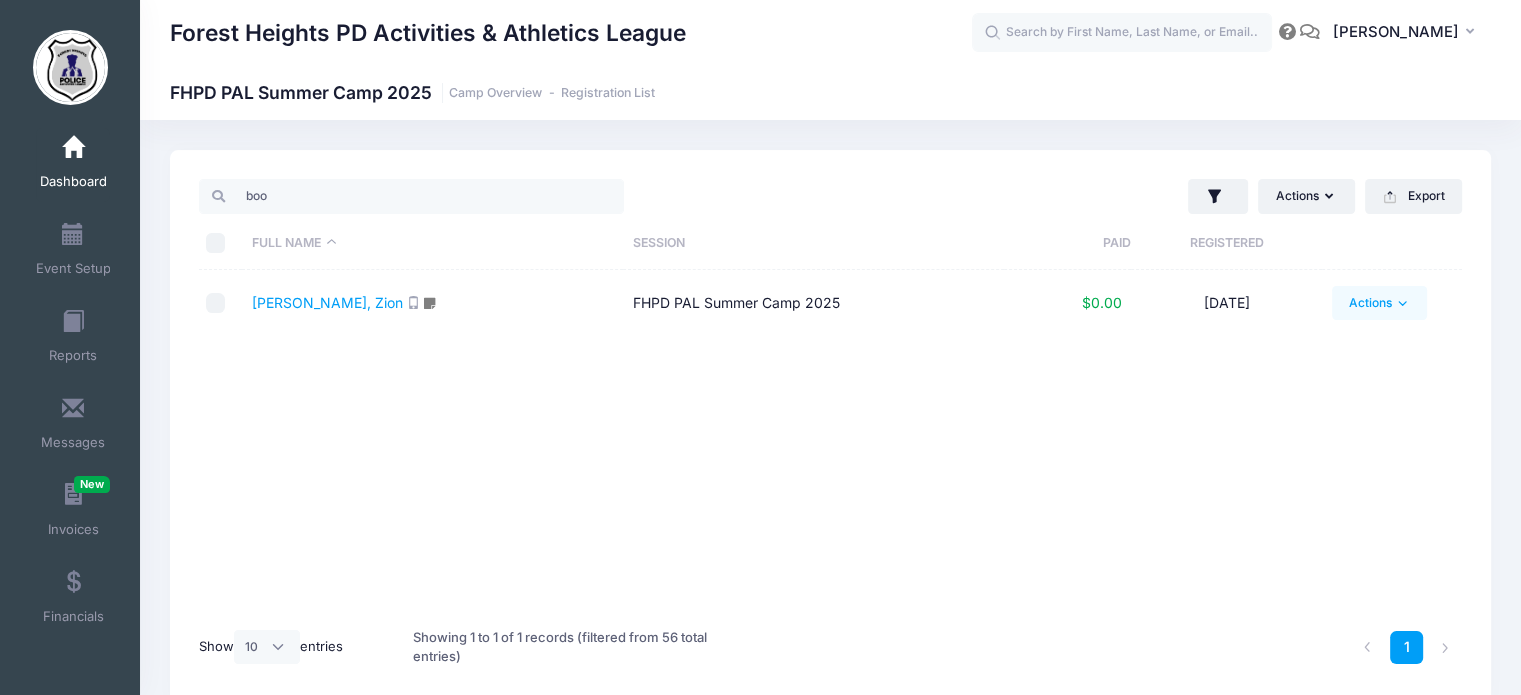 click 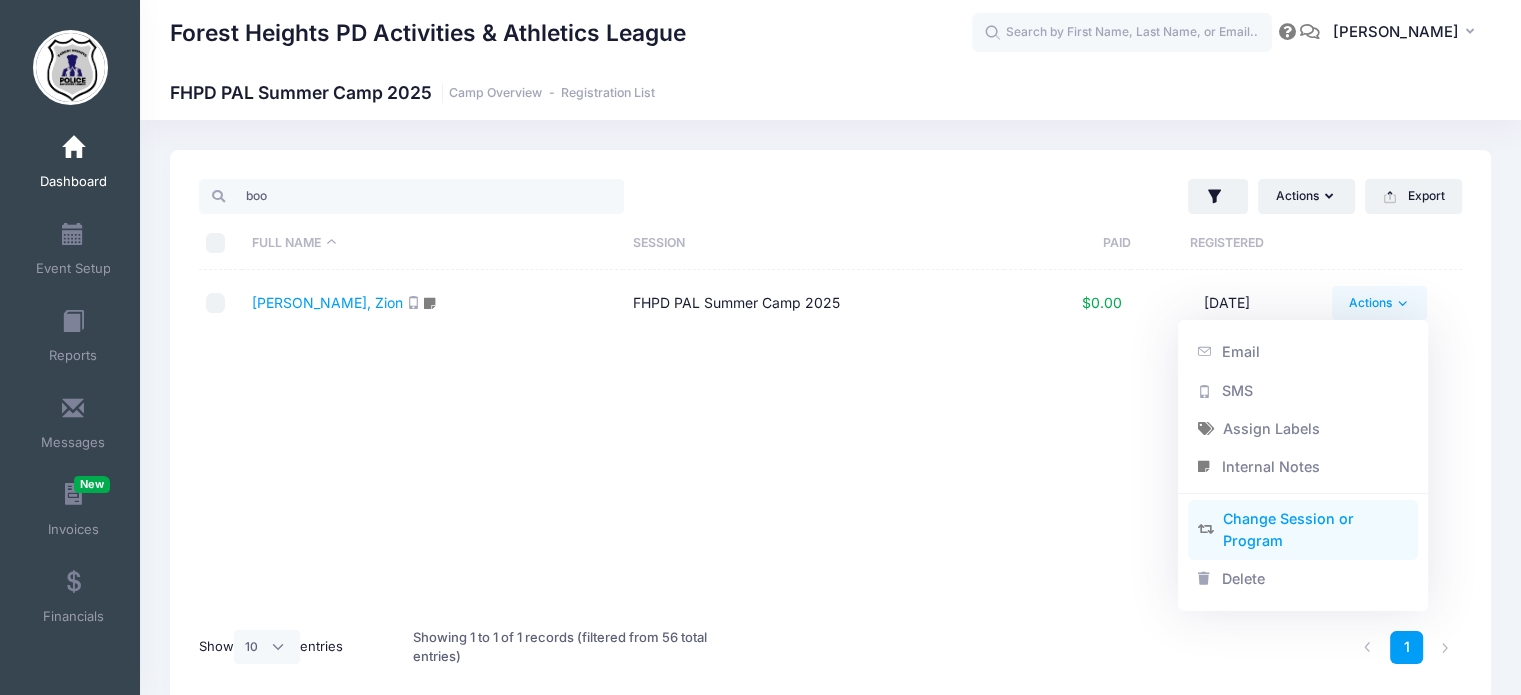 click on "Change Session or Program" at bounding box center [1303, 530] 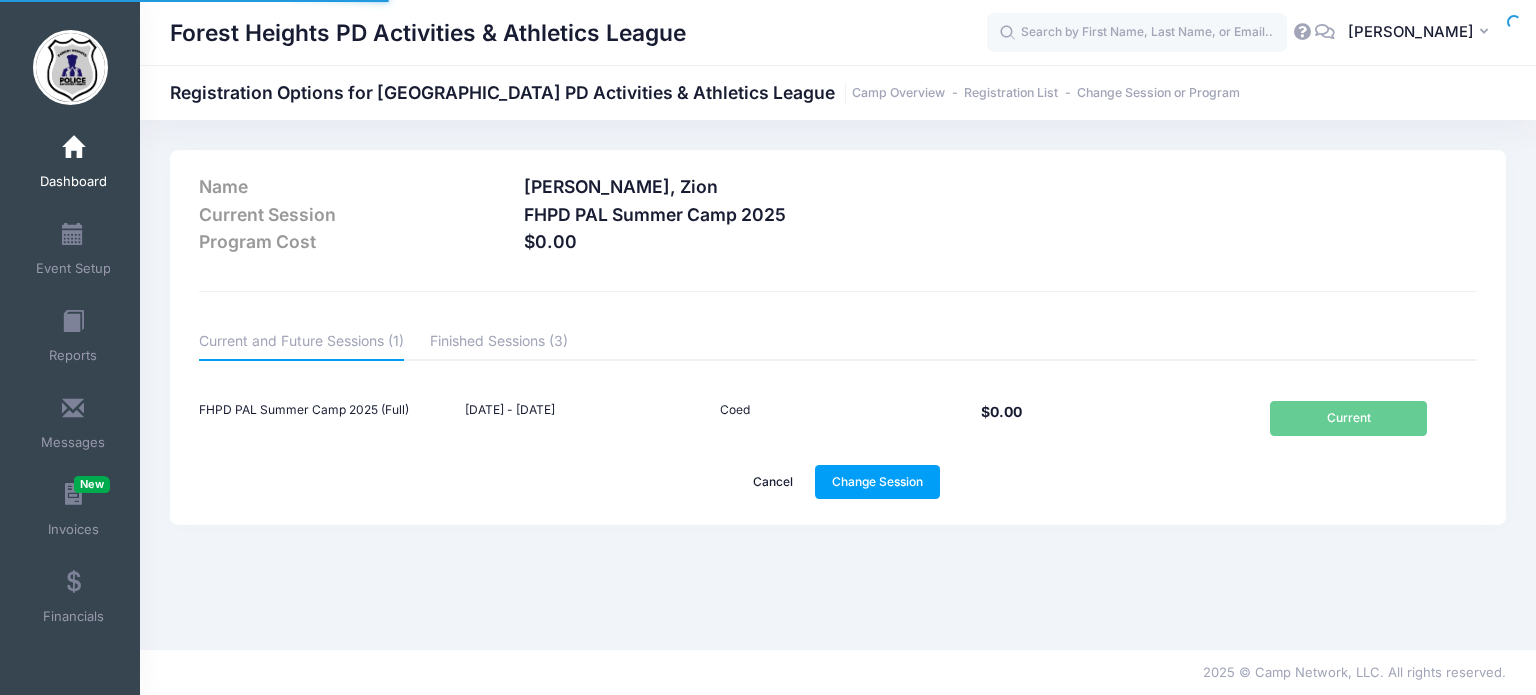 scroll, scrollTop: 0, scrollLeft: 0, axis: both 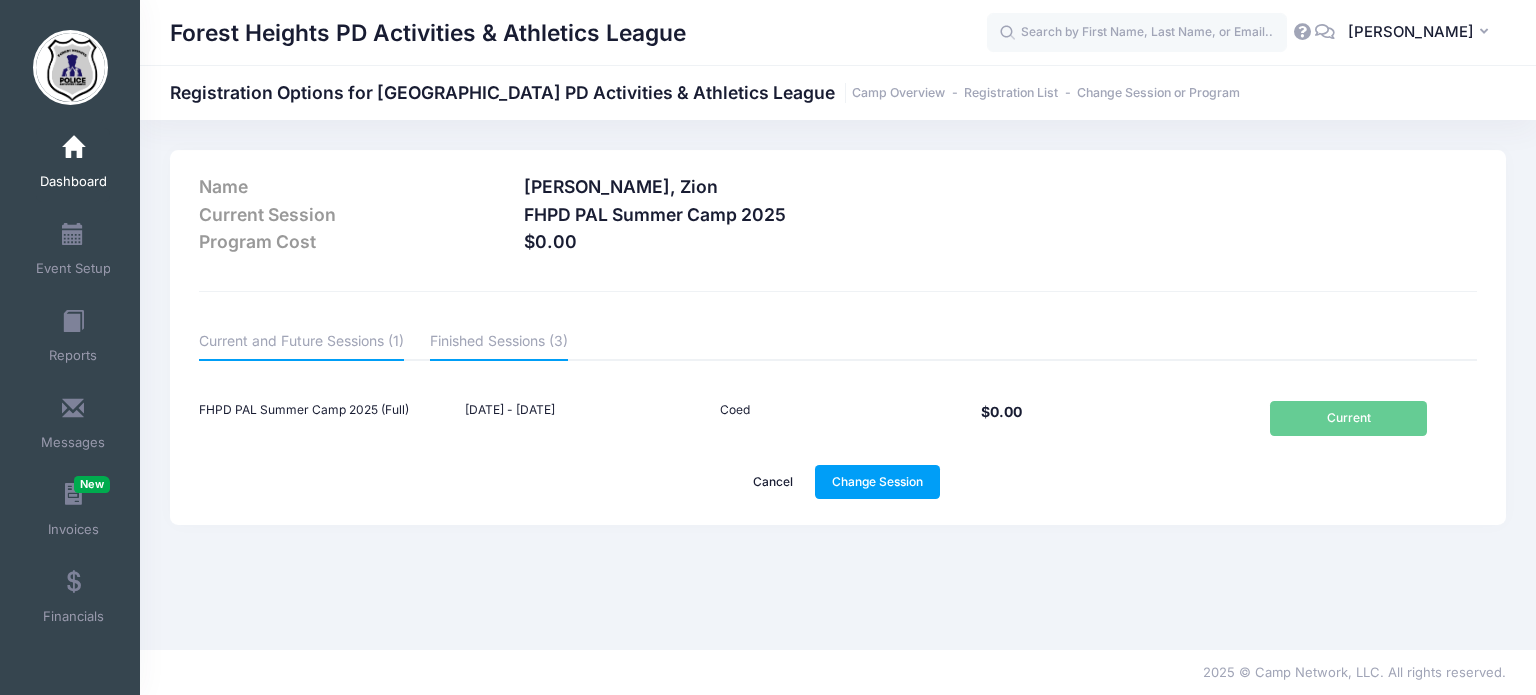 click on "Finished Sessions (3)" at bounding box center [499, 343] 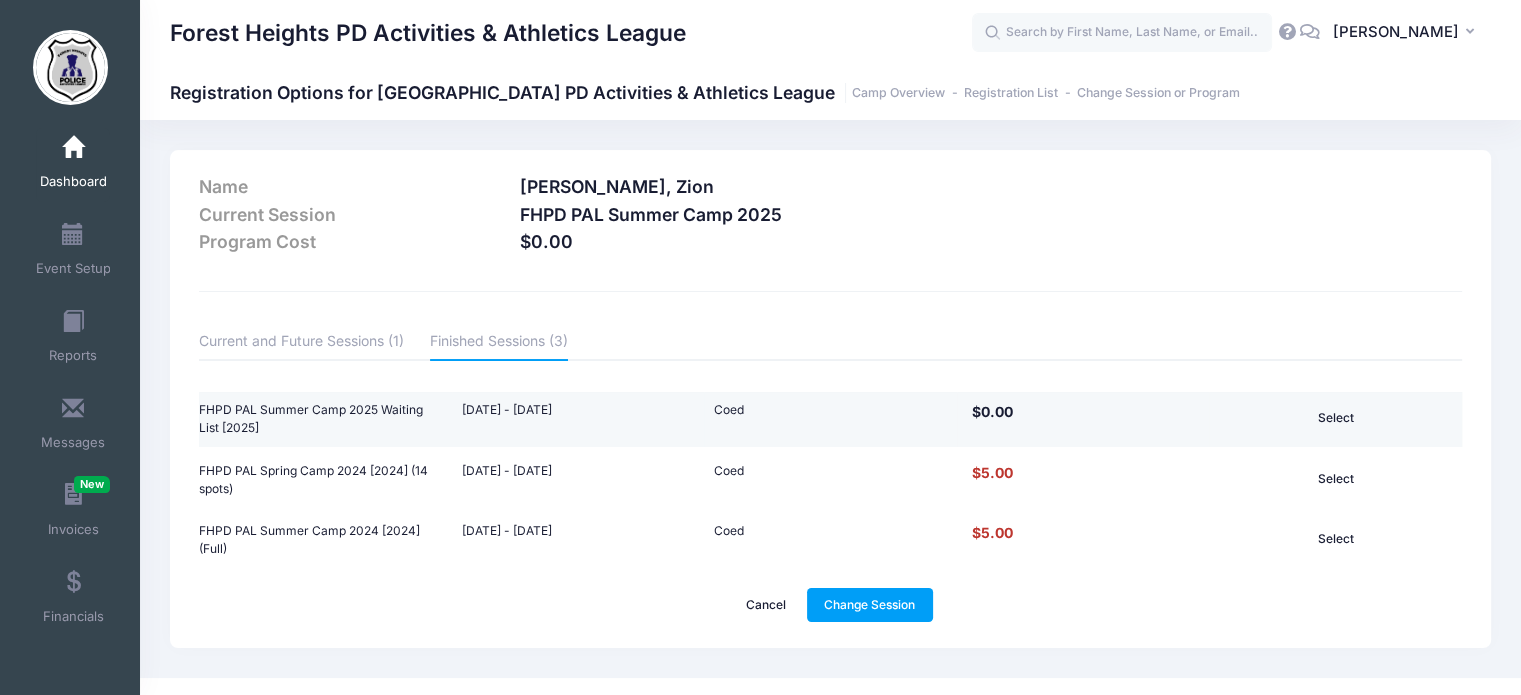 click on "FHPD PAL Summer Camp 2025 Waiting List                                                             [2025]" at bounding box center (325, 420) 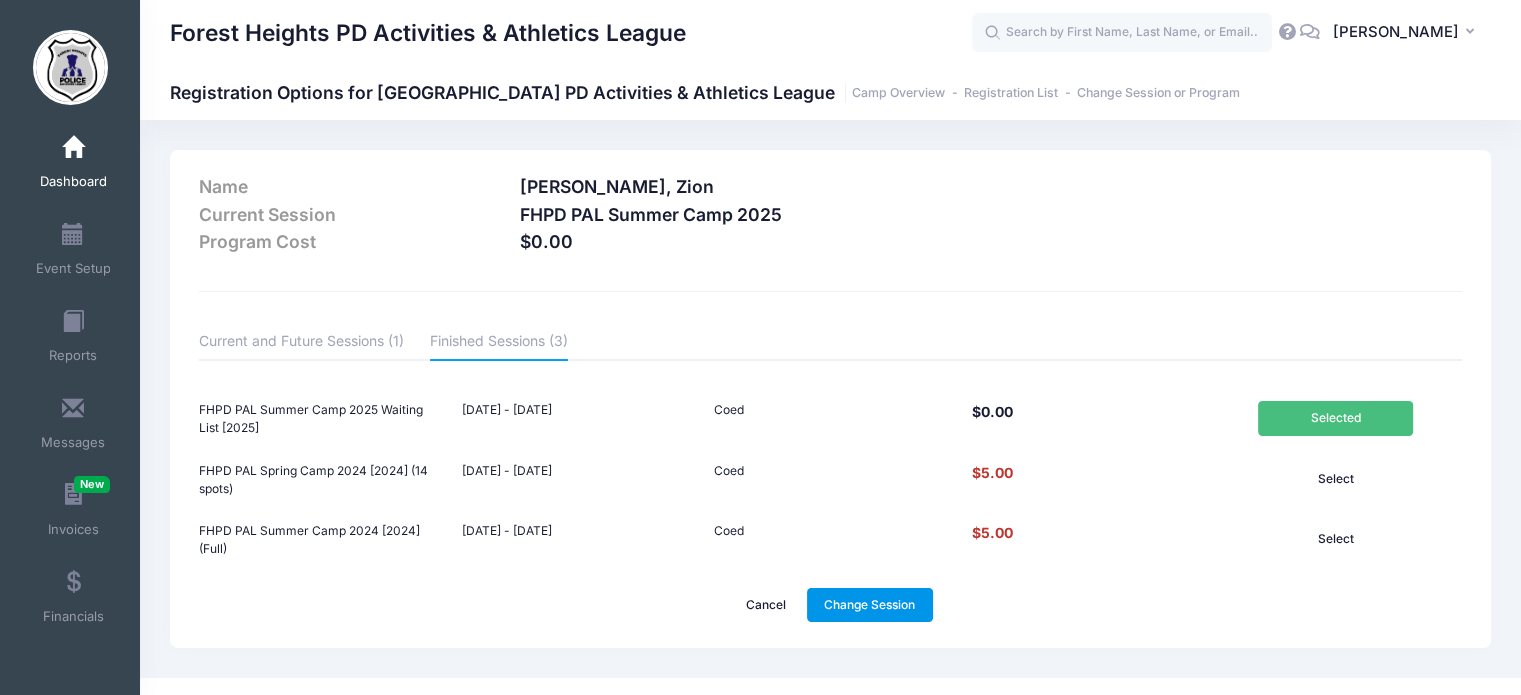 click on "Change Session" at bounding box center (870, 605) 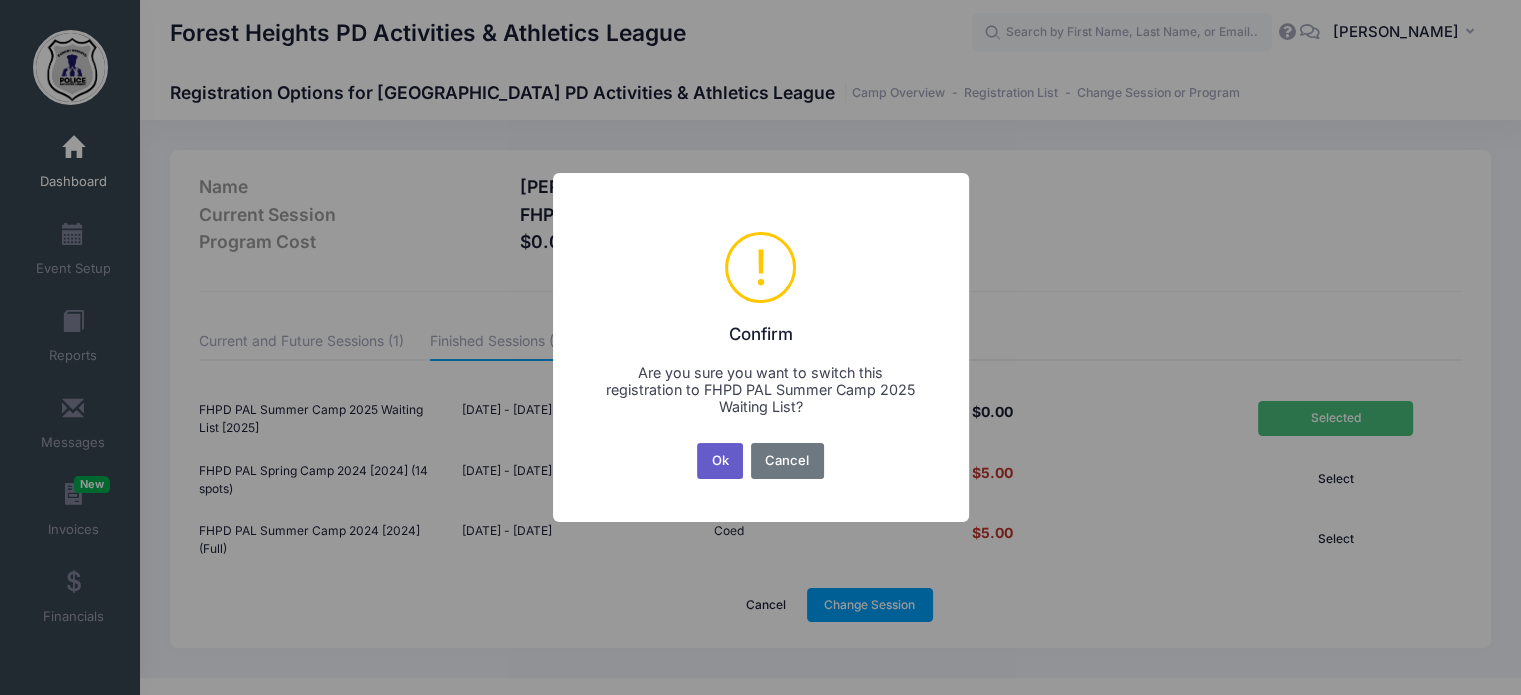 click on "Ok" at bounding box center (720, 461) 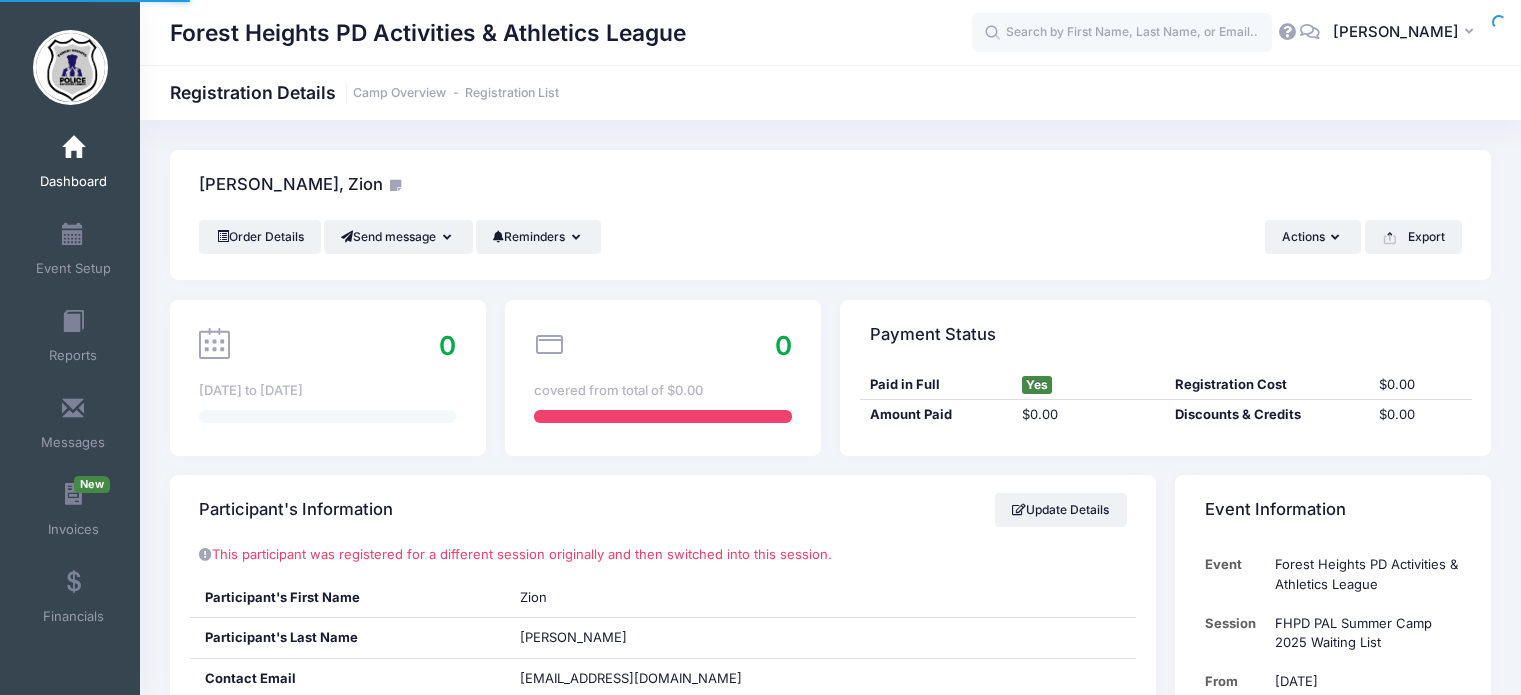 scroll, scrollTop: 0, scrollLeft: 0, axis: both 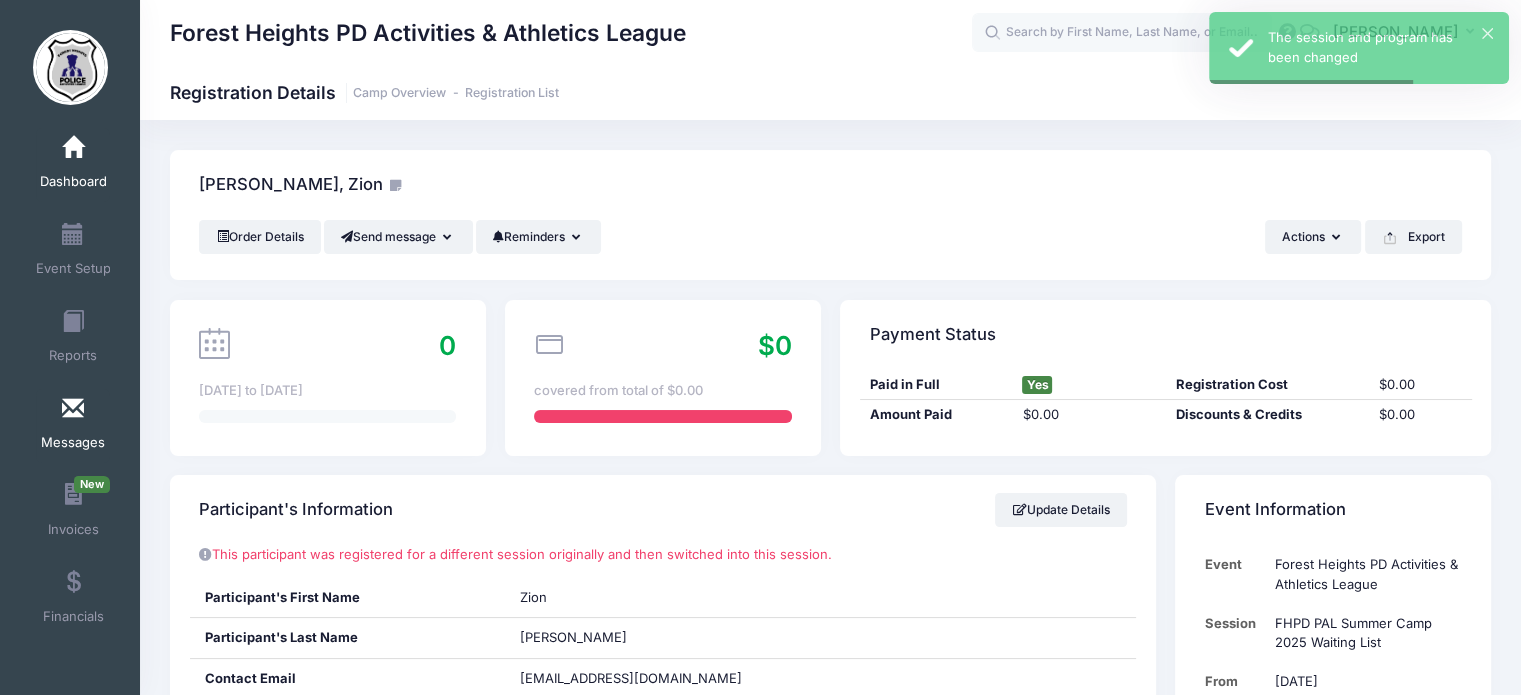 click on "Messages" at bounding box center [73, 426] 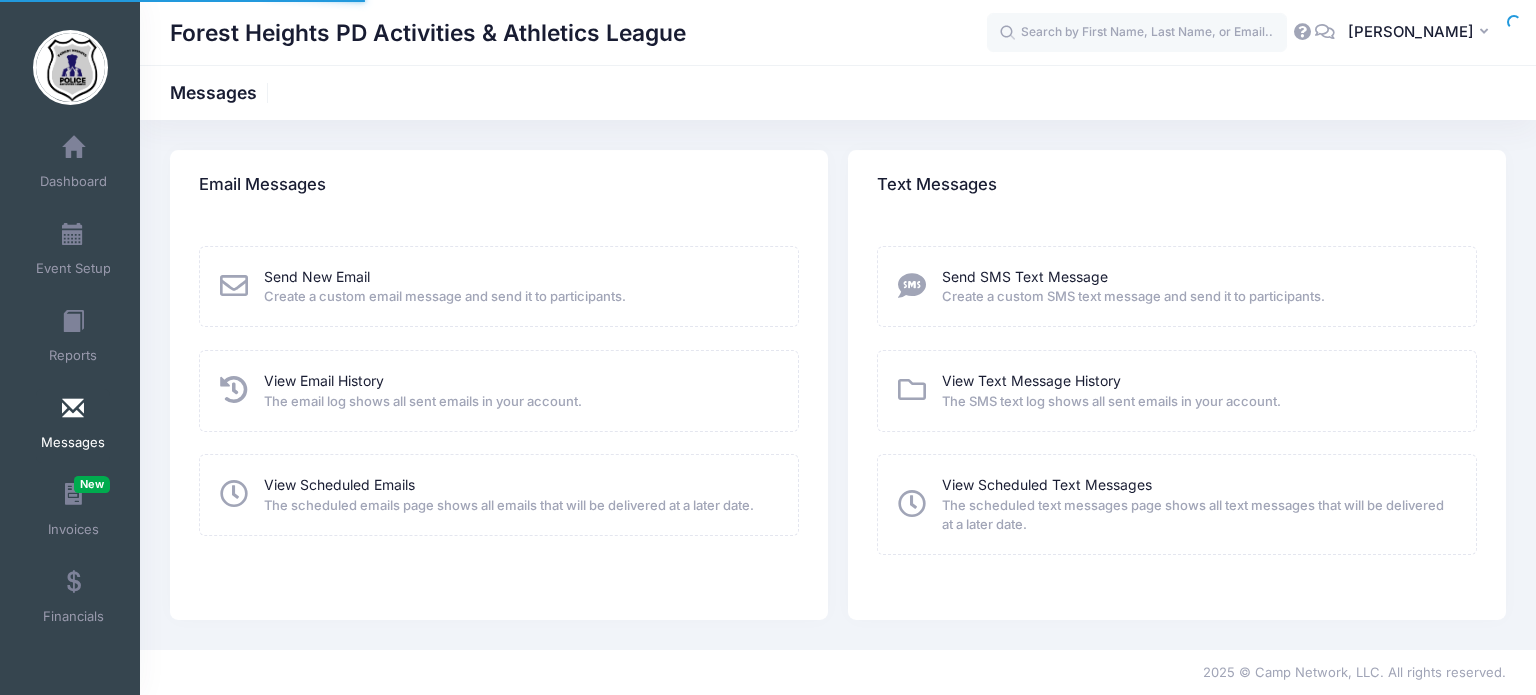 scroll, scrollTop: 0, scrollLeft: 0, axis: both 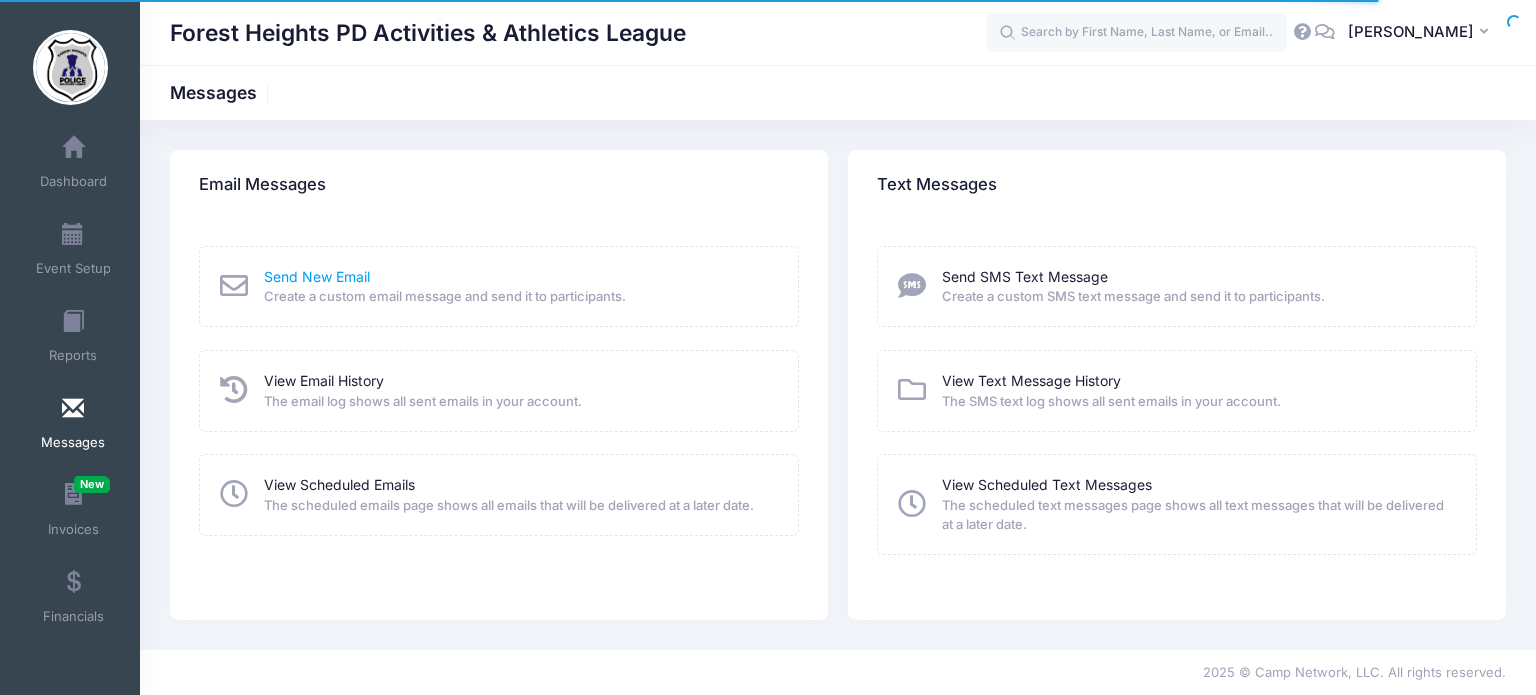 click on "Send New Email" at bounding box center (317, 276) 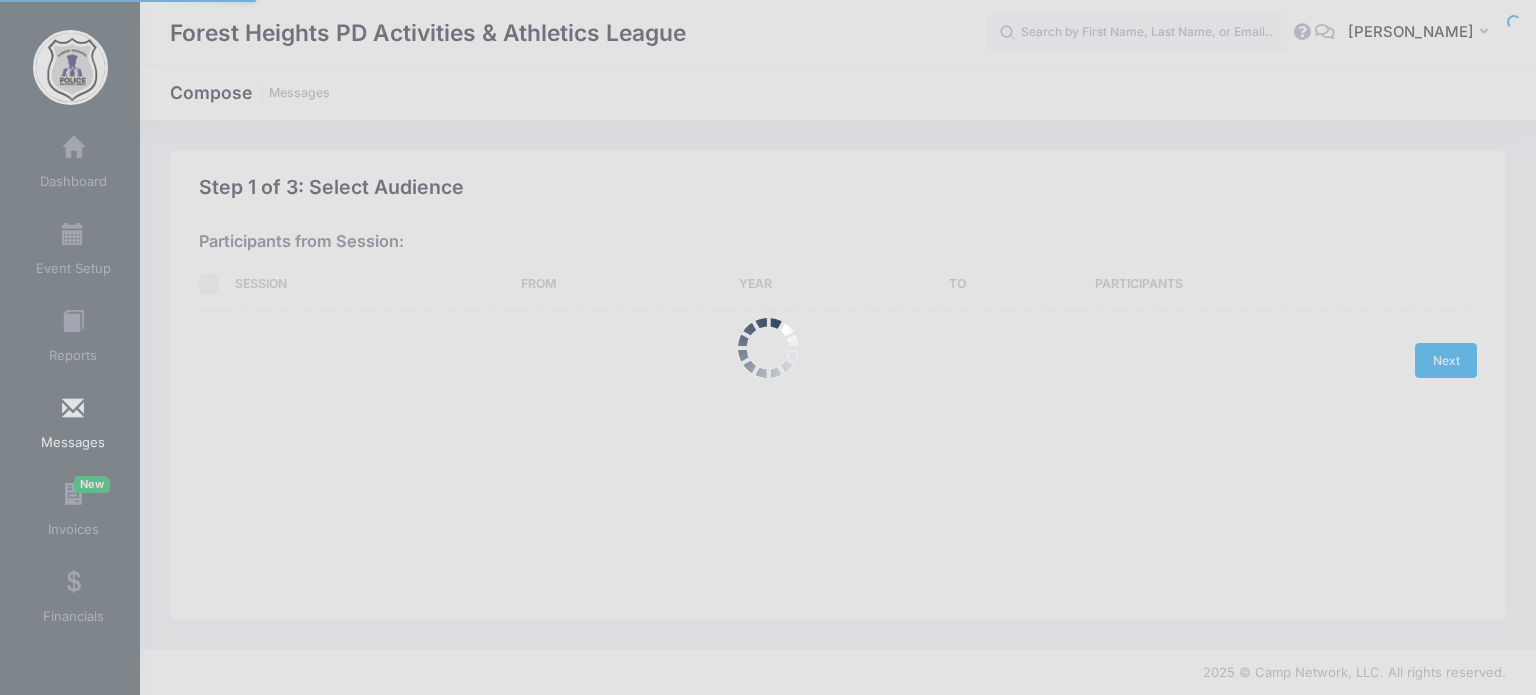 scroll, scrollTop: 0, scrollLeft: 0, axis: both 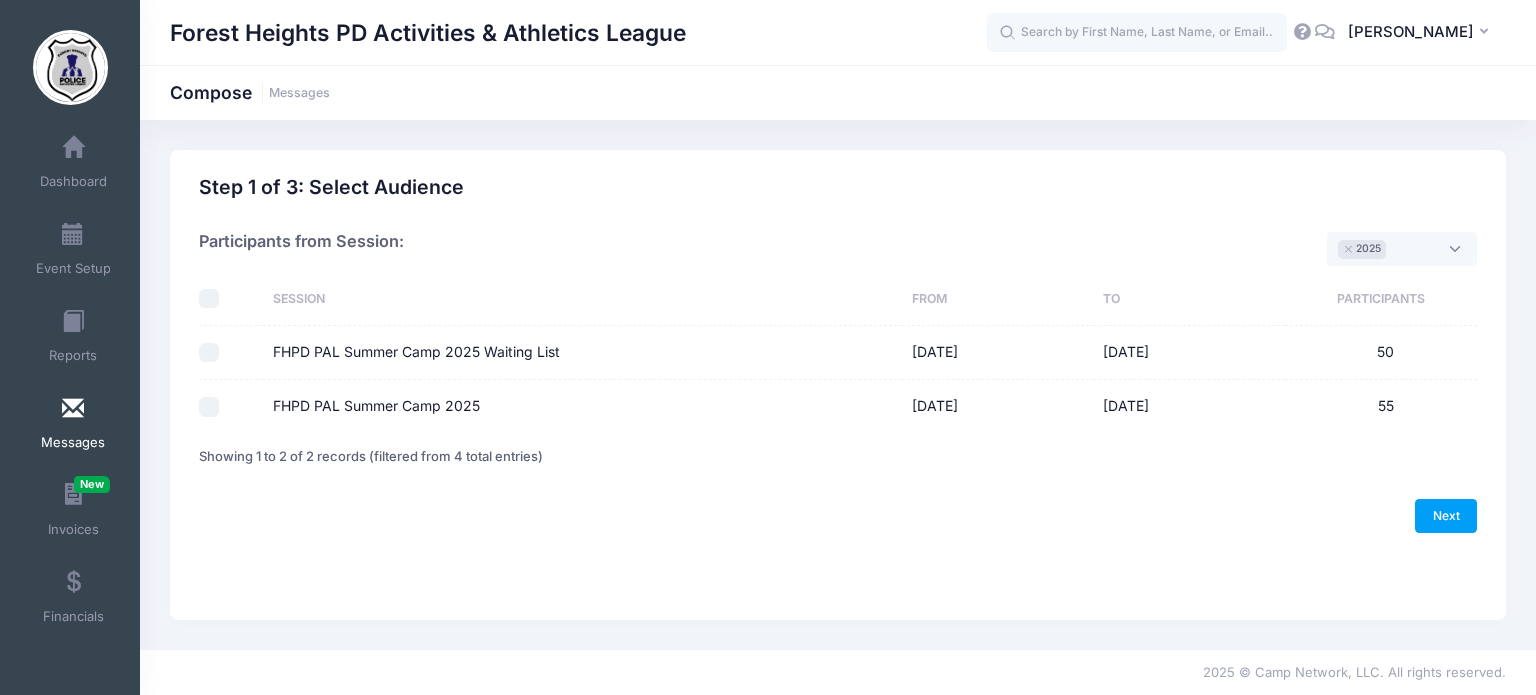 click on "FHPD PAL Summer Camp 2025" at bounding box center [209, 407] 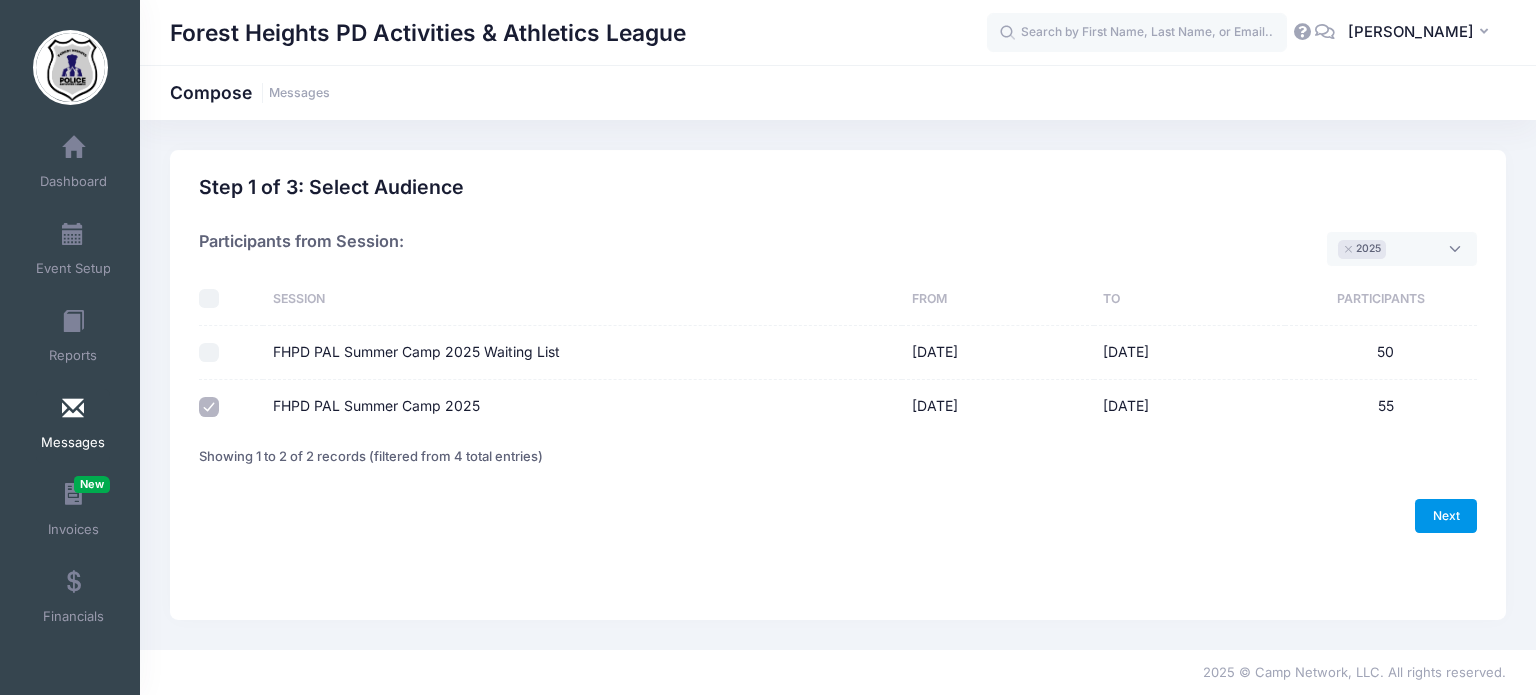 click on "Next" at bounding box center [1446, 516] 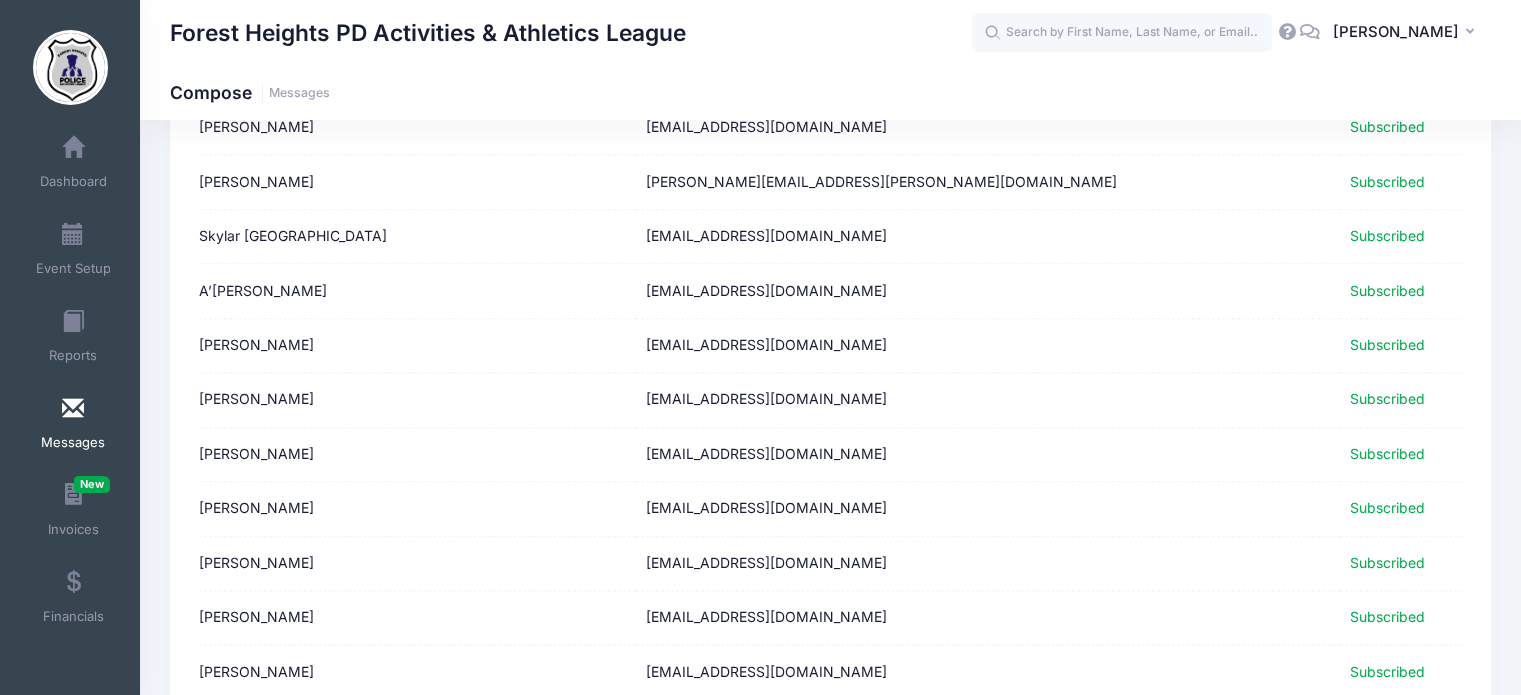 scroll, scrollTop: 2533, scrollLeft: 0, axis: vertical 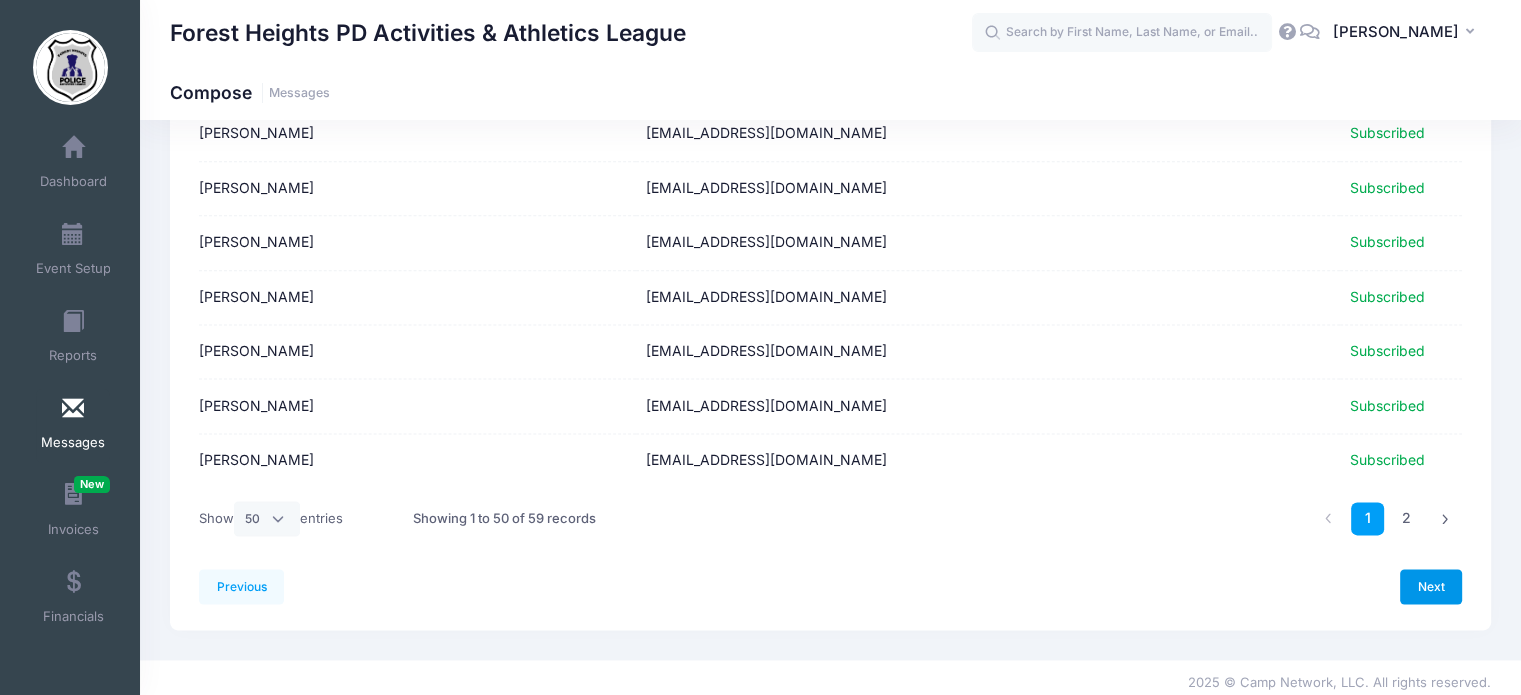 click on "Next" at bounding box center (1431, 586) 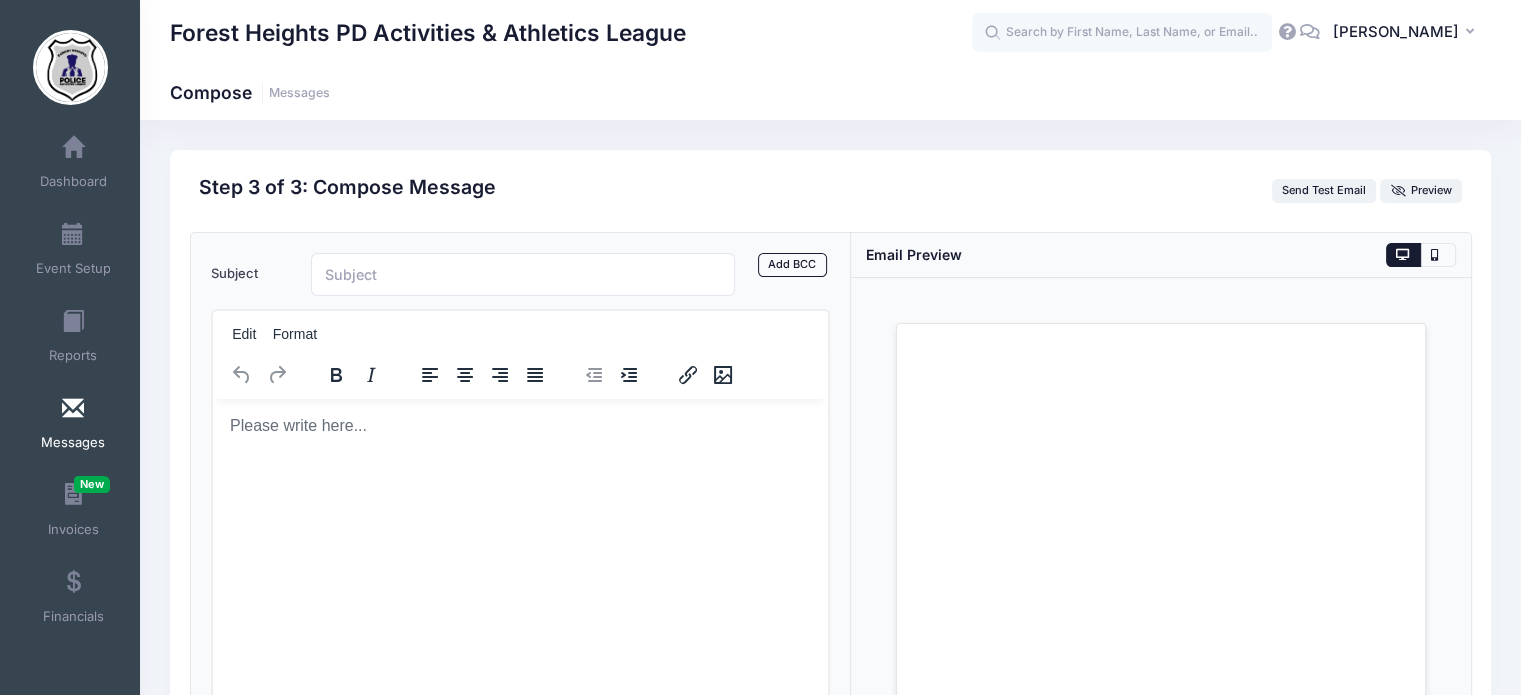 scroll, scrollTop: 0, scrollLeft: 0, axis: both 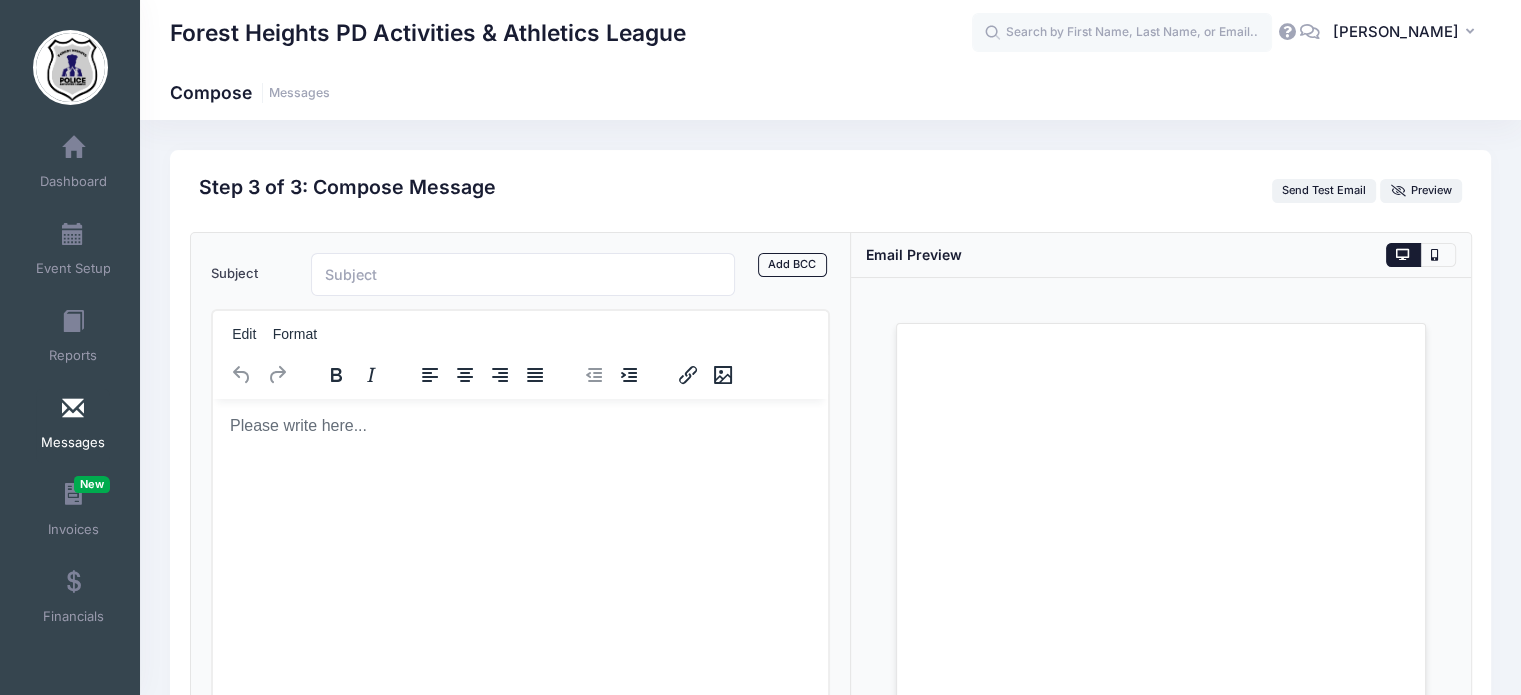 click at bounding box center (520, 425) 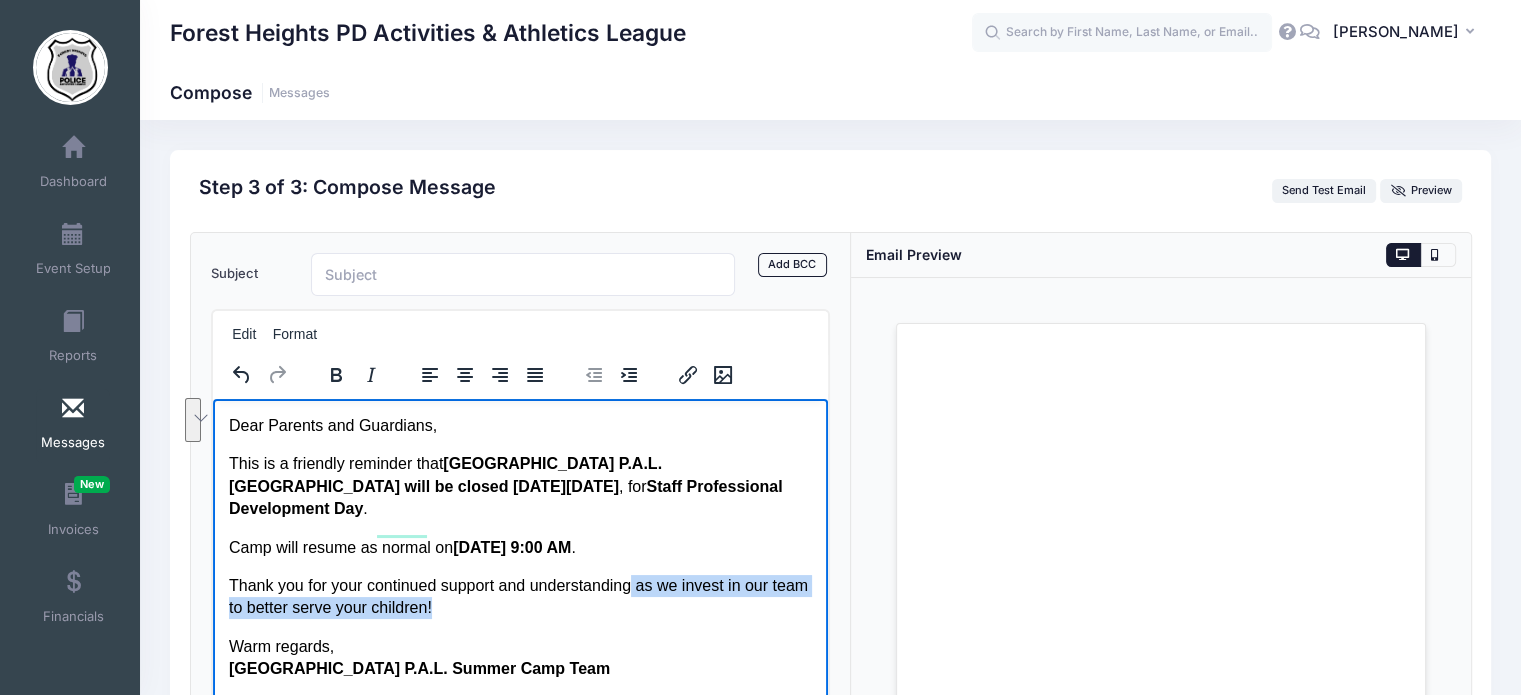 drag, startPoint x: 440, startPoint y: 584, endPoint x: 632, endPoint y: 569, distance: 192.58505 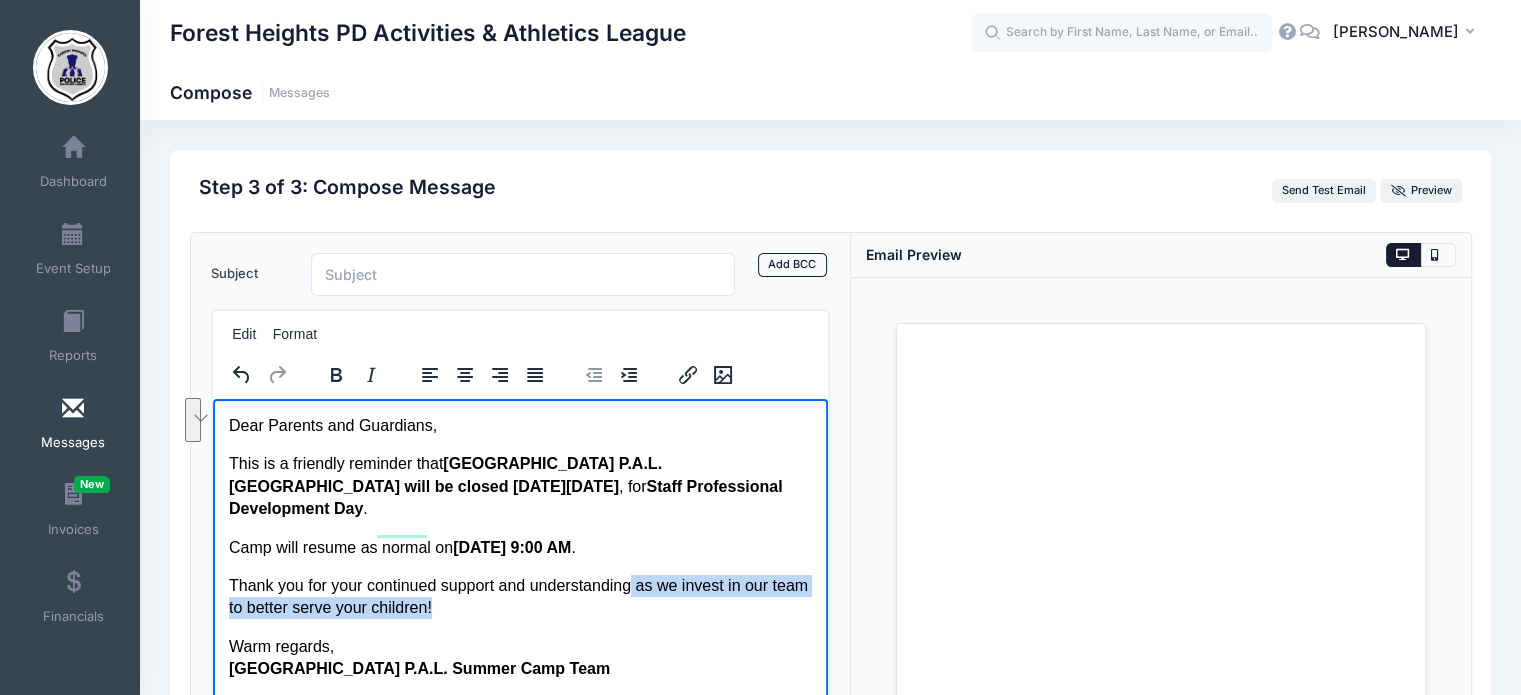 click on "Thank you for your continued support and understanding as we invest in our team to better serve your children!" at bounding box center (520, 596) 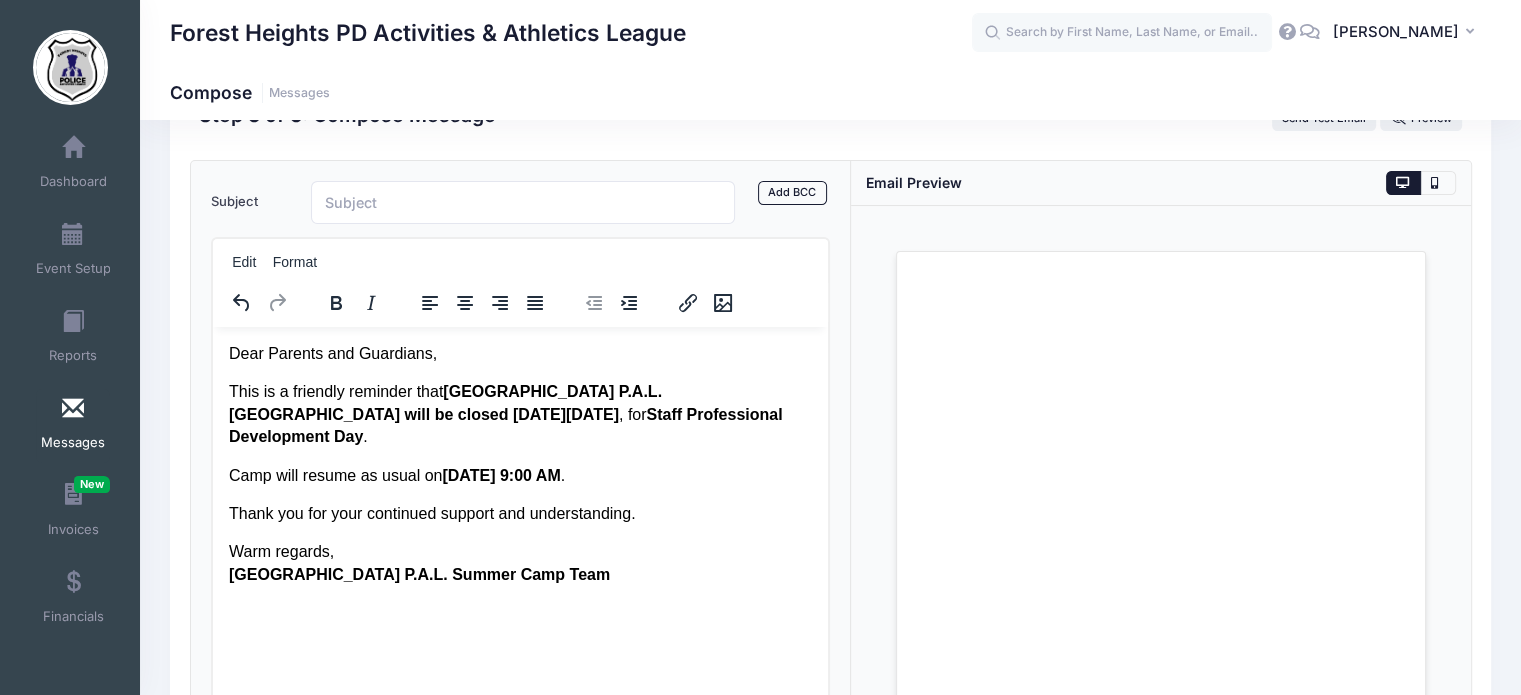 scroll, scrollTop: 0, scrollLeft: 0, axis: both 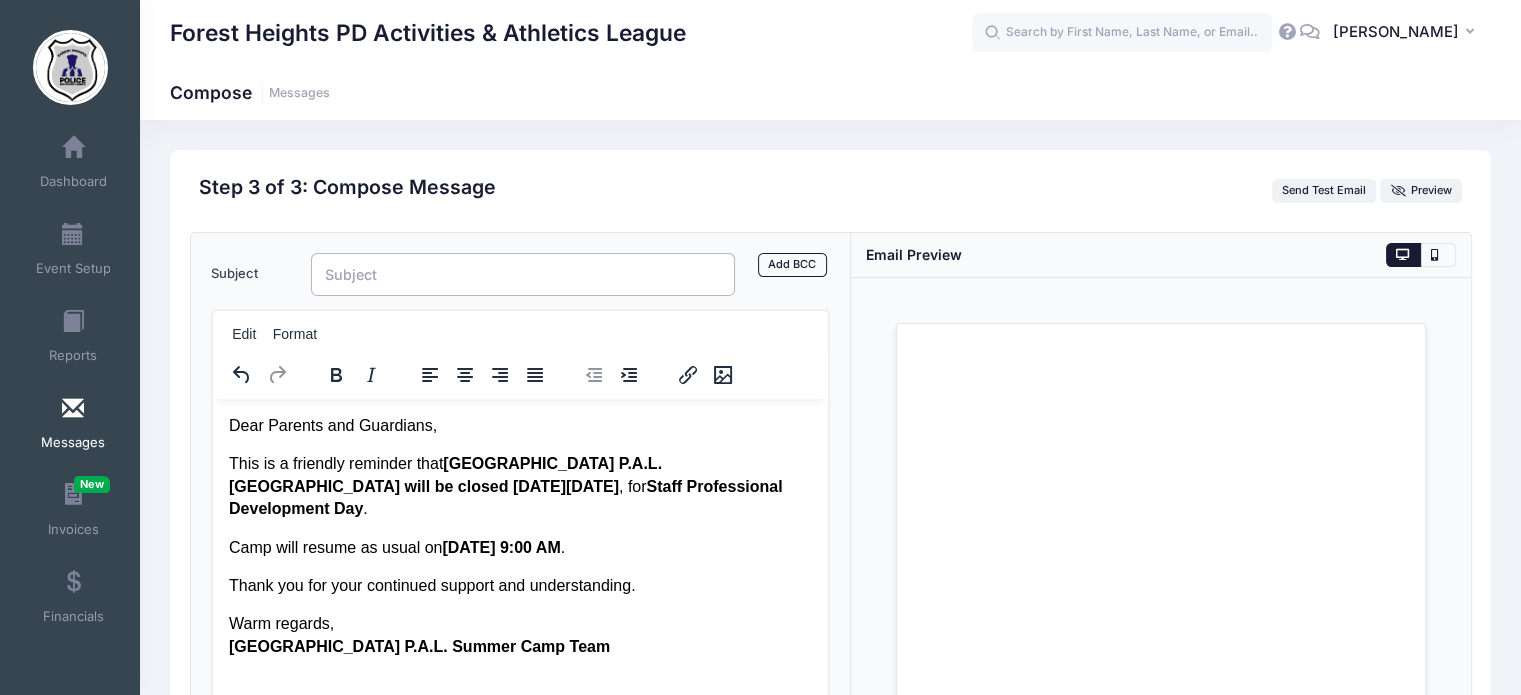 click on "Subject" at bounding box center [523, 274] 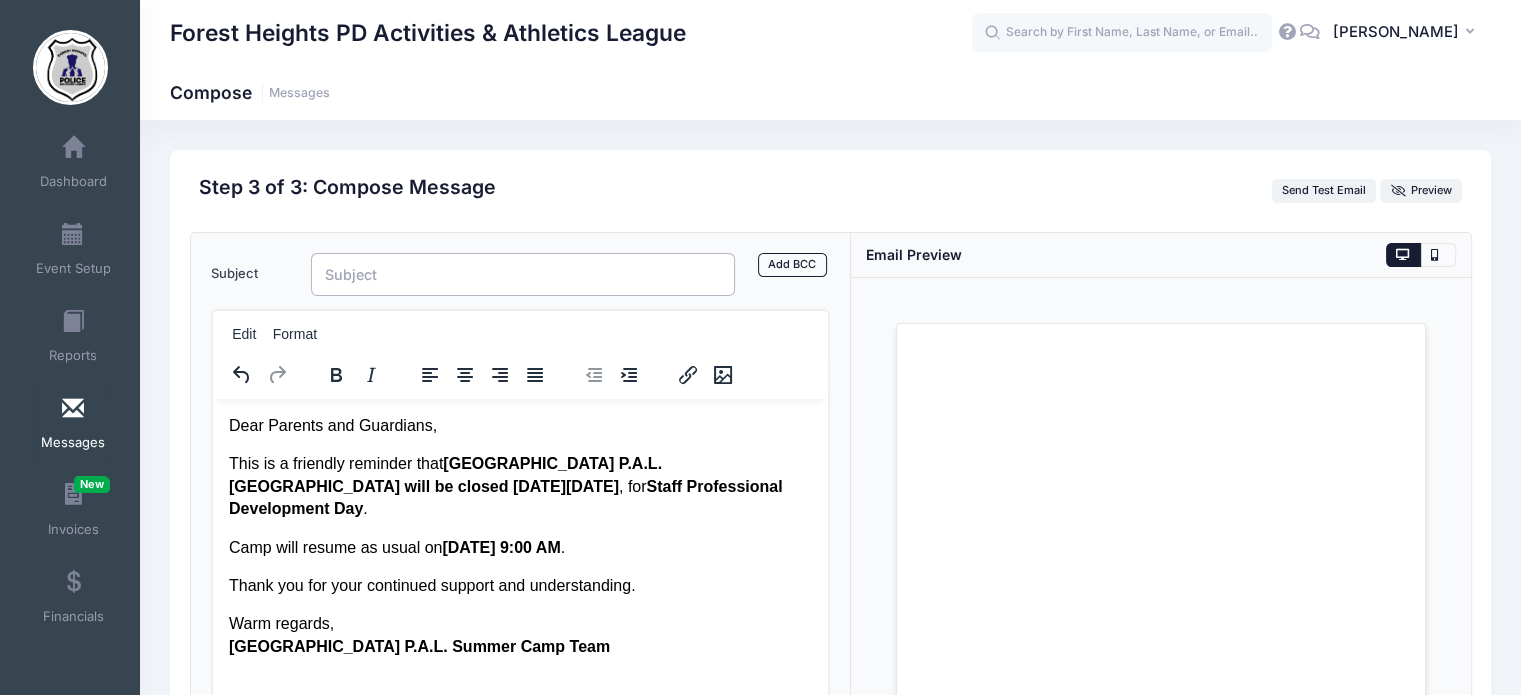 click on "Subject" at bounding box center [523, 274] 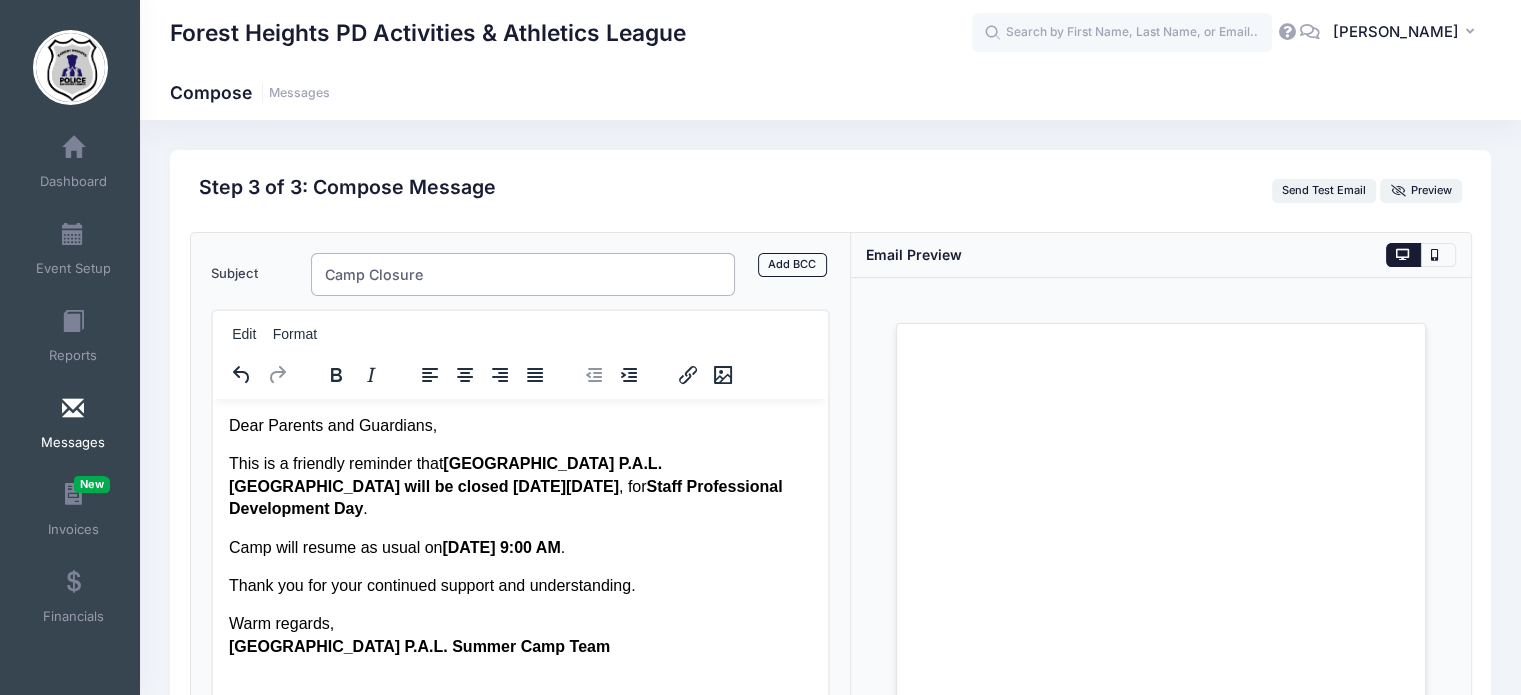 click on "Camp Closure" at bounding box center (523, 274) 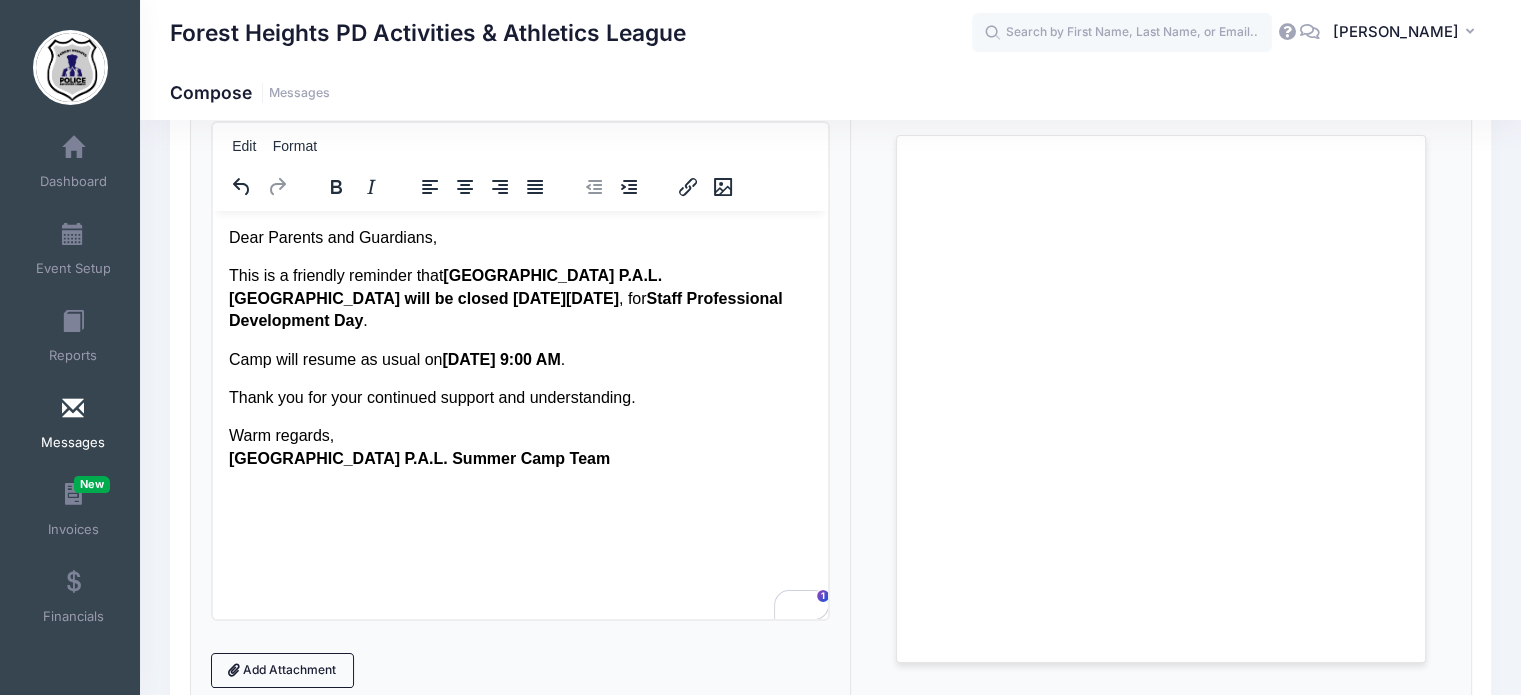 scroll, scrollTop: 156, scrollLeft: 0, axis: vertical 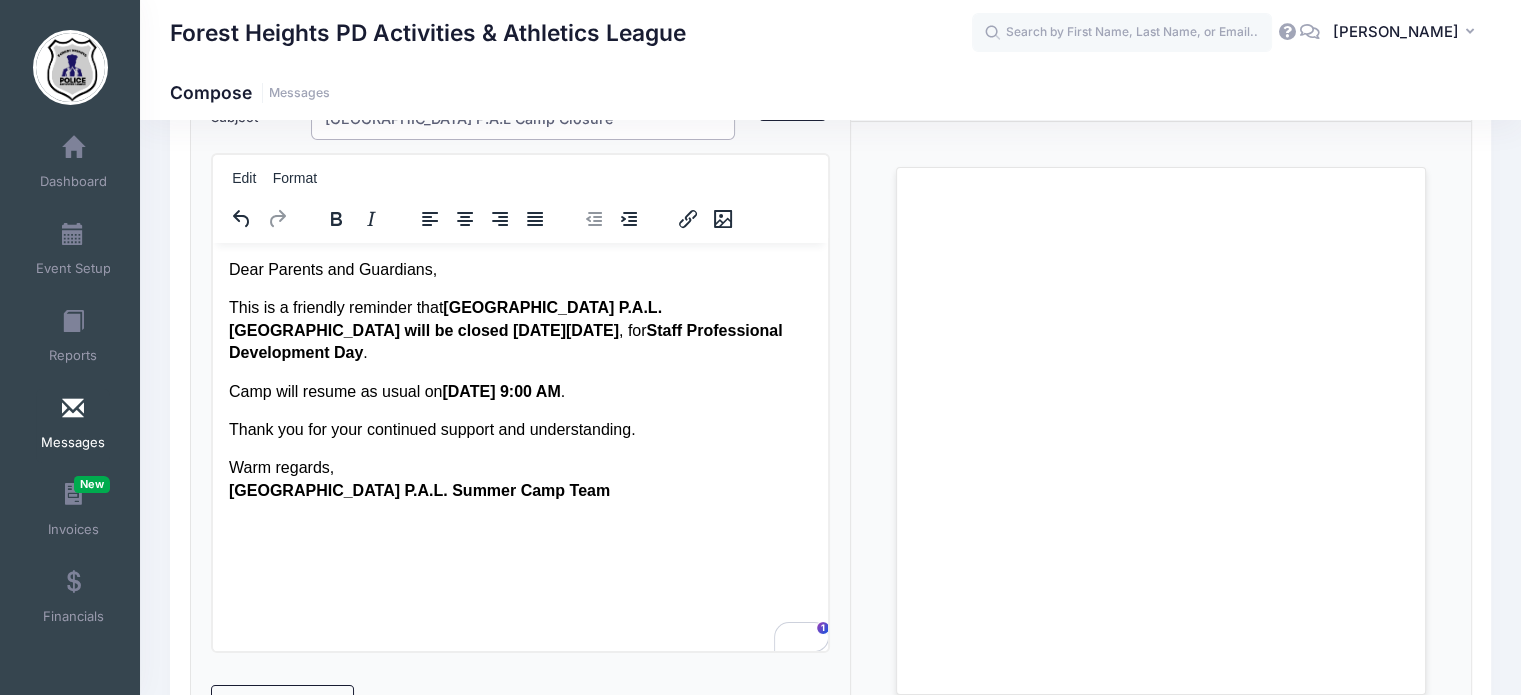 type on "Forest Heights P.A.L Camp Closure" 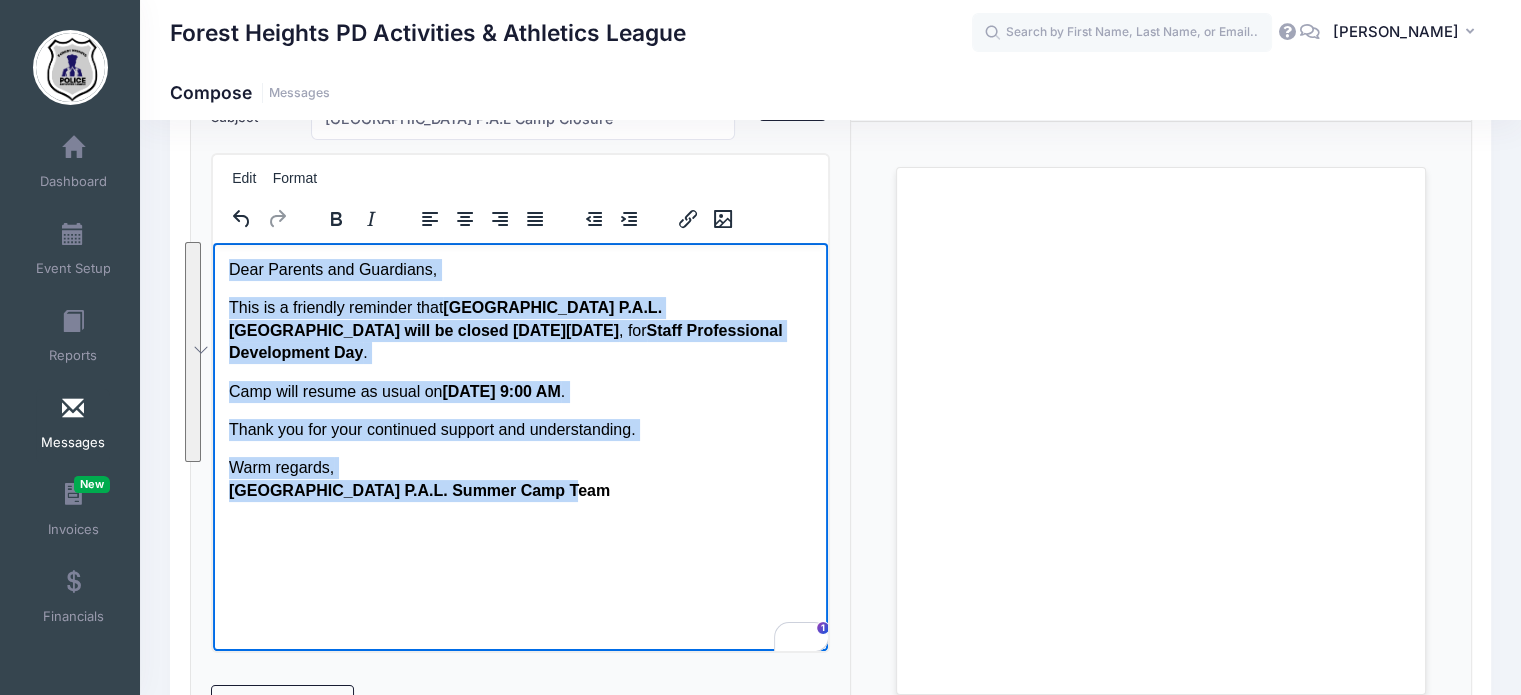 drag, startPoint x: 559, startPoint y: 468, endPoint x: 223, endPoint y: 270, distance: 390 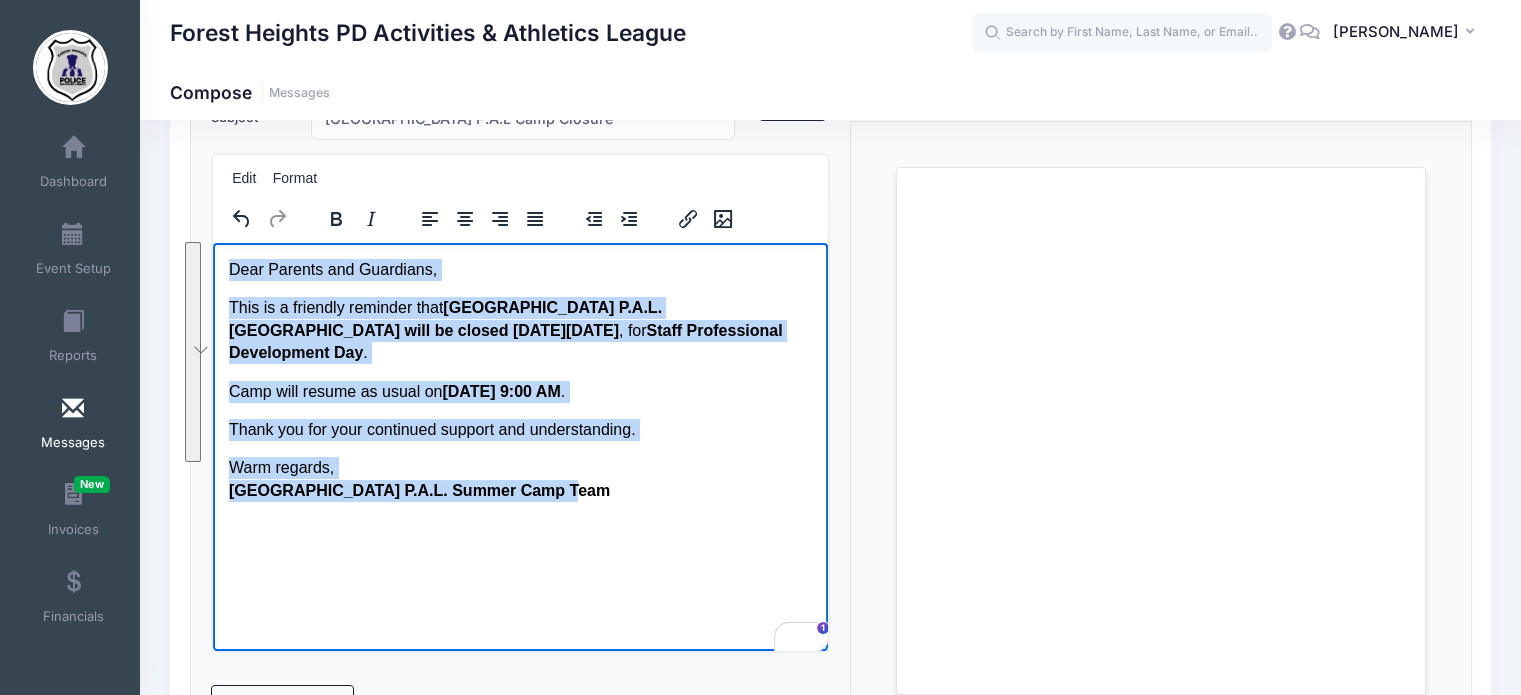 click on "Dear Parents and Guardians, This is a friendly reminder that  Forest Heights P.A.L. Summer Camp will be closed on Friday, July 18, 2025 , for  Staff Professional Development Day . Camp will resume as usual on  Monday, July 21, 2025, at 9:00 AM . Thank you for your continued support and understanding. Warm regards, Forest Heights P.A.L. Summer Camp Team" at bounding box center (520, 379) 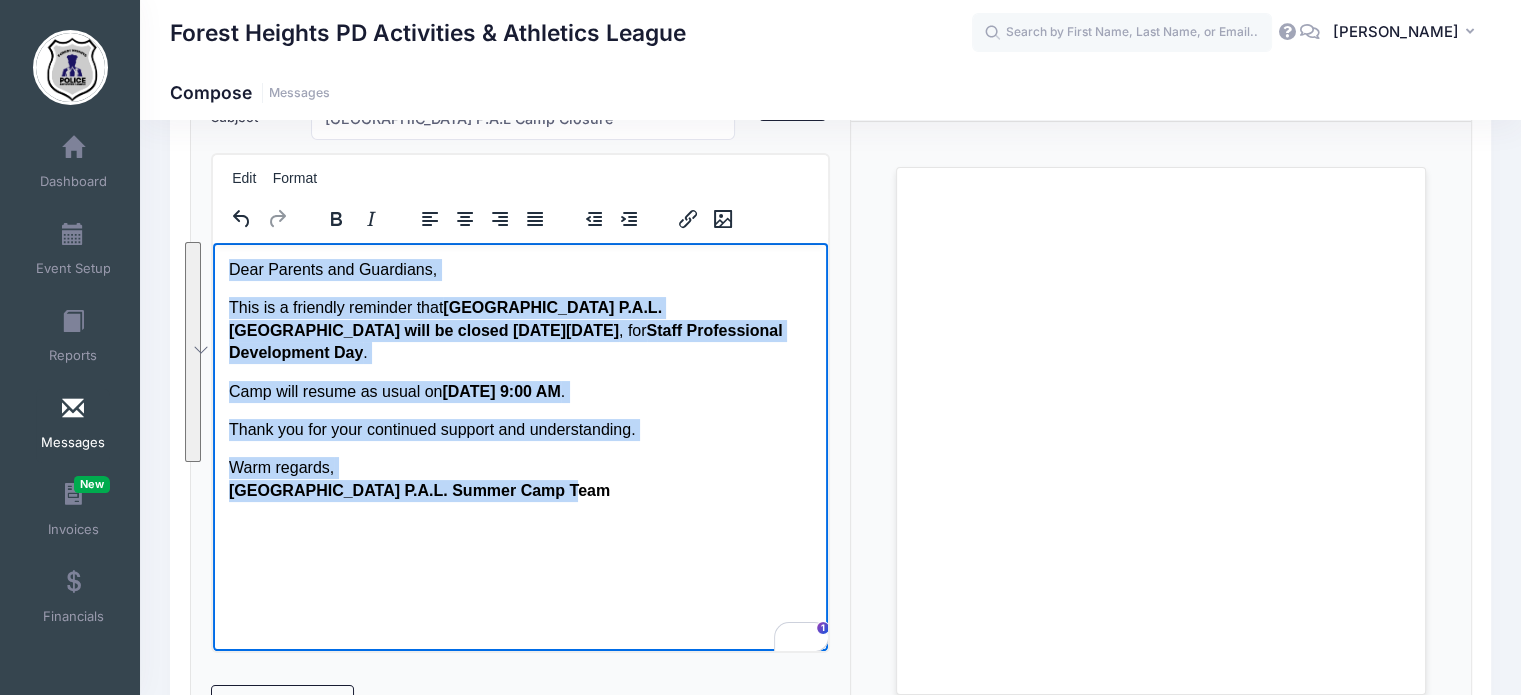 copy on "Dear Parents and Guardians, This is a friendly reminder that  Forest Heights P.A.L. Summer Camp will be closed on Friday, July 18, 2025 , for  Staff Professional Development Day . Camp will resume as usual on  Monday, July 21, 2025, at 9:00 AM . Thank you for your continued support and understanding. Warm regards, Forest Heights P.A.L. Summer Camp Team" 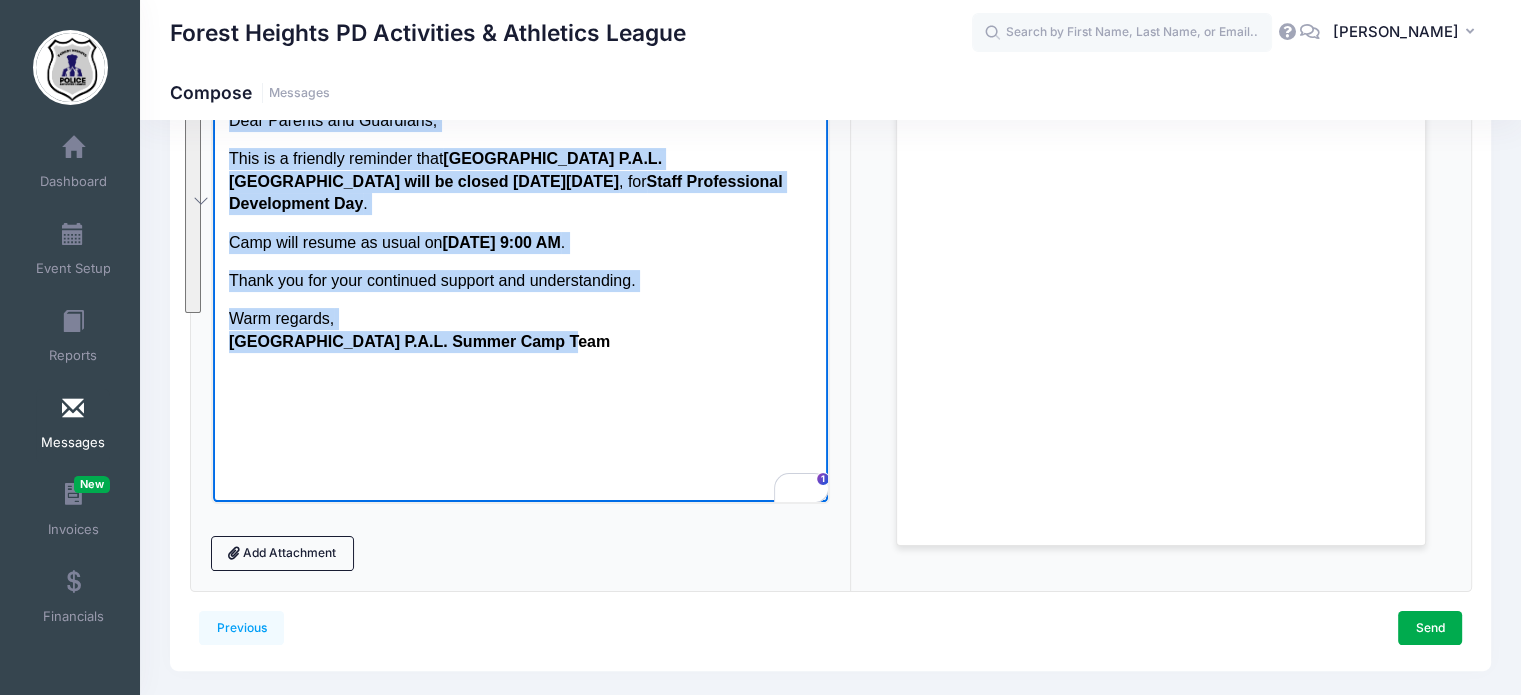 scroll, scrollTop: 356, scrollLeft: 0, axis: vertical 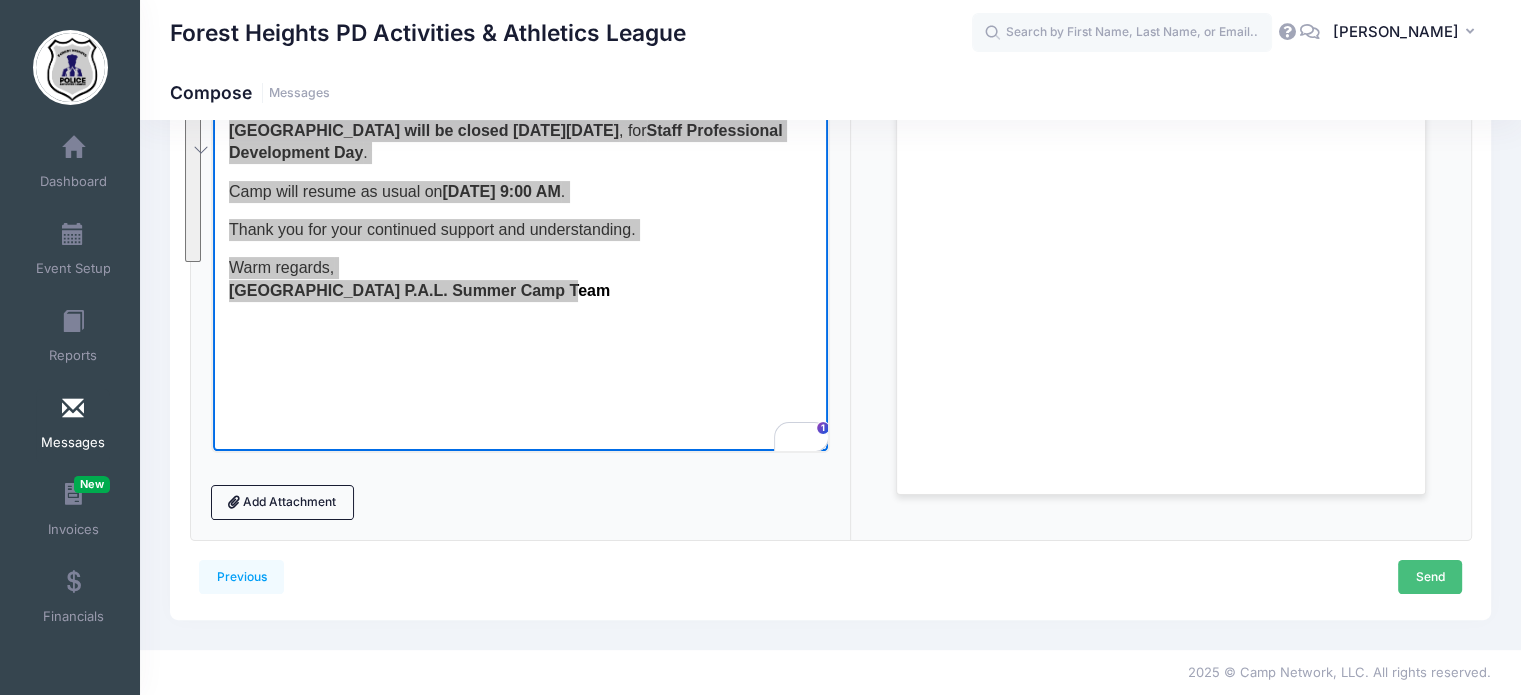 click on "Send" at bounding box center [1430, 577] 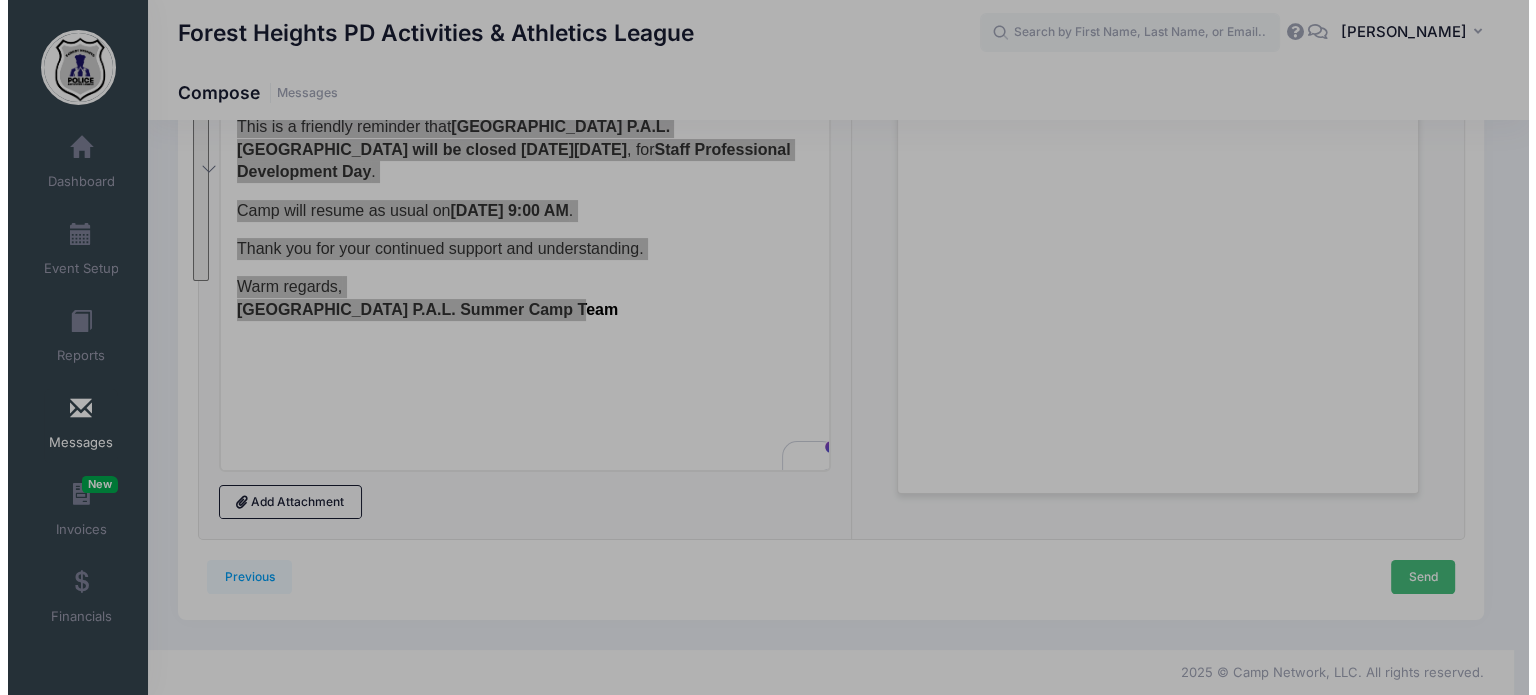 scroll, scrollTop: 0, scrollLeft: 0, axis: both 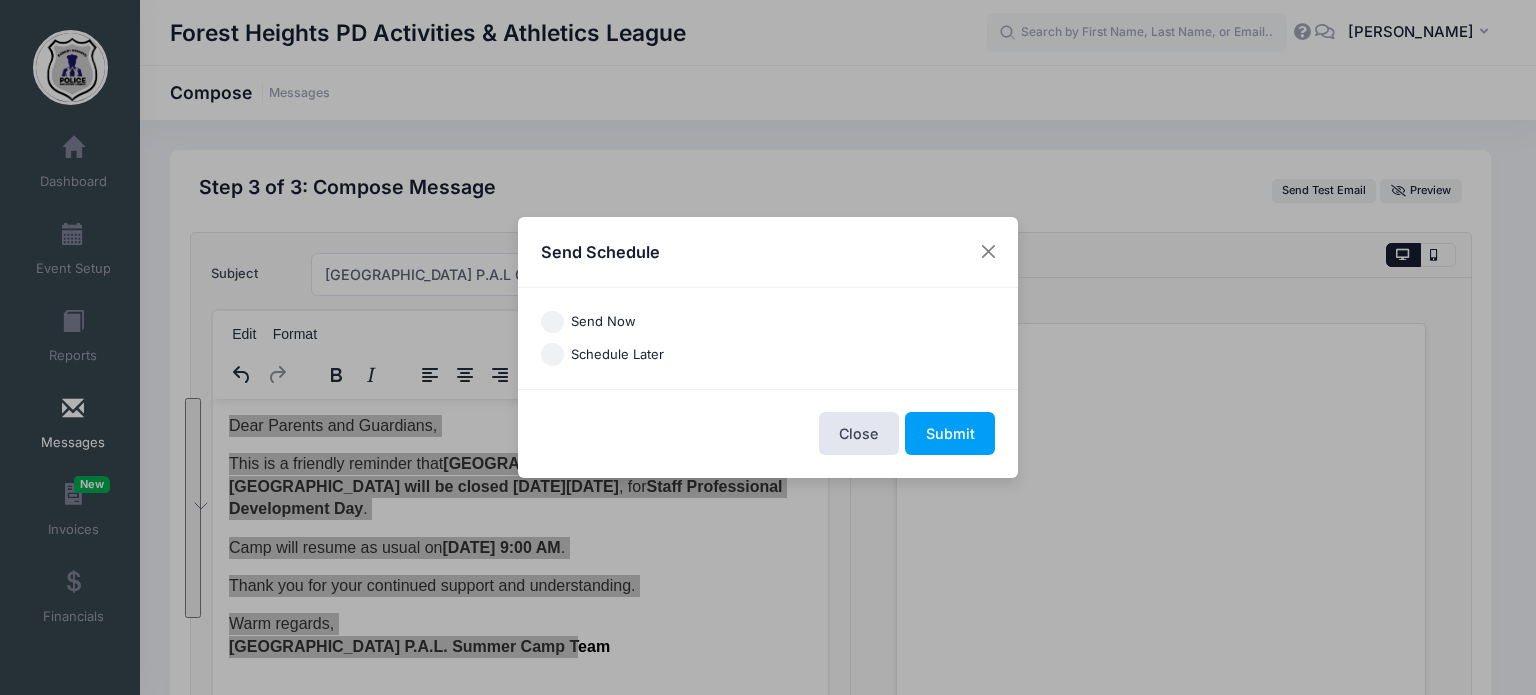 click on "Send Now" at bounding box center [552, 322] 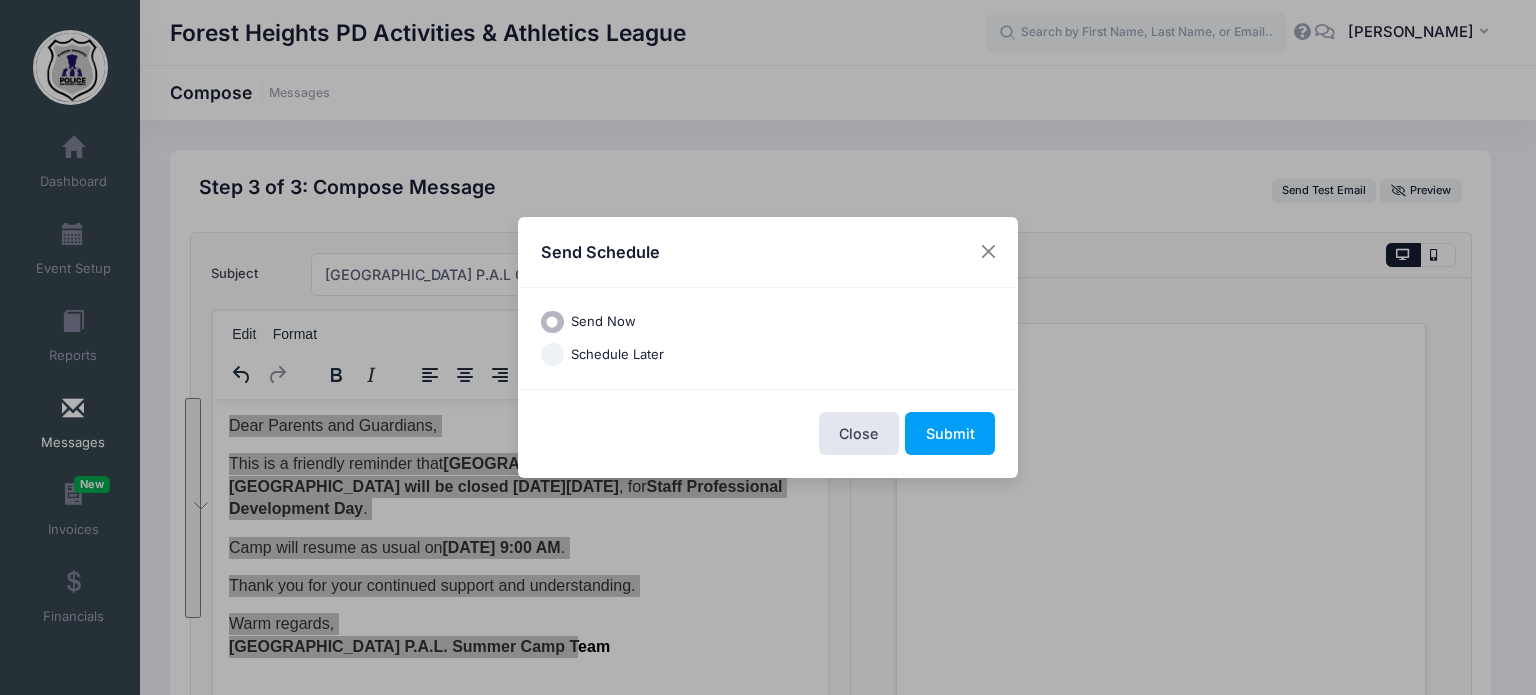 click on "Schedule Later" at bounding box center [552, 354] 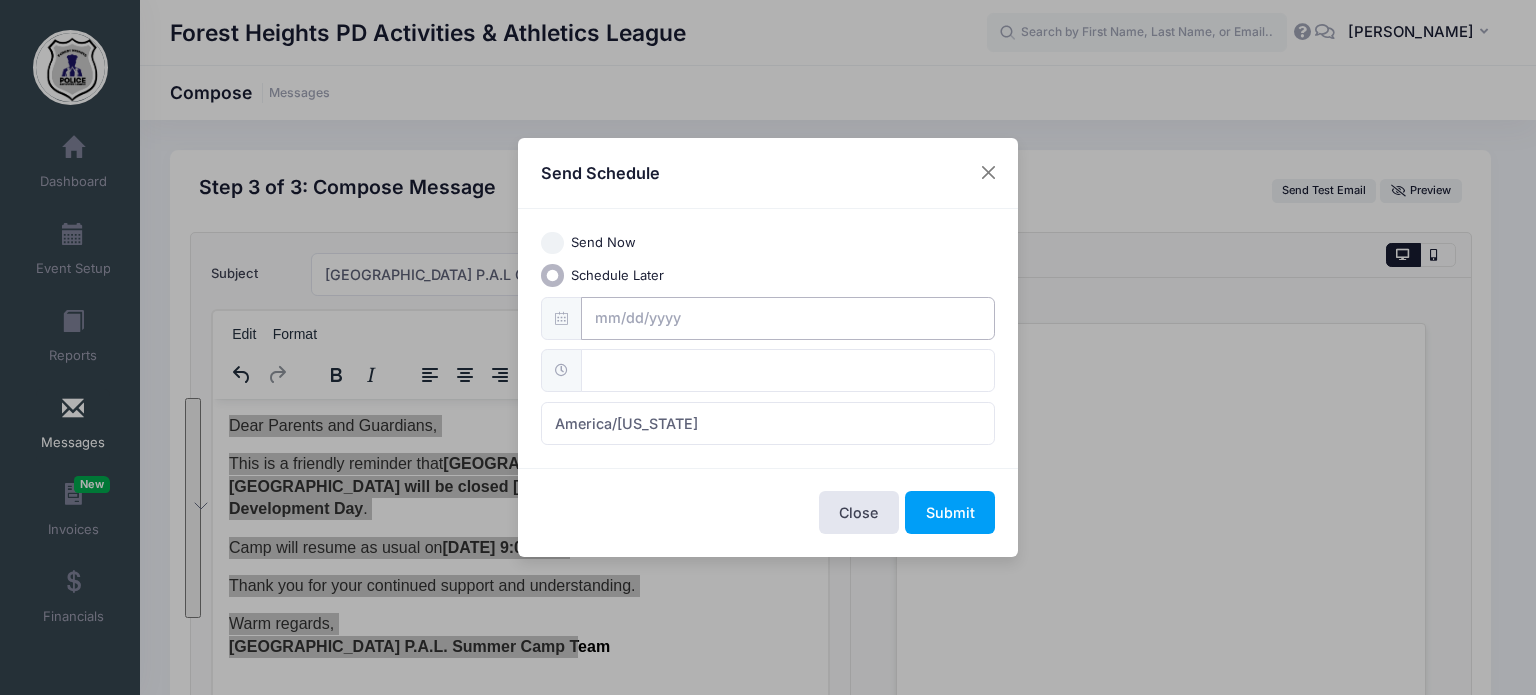 click at bounding box center (788, 318) 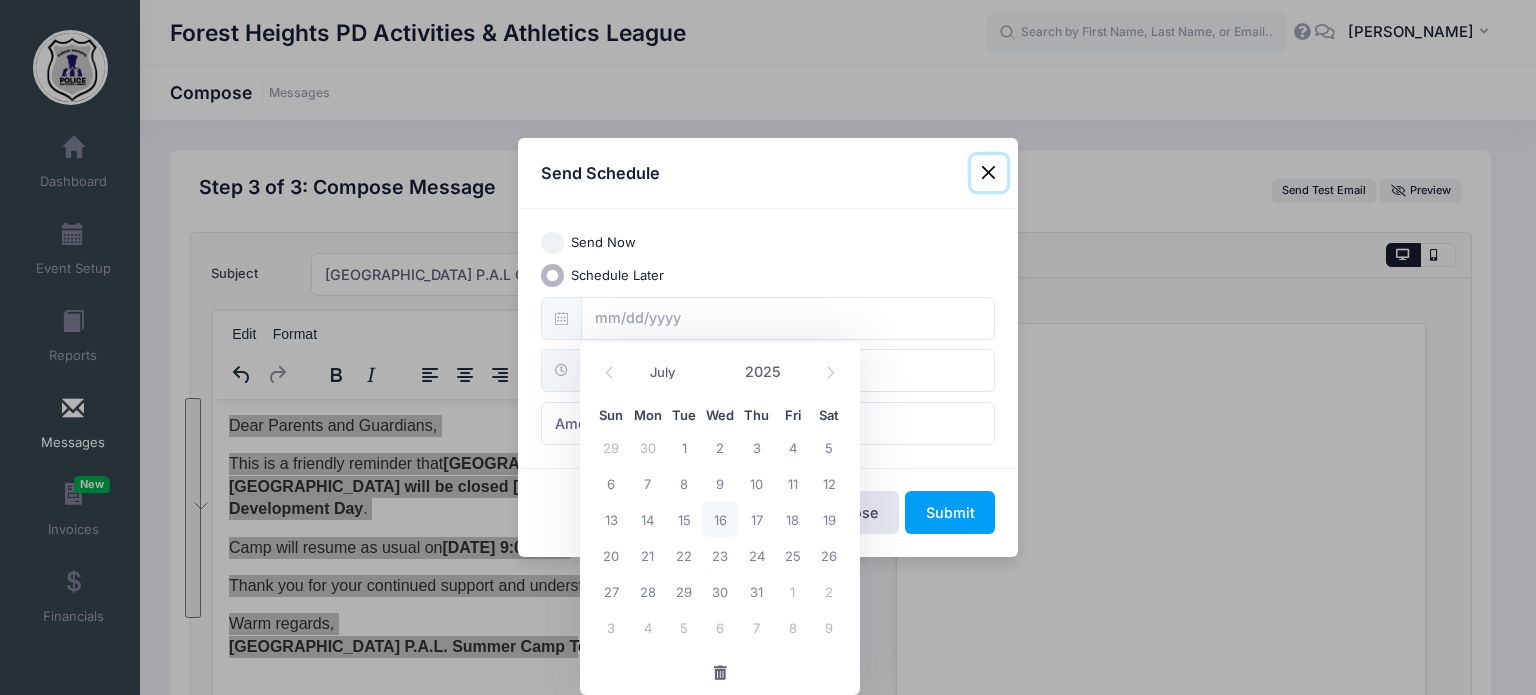 click on "16" at bounding box center (720, 519) 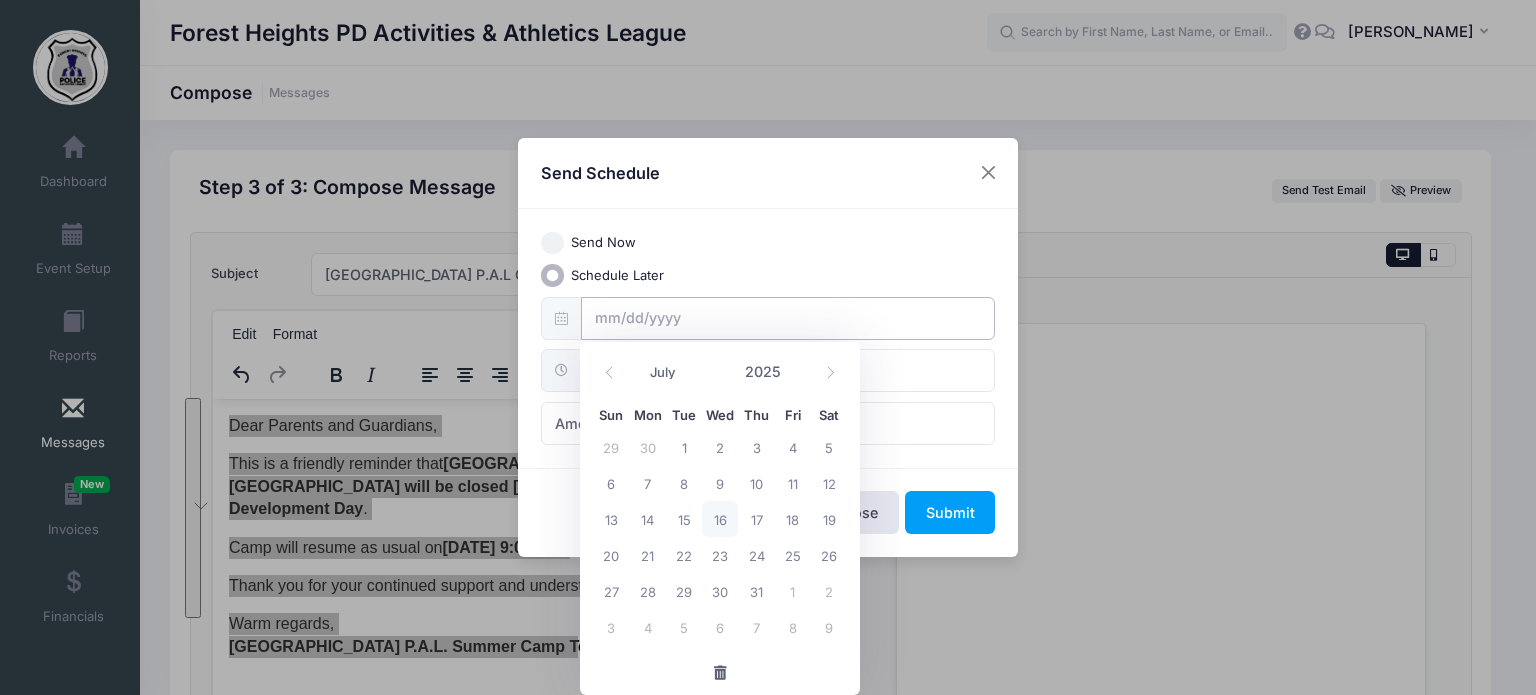 type on "07/16/2025" 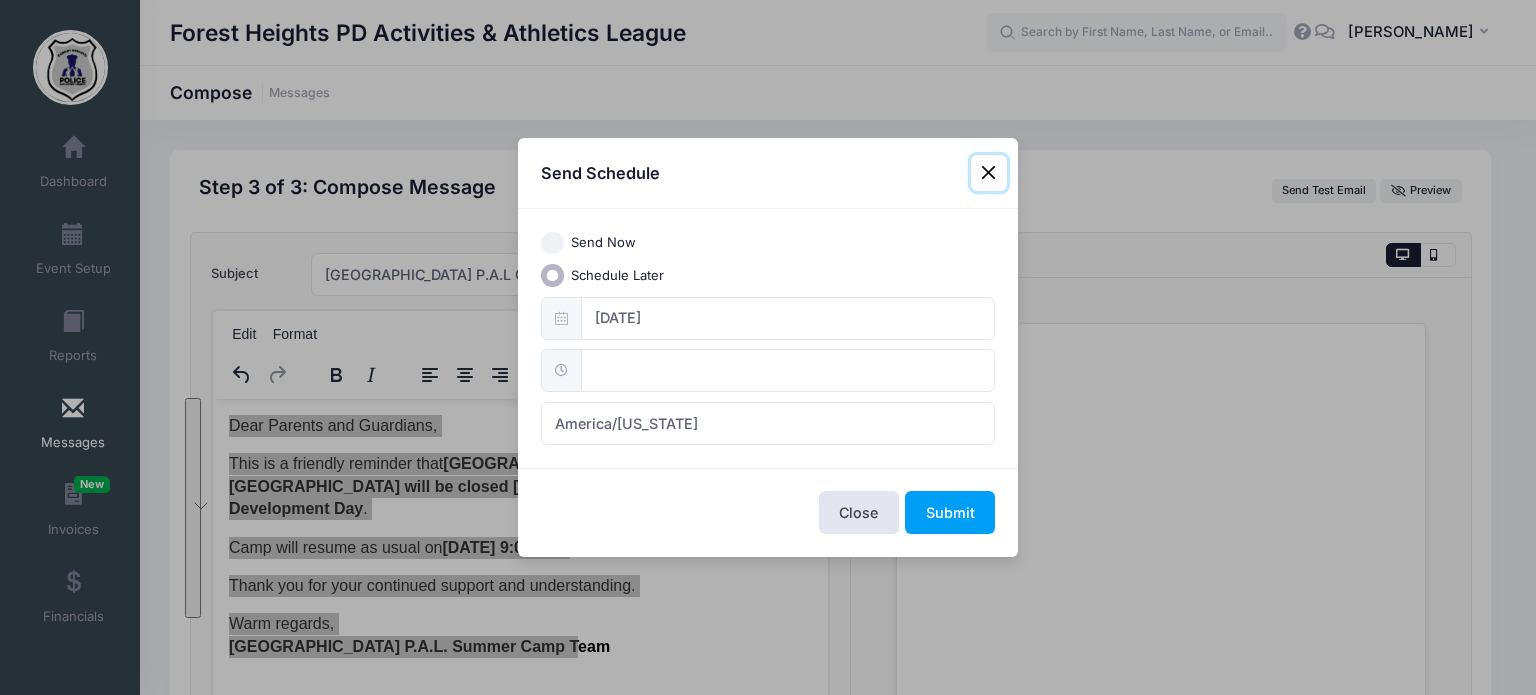 click at bounding box center (788, 370) 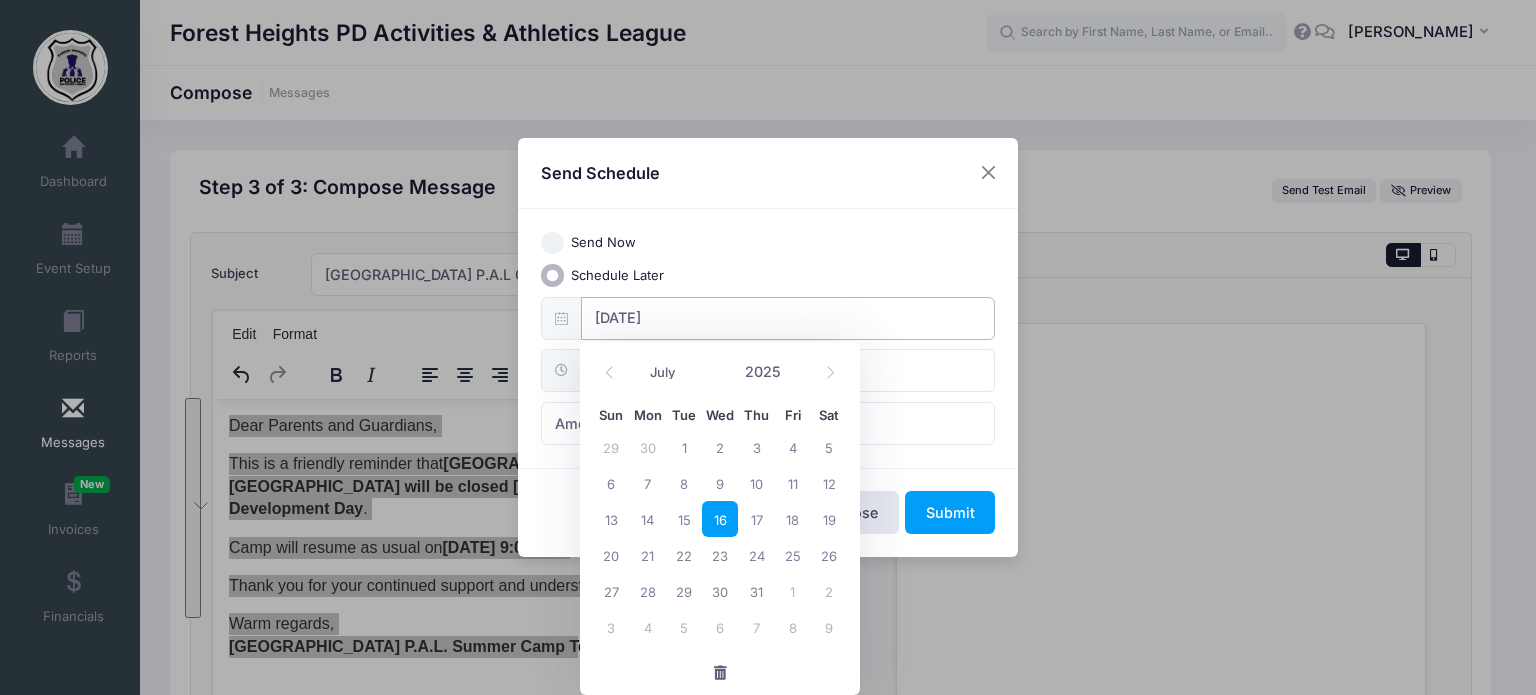 click on "07/16/2025" at bounding box center [788, 318] 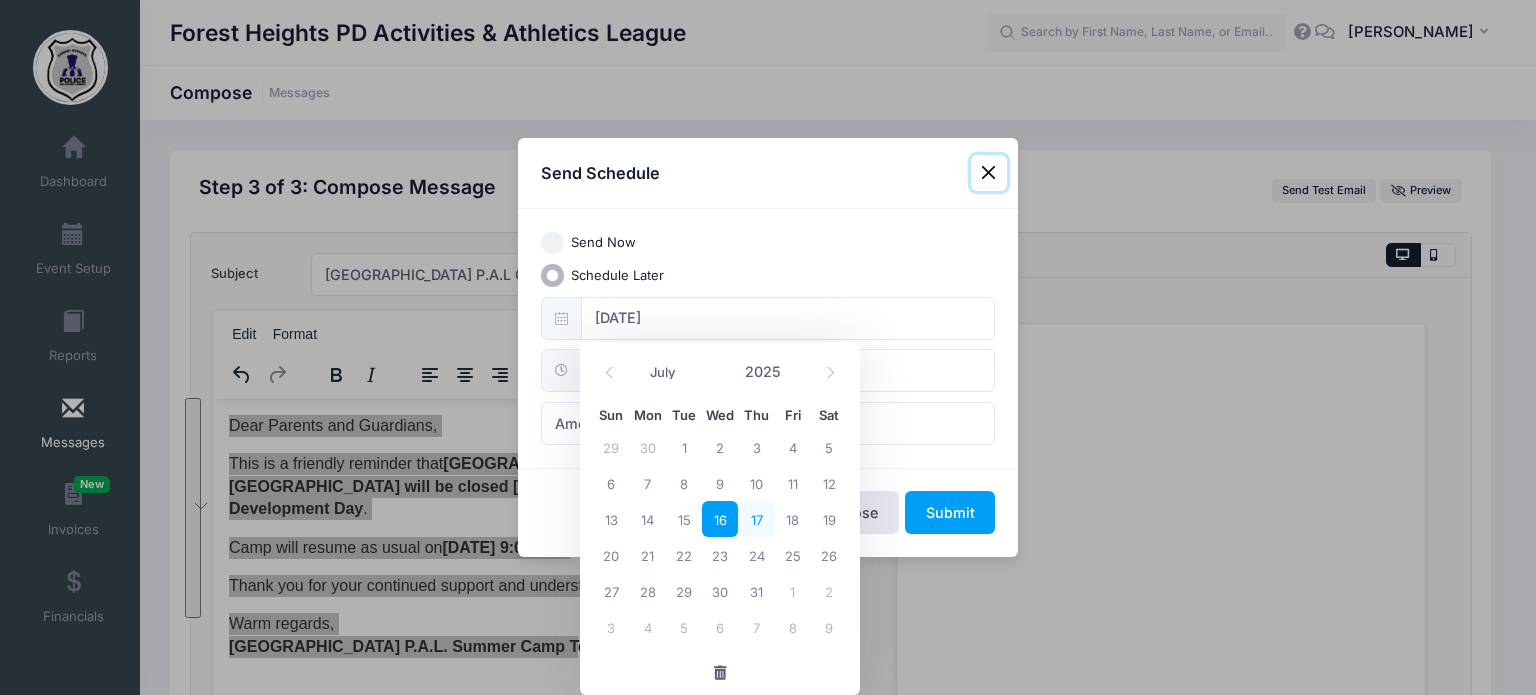 click on "17" at bounding box center [756, 519] 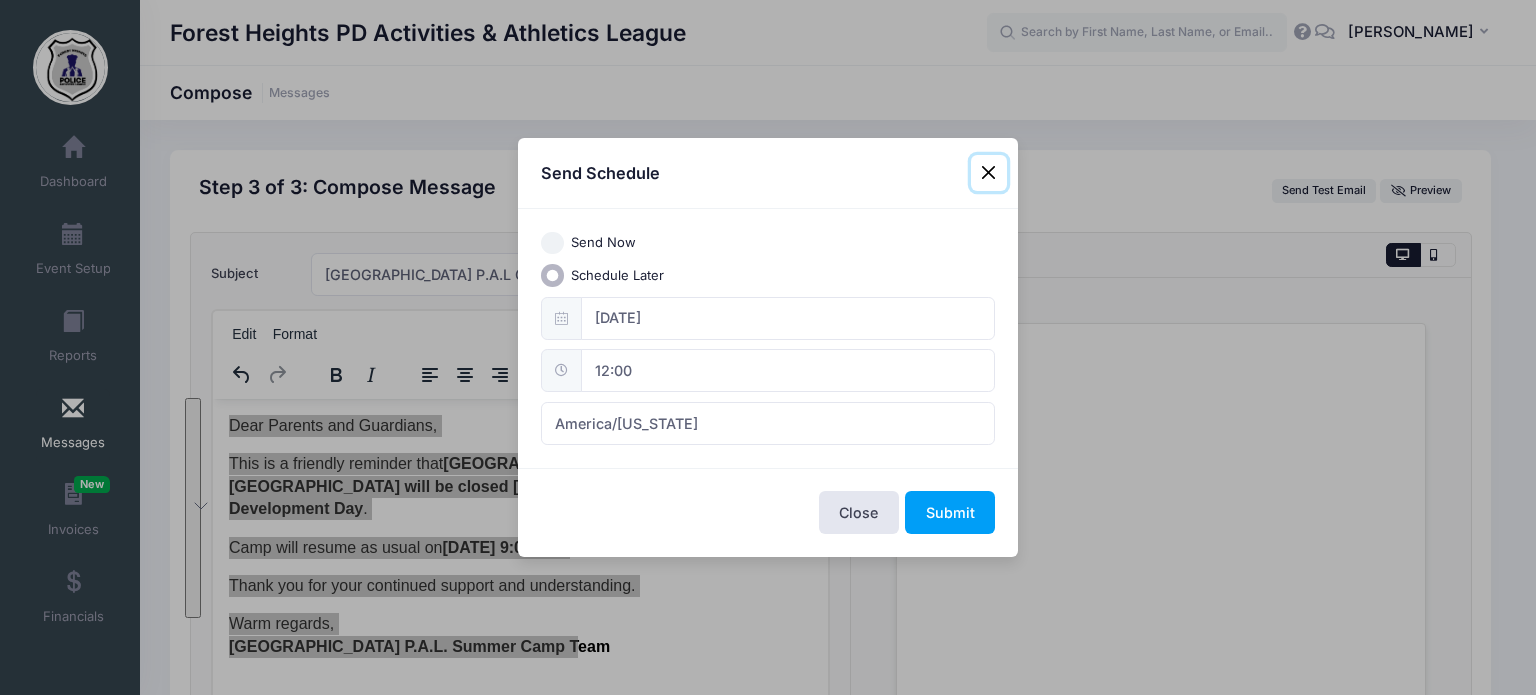 click on "12:00" at bounding box center (788, 370) 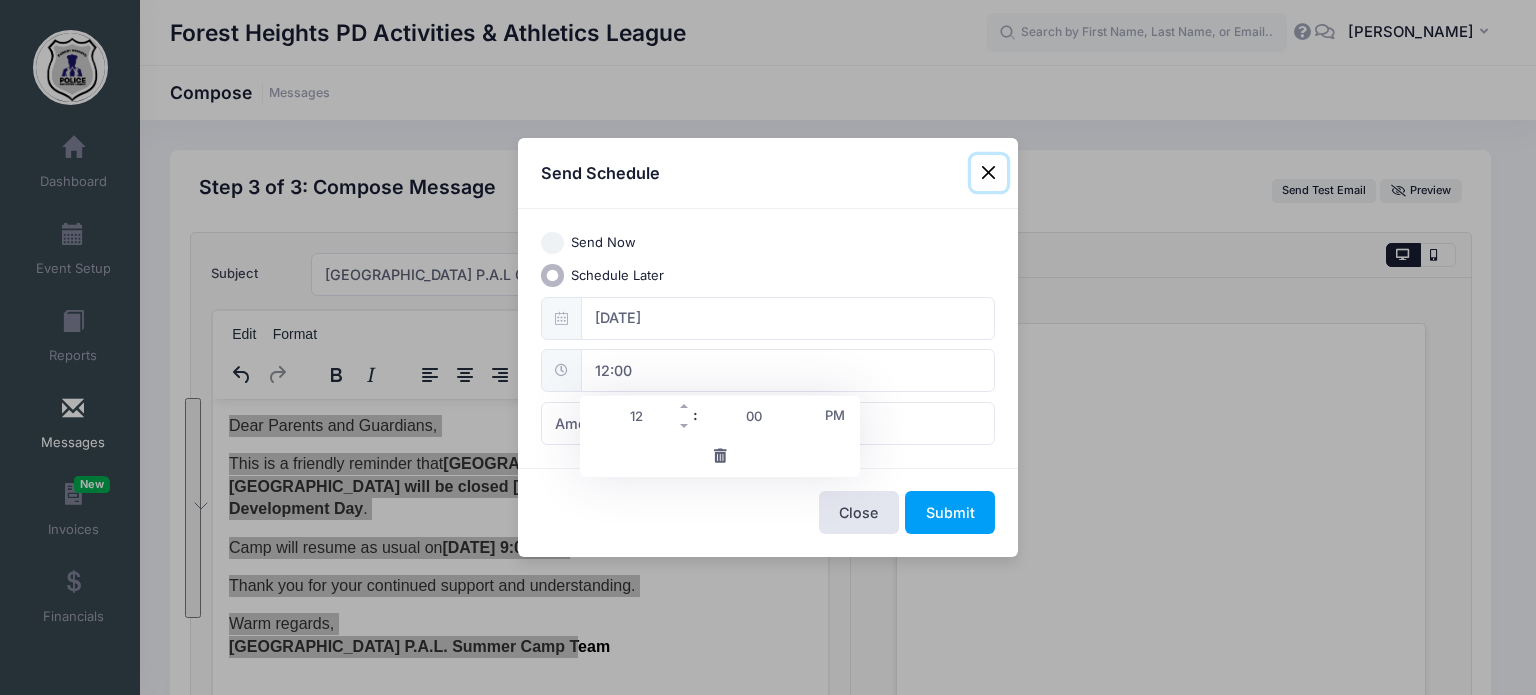 click on "12" at bounding box center [636, 416] 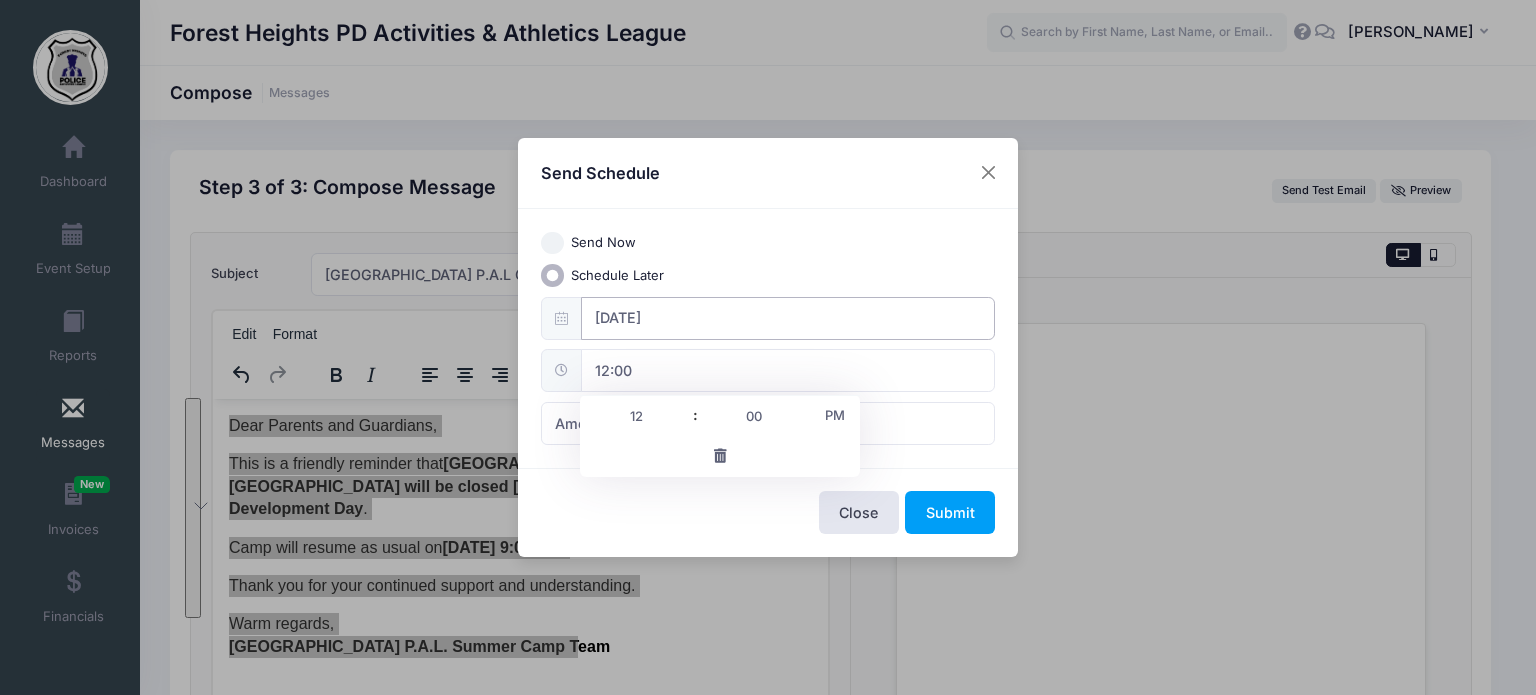 click on "07/17/2025" at bounding box center [788, 318] 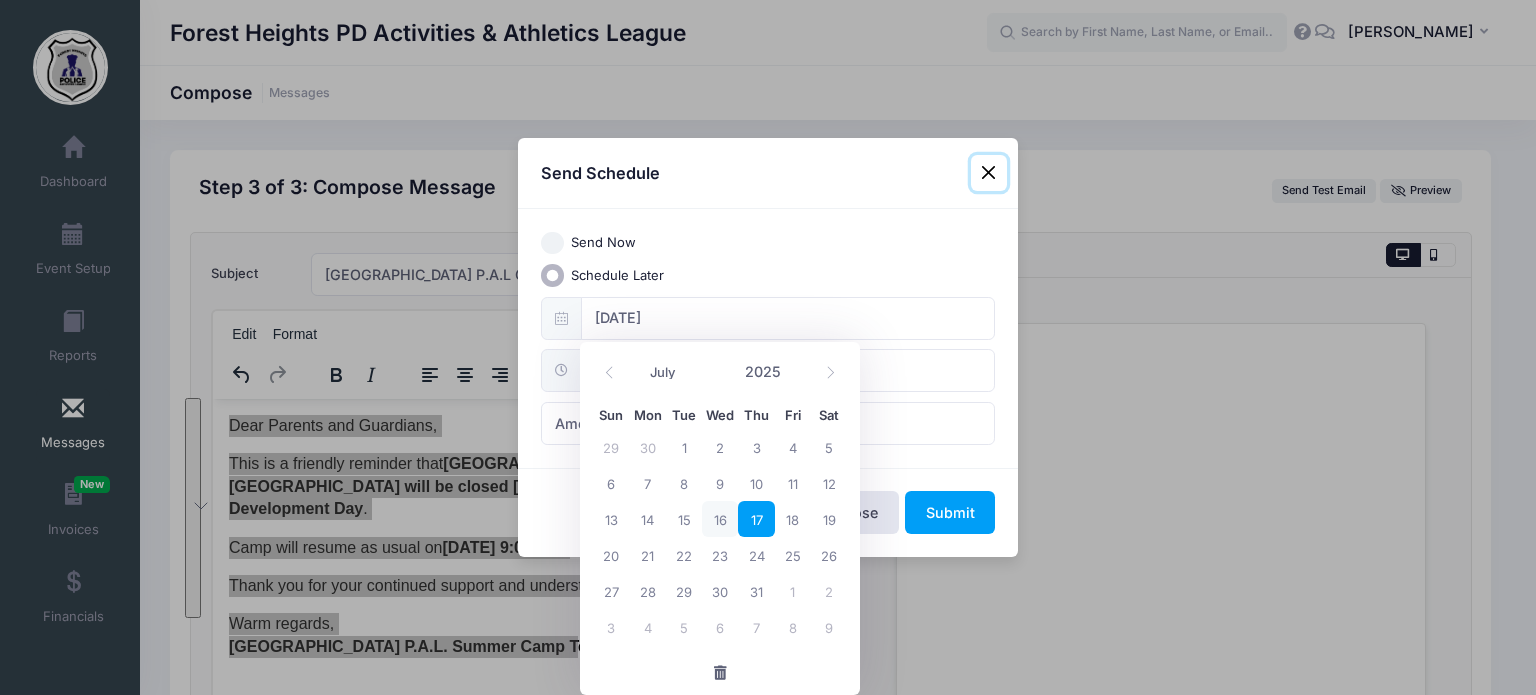 click on "16" at bounding box center (720, 519) 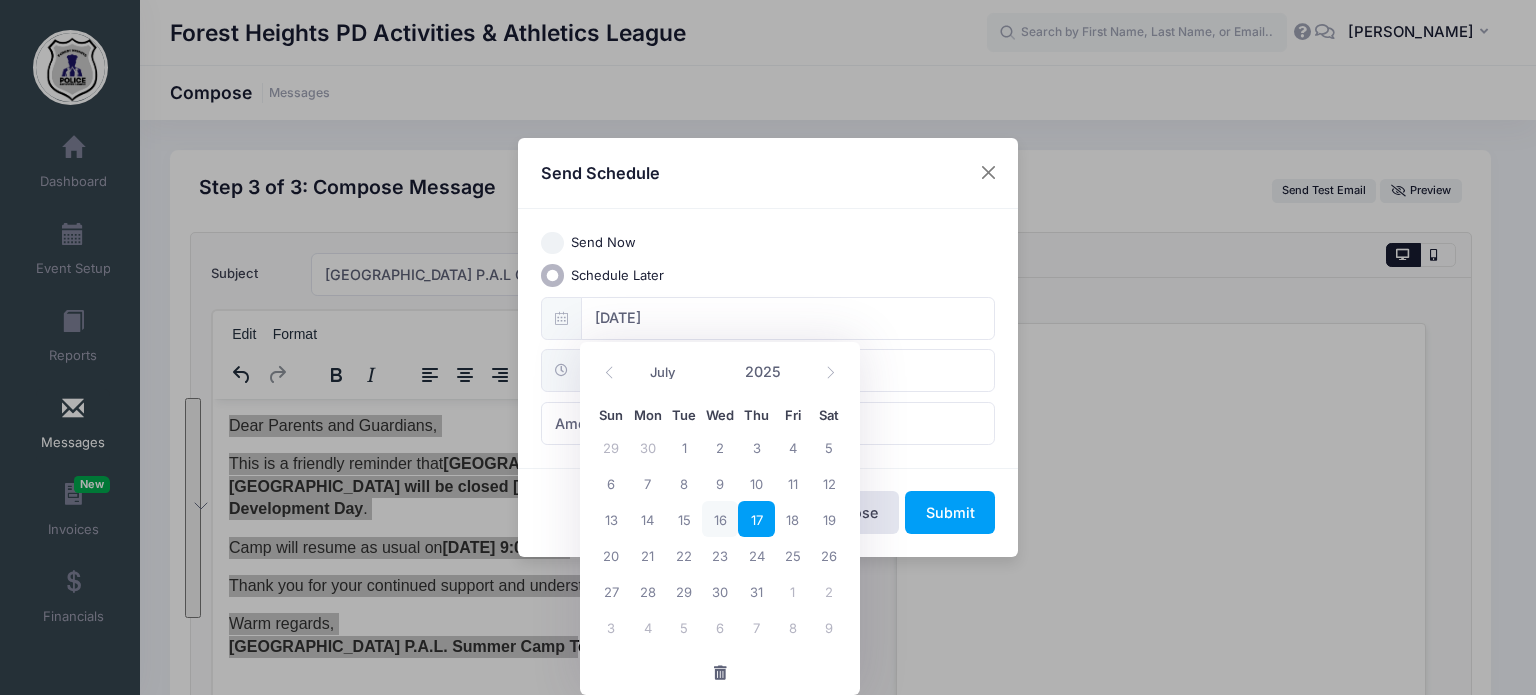 type on "07/16/2025" 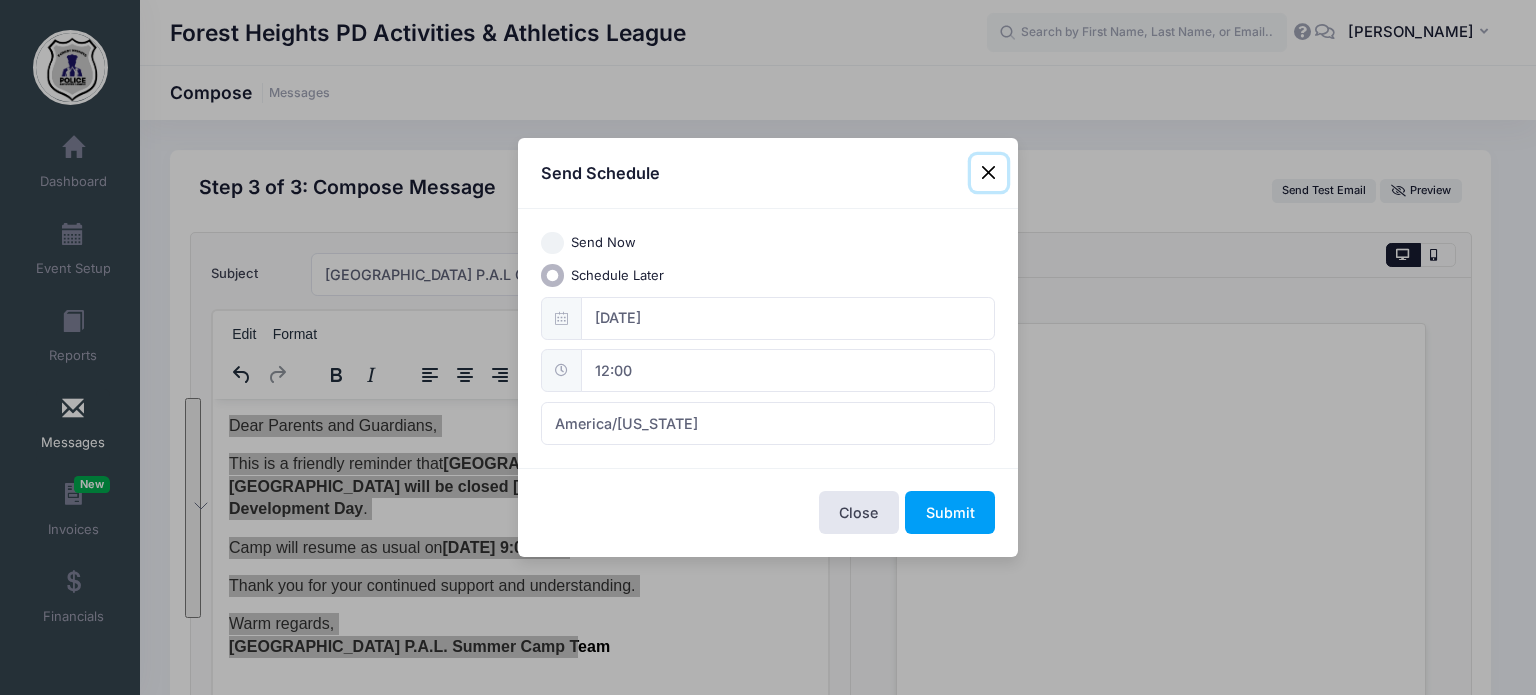 click on "12:00" at bounding box center (788, 370) 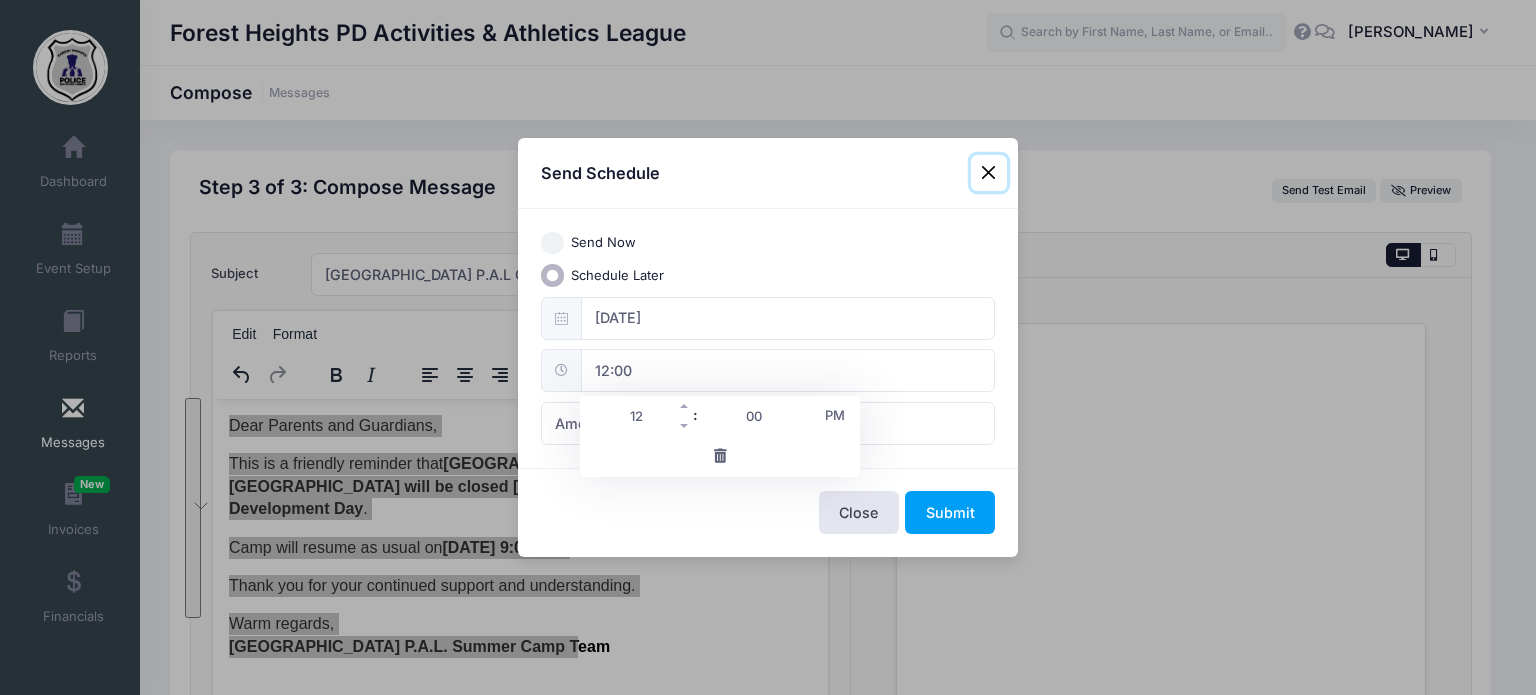drag, startPoint x: 640, startPoint y: 415, endPoint x: 607, endPoint y: 419, distance: 33.24154 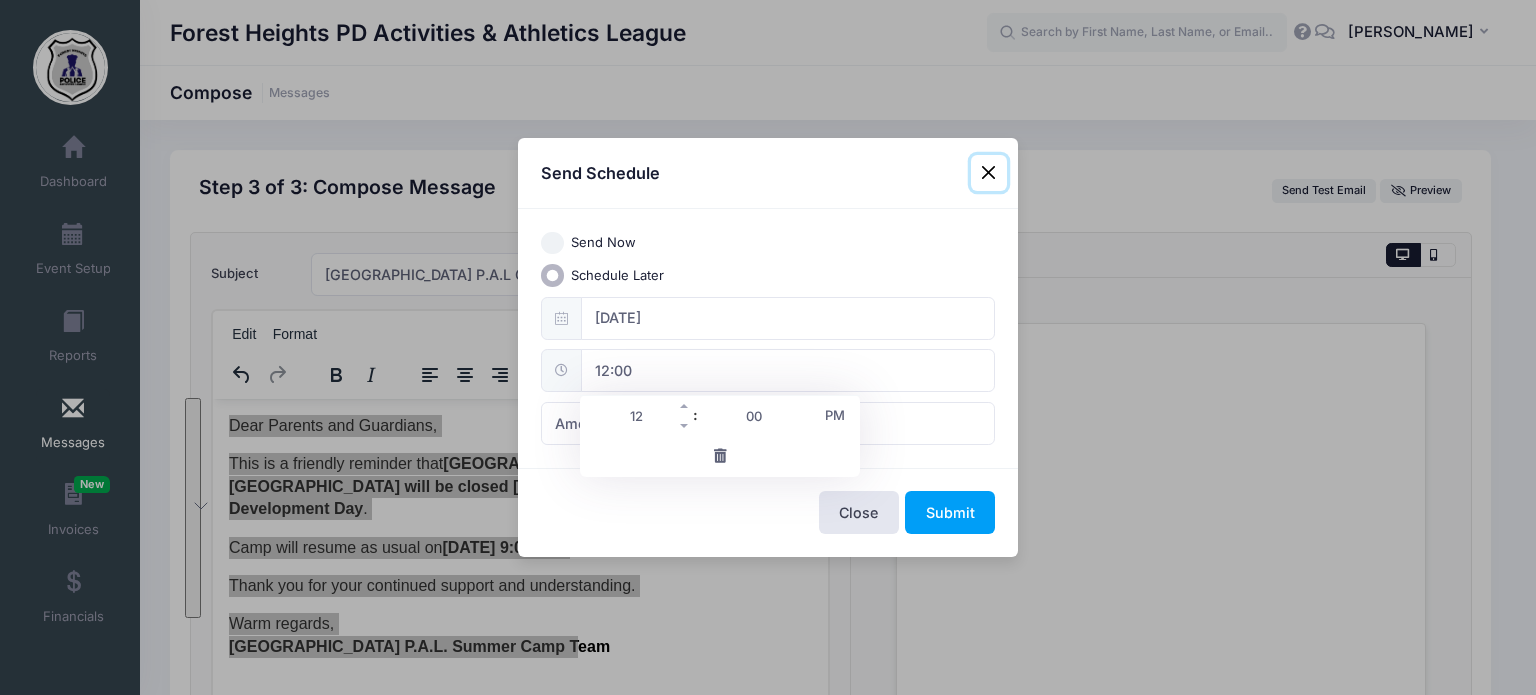 type 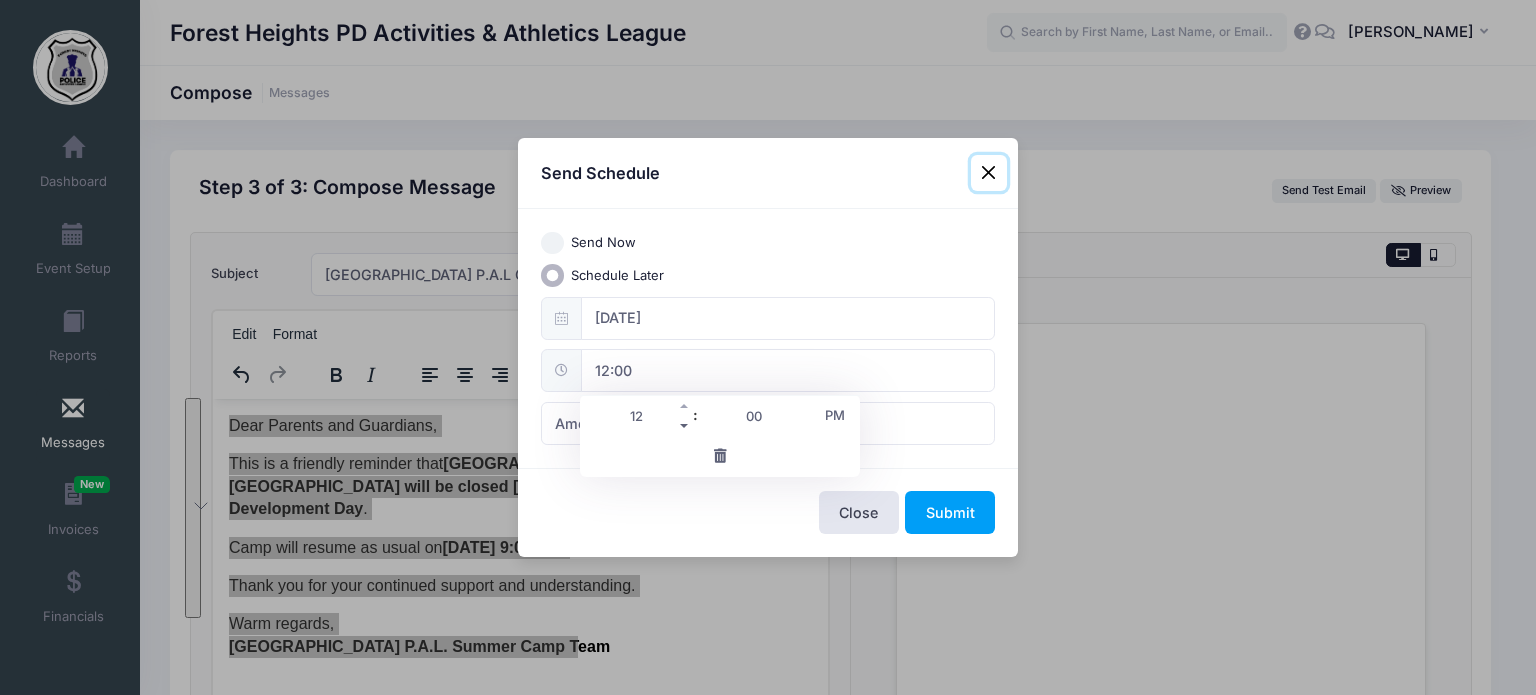 click at bounding box center [685, 426] 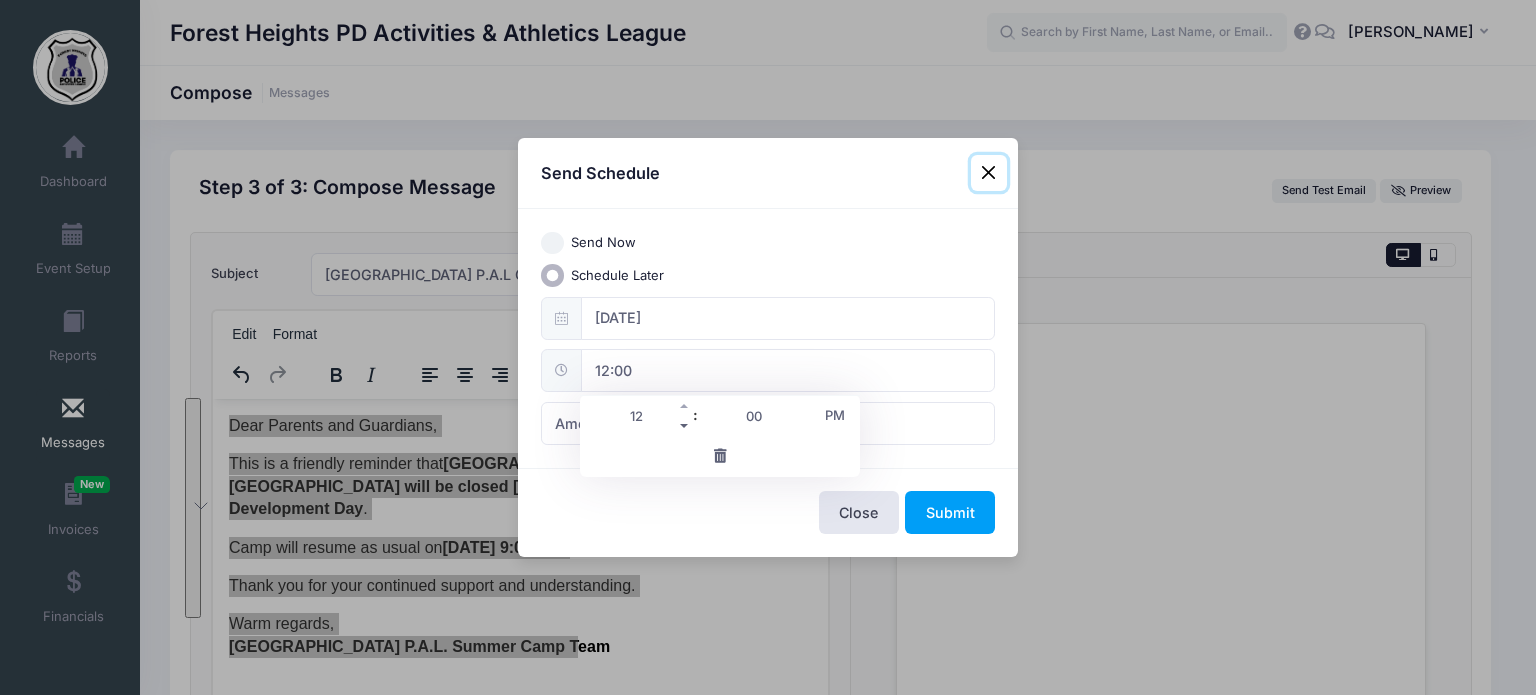 type on "11:00" 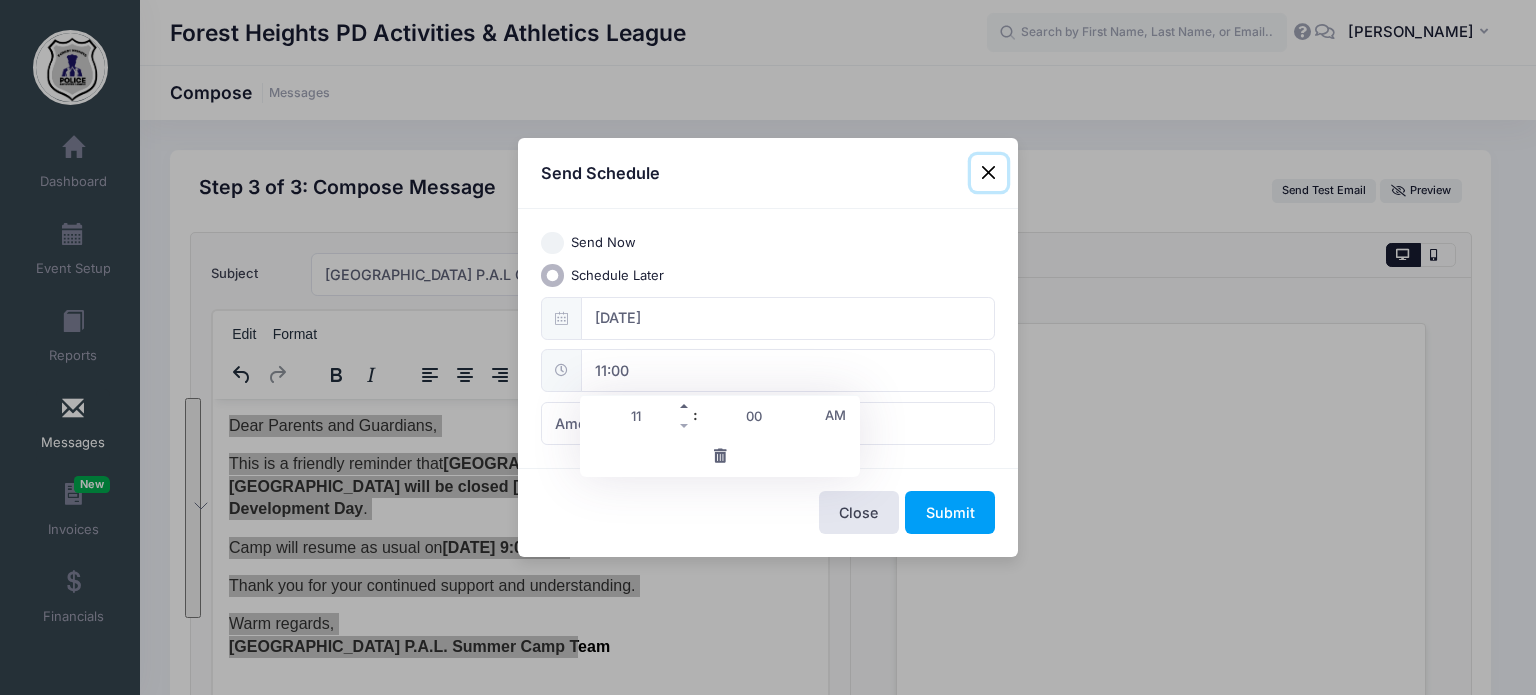 click at bounding box center [685, 406] 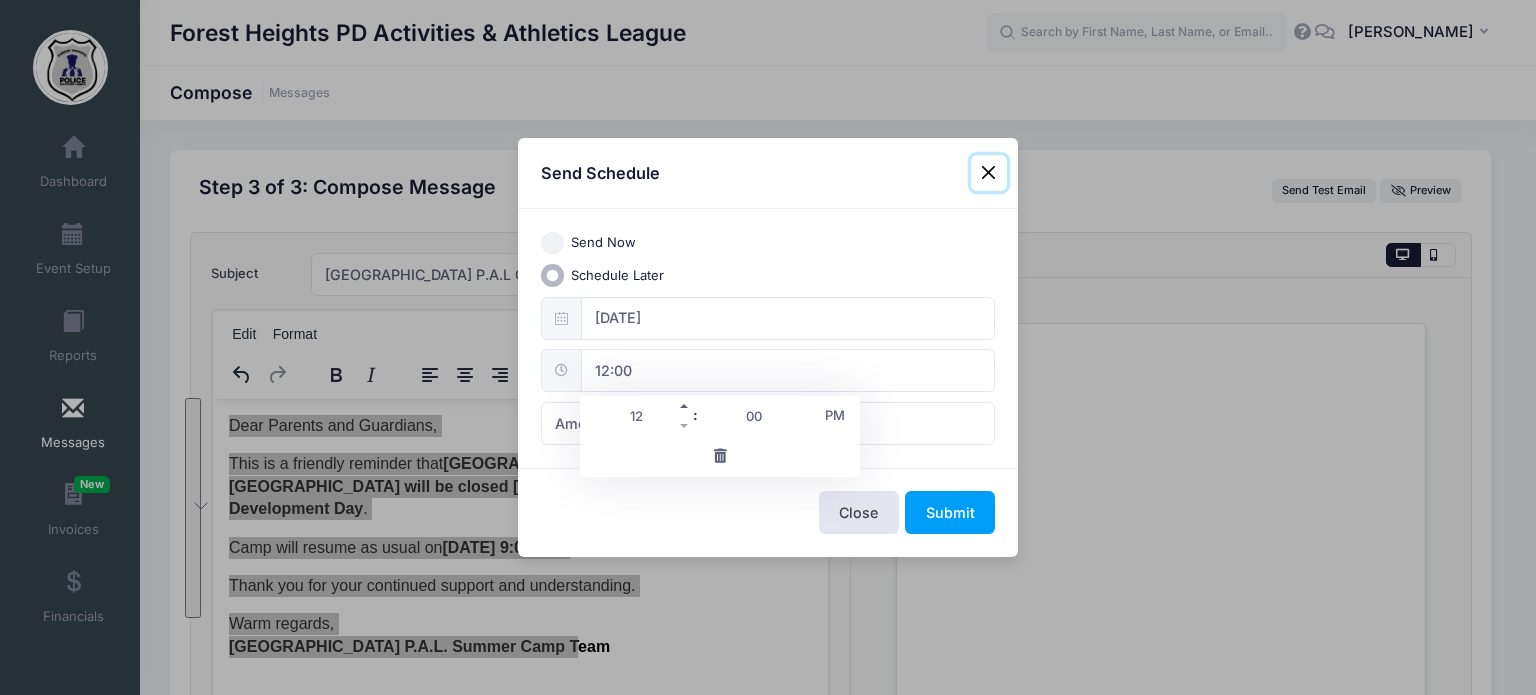 click at bounding box center (685, 406) 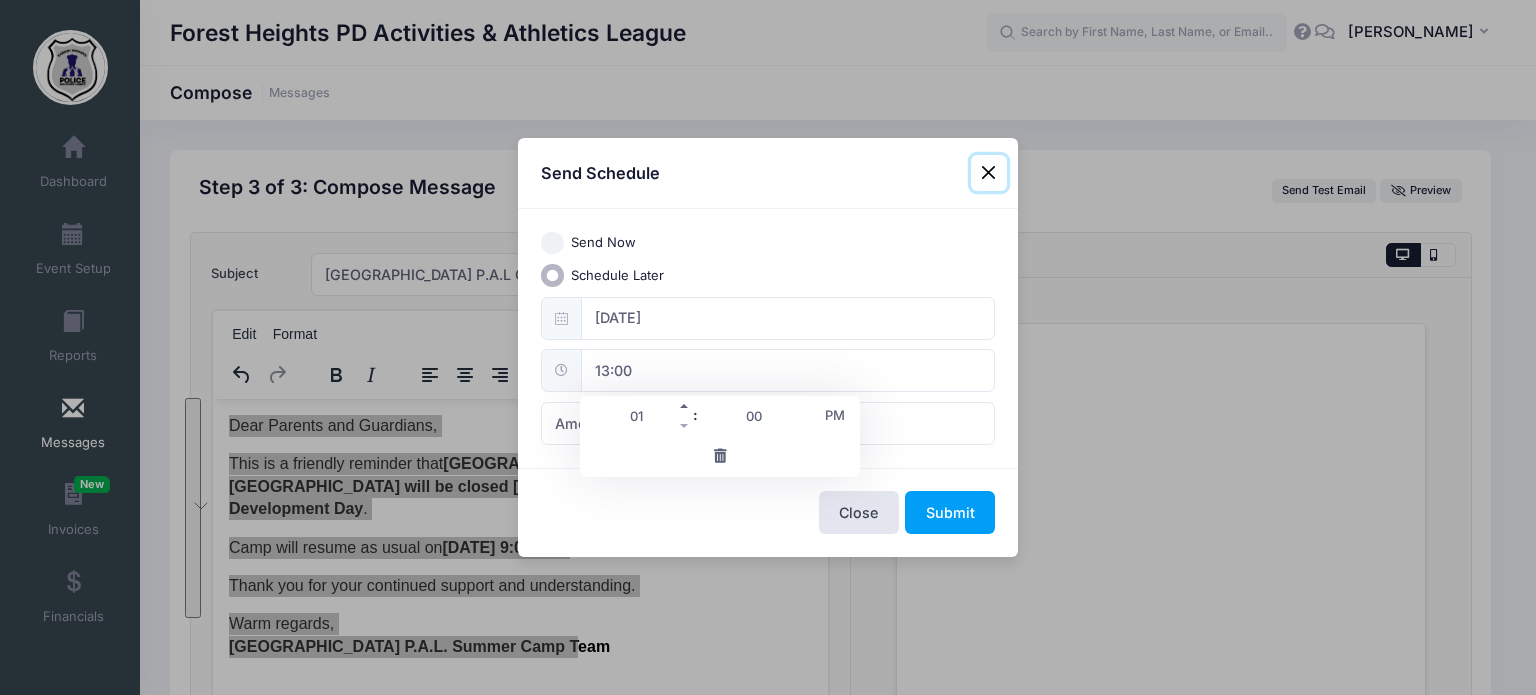 click at bounding box center [685, 406] 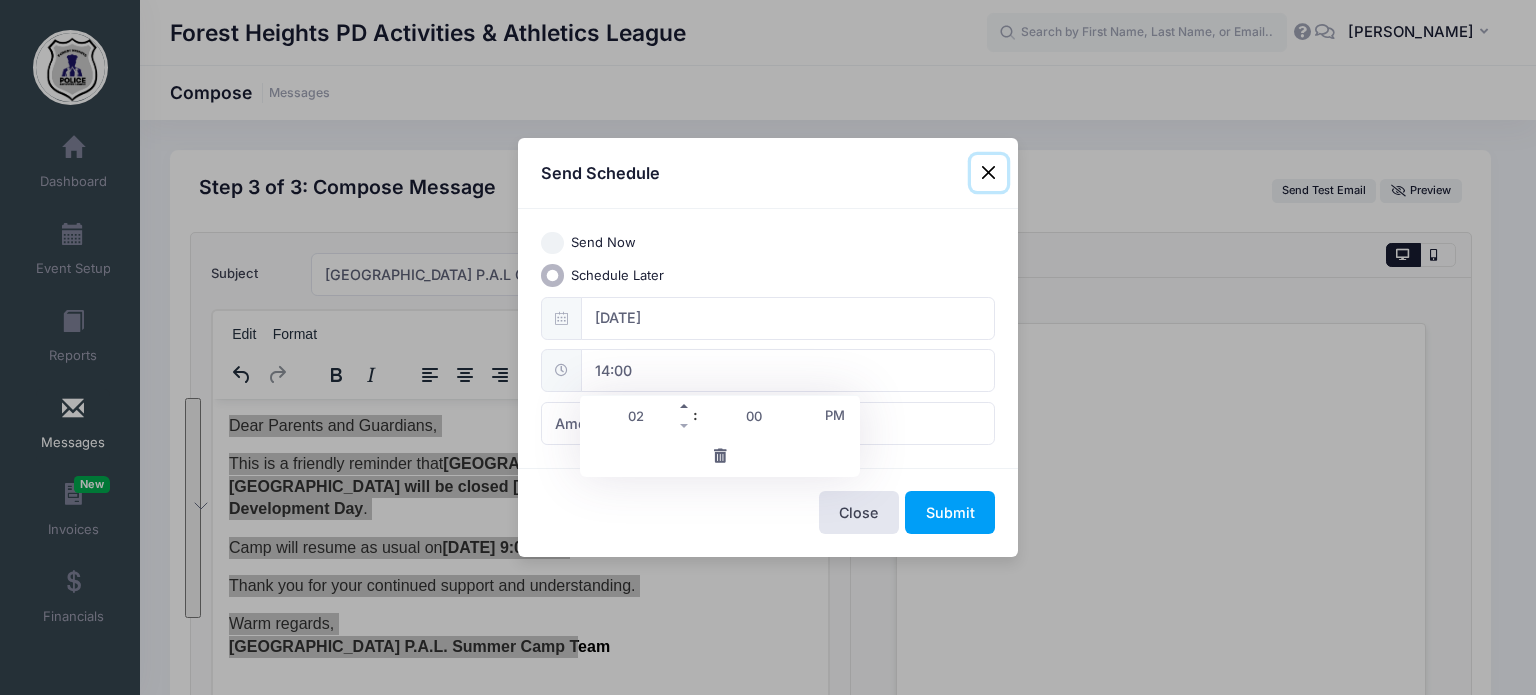 click at bounding box center [685, 406] 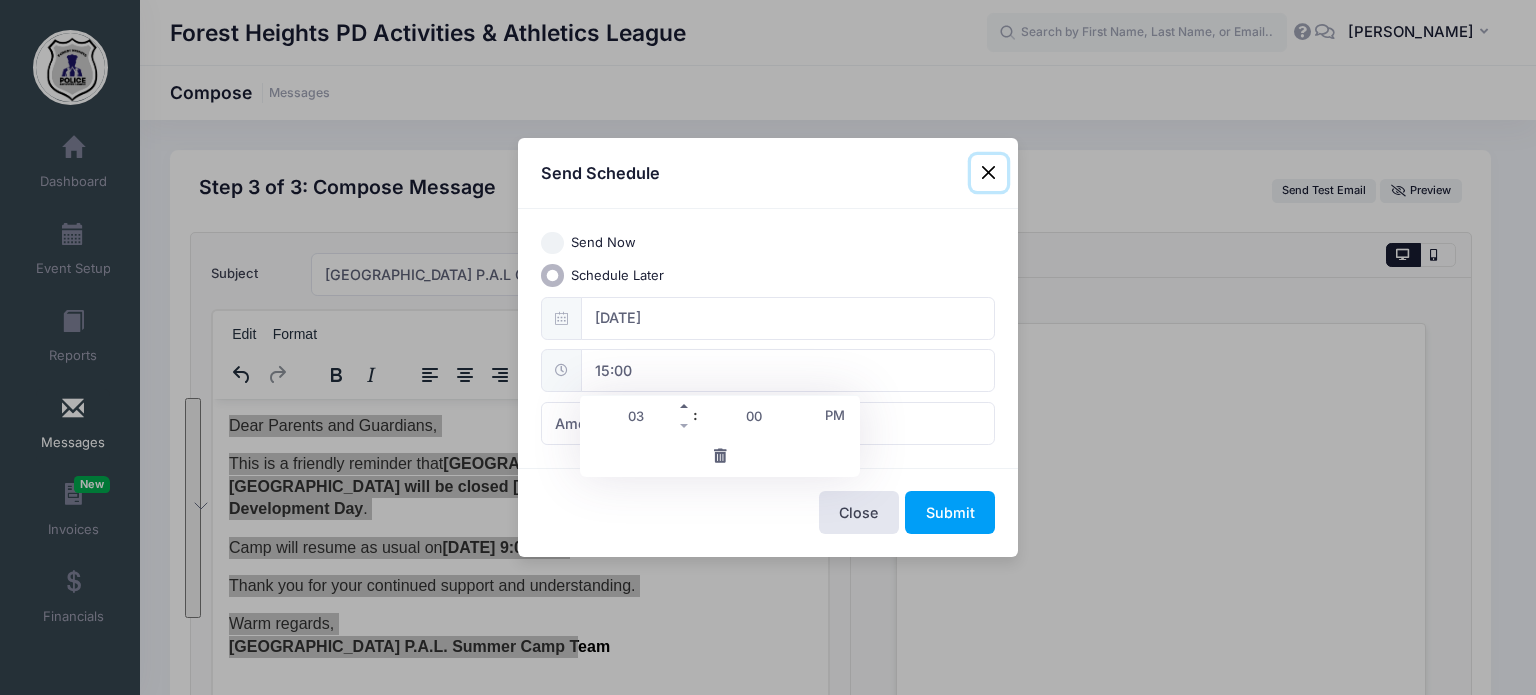 click at bounding box center (685, 406) 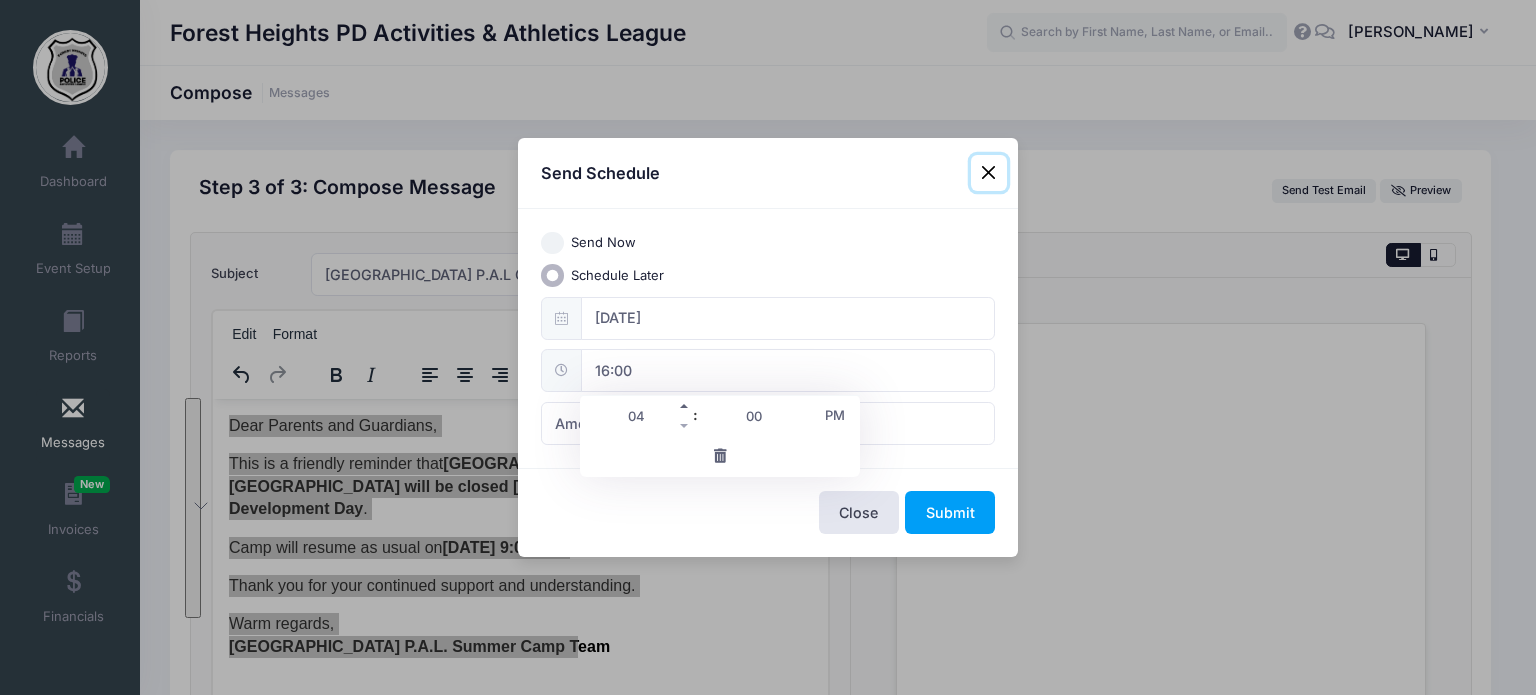 click at bounding box center (685, 406) 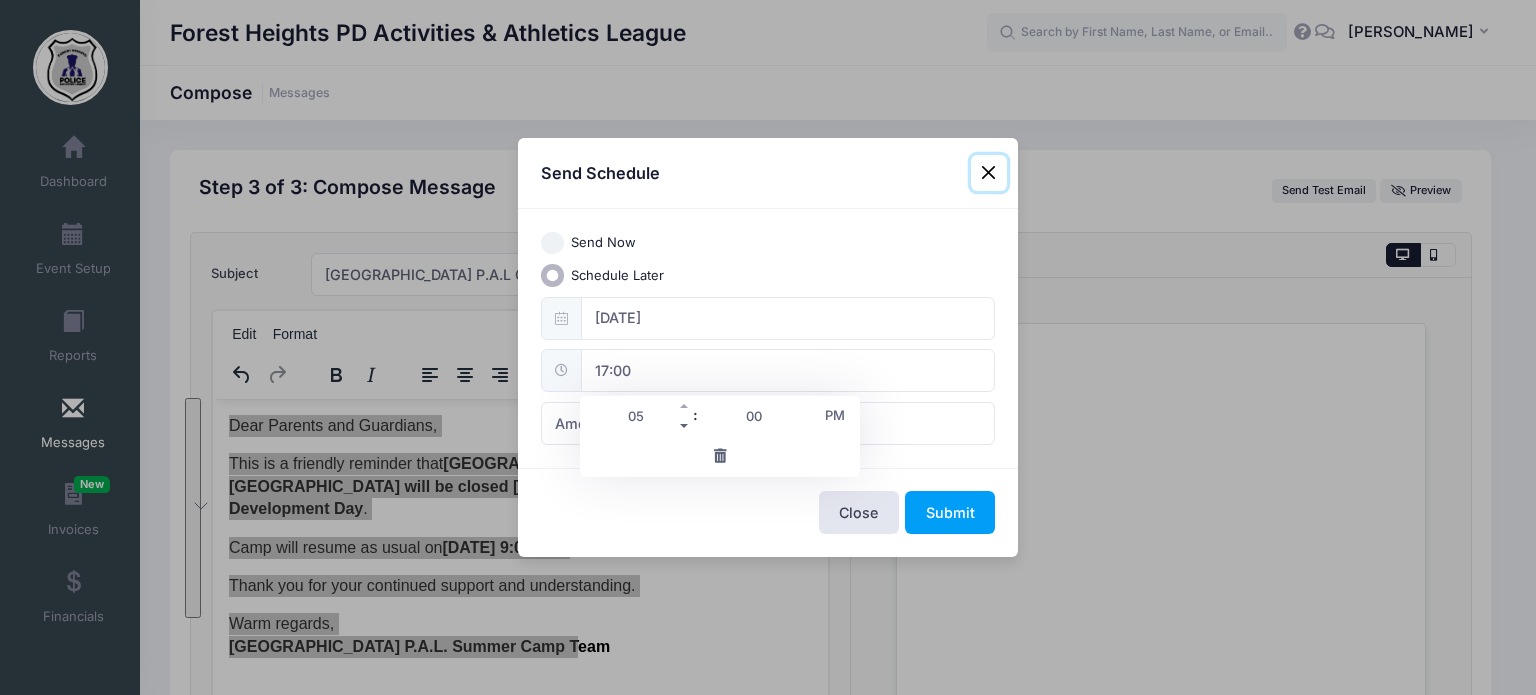 click at bounding box center (685, 426) 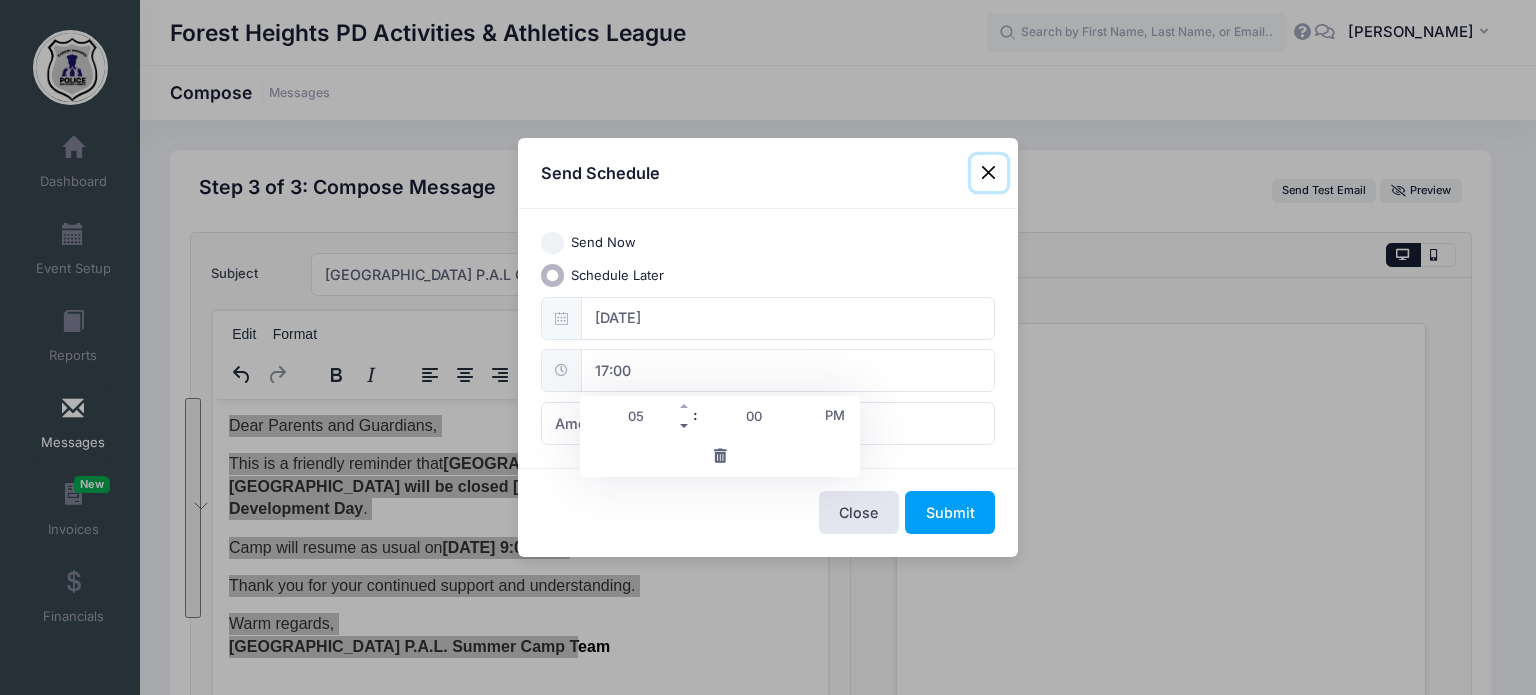 type on "16:00" 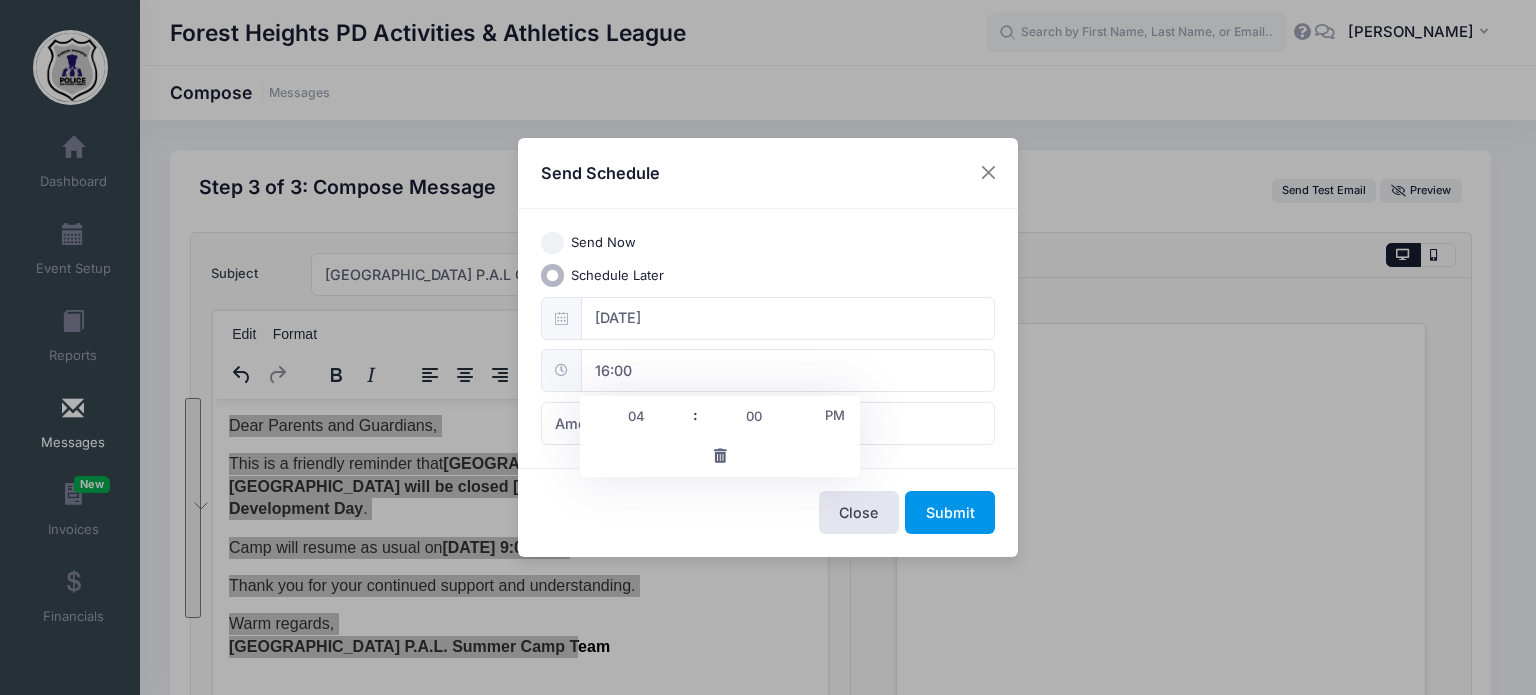 click on "Submit" at bounding box center (950, 512) 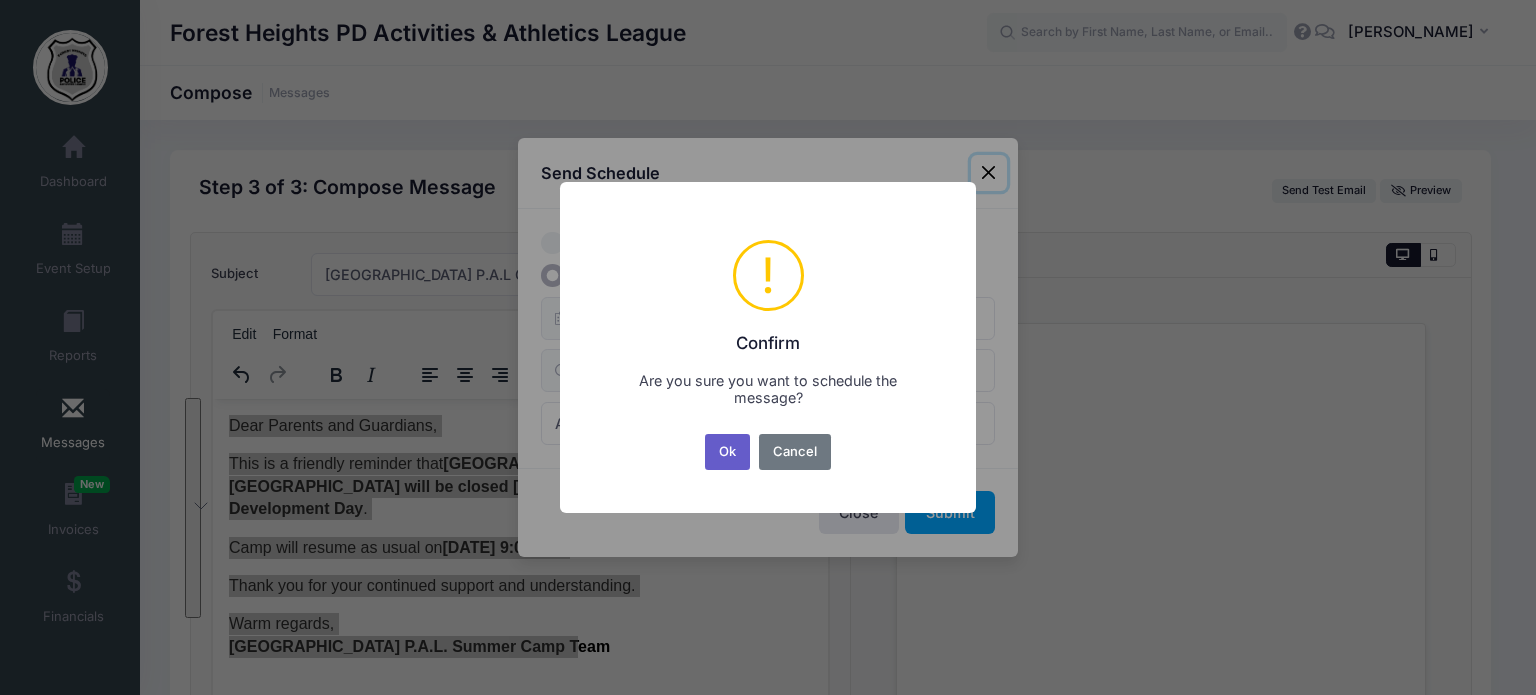 click on "Ok" at bounding box center (728, 452) 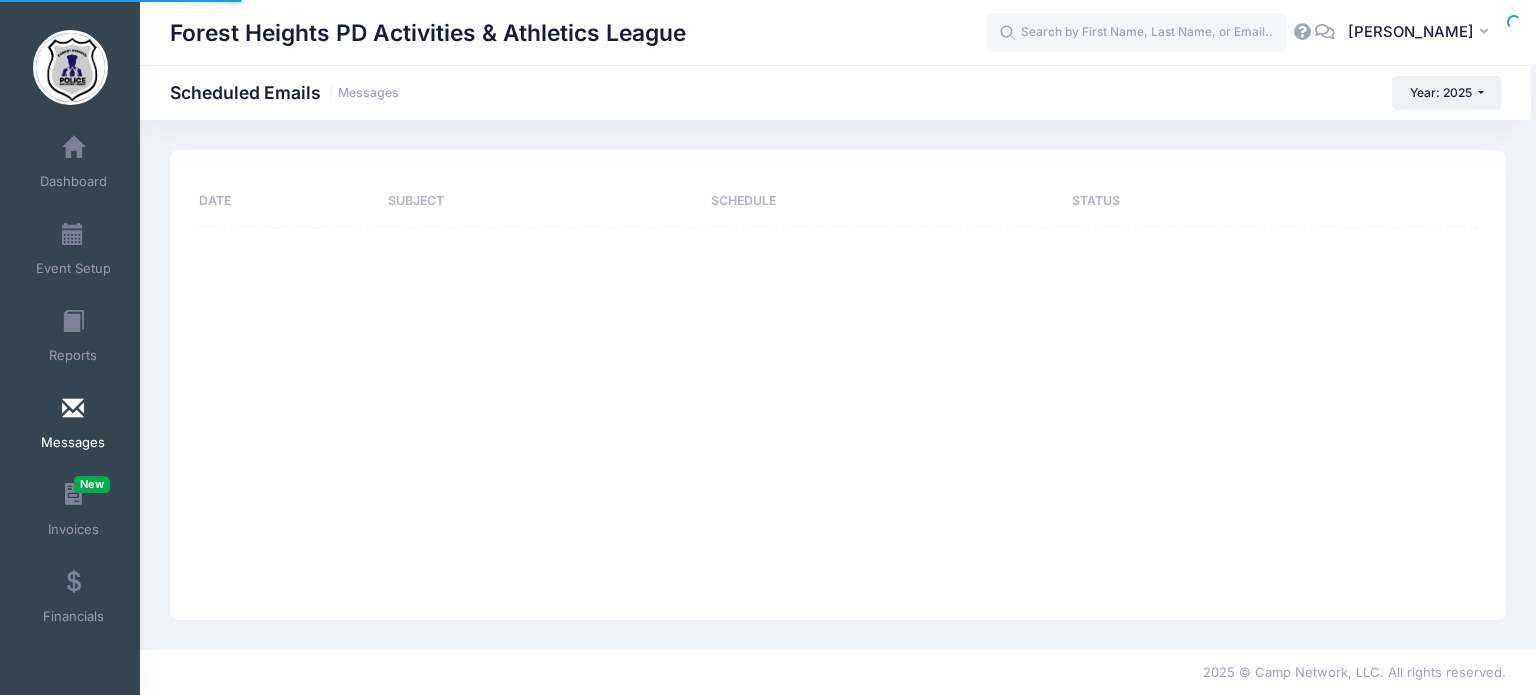 scroll, scrollTop: 0, scrollLeft: 0, axis: both 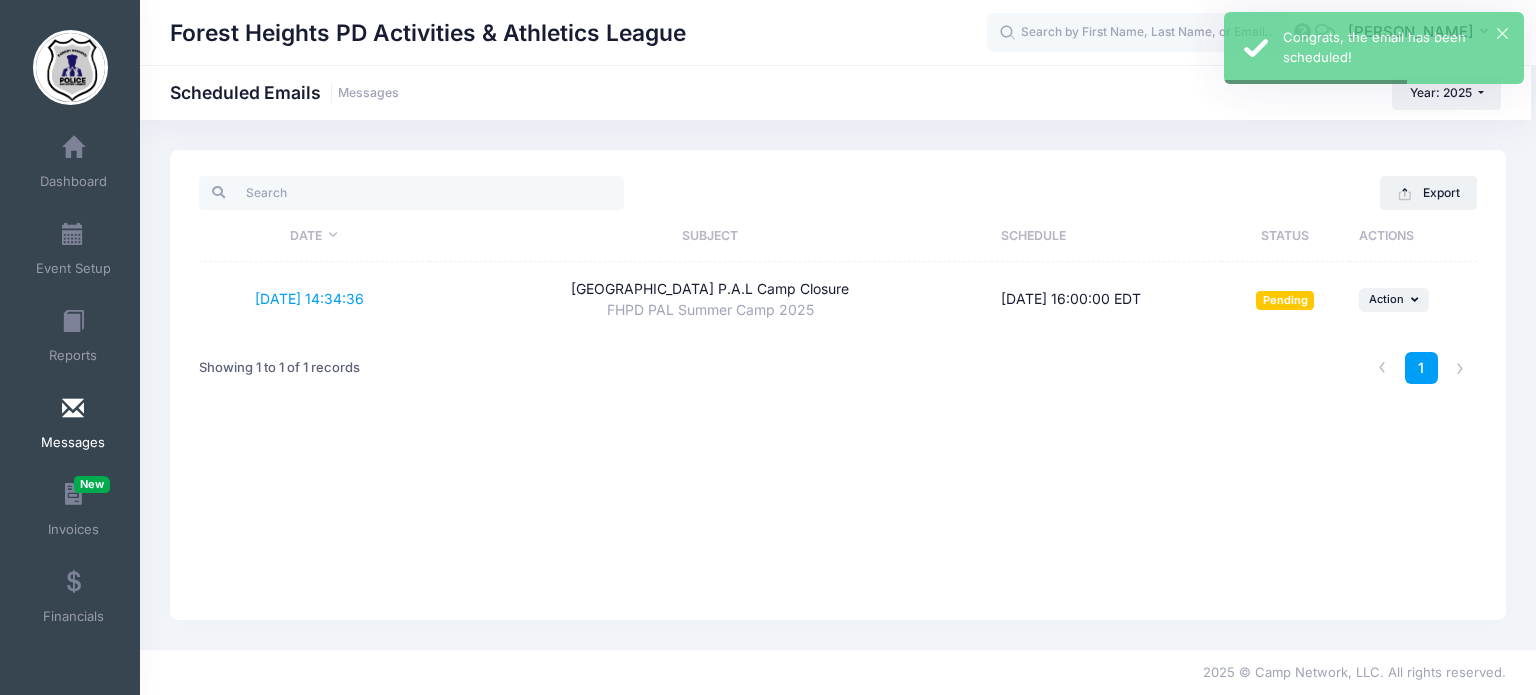click at bounding box center (73, 409) 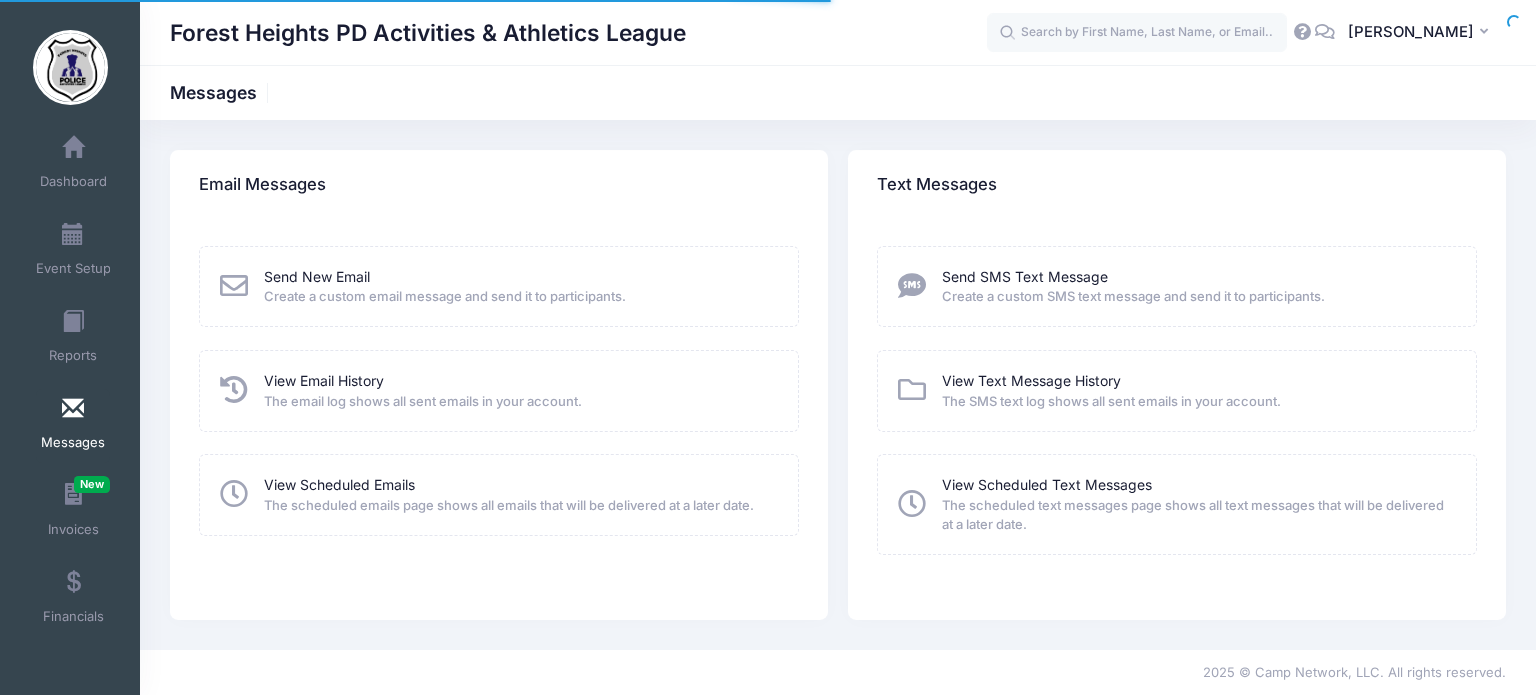 scroll, scrollTop: 0, scrollLeft: 0, axis: both 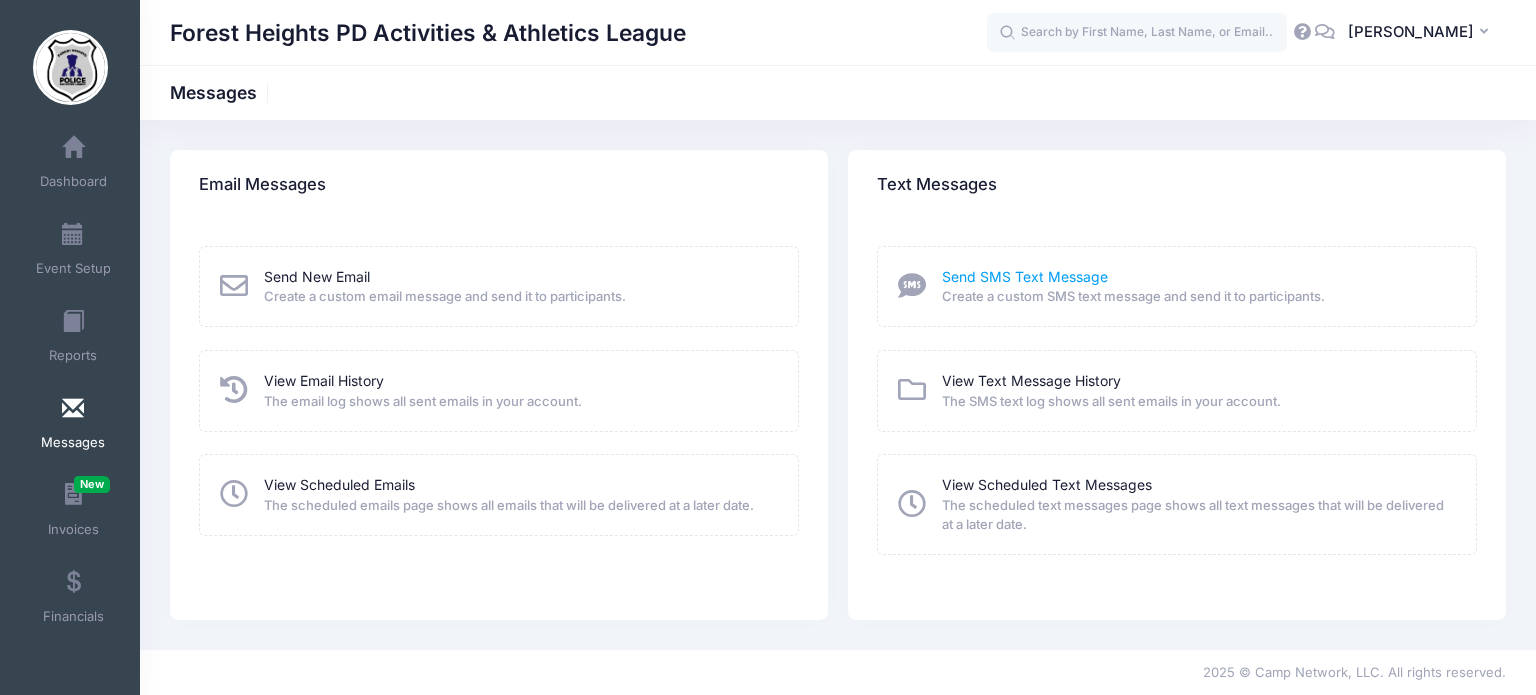 click on "Send SMS Text Message" at bounding box center [1025, 276] 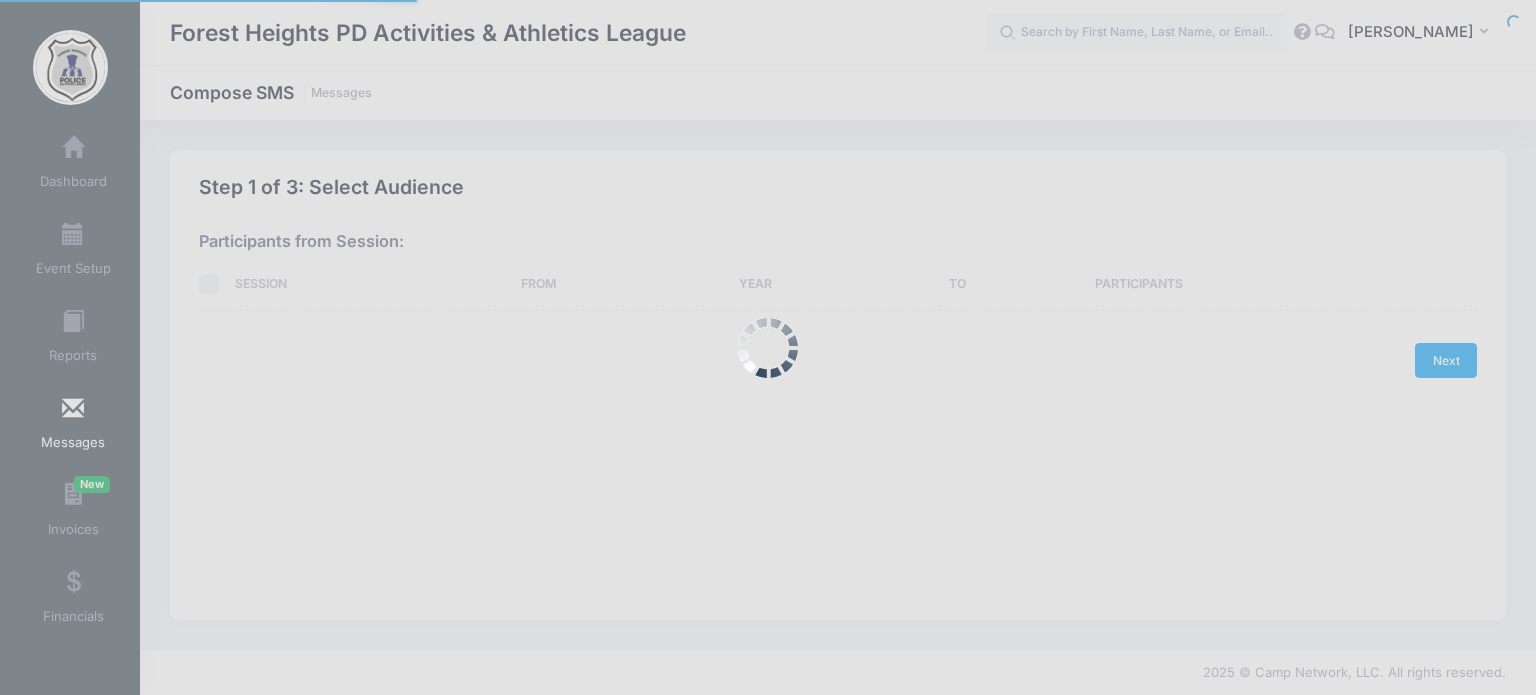 scroll, scrollTop: 0, scrollLeft: 0, axis: both 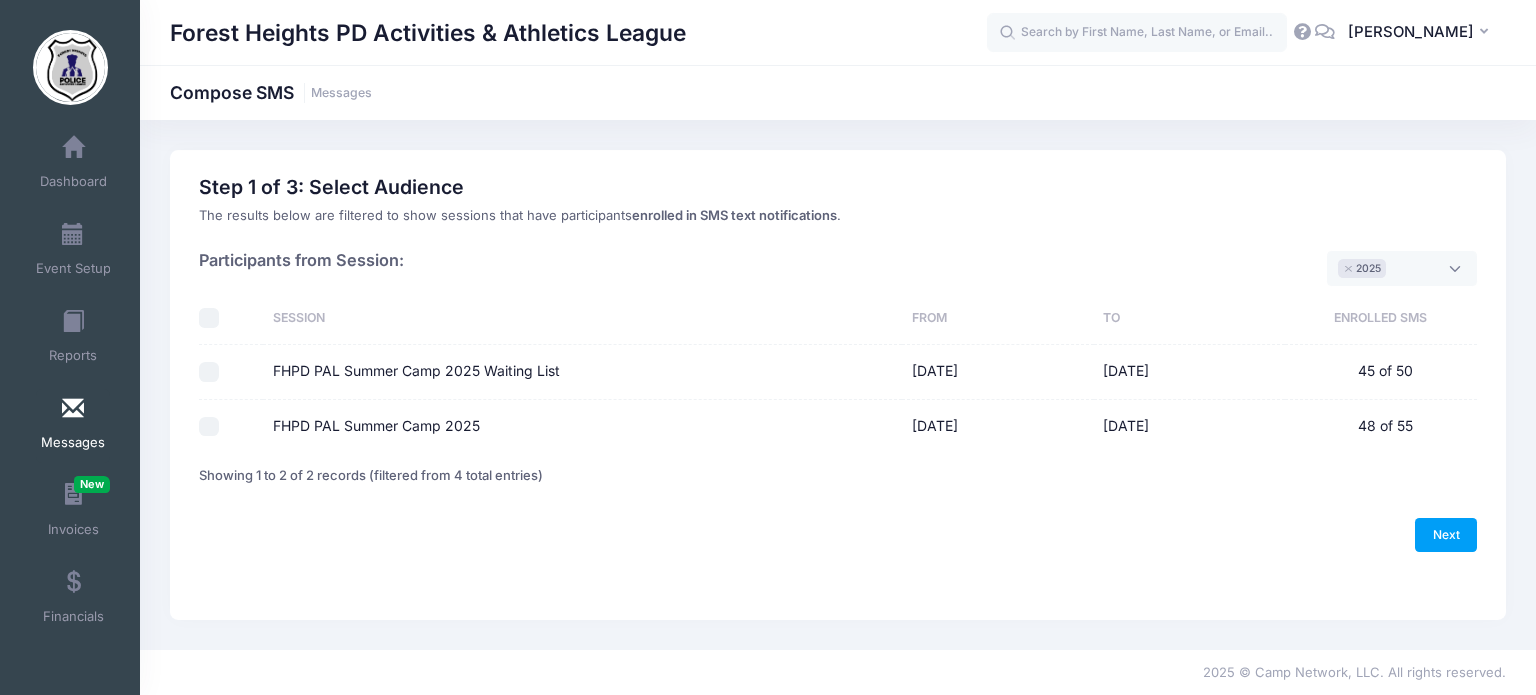 click on "FHPD PAL Summer Camp 2025" at bounding box center [209, 427] 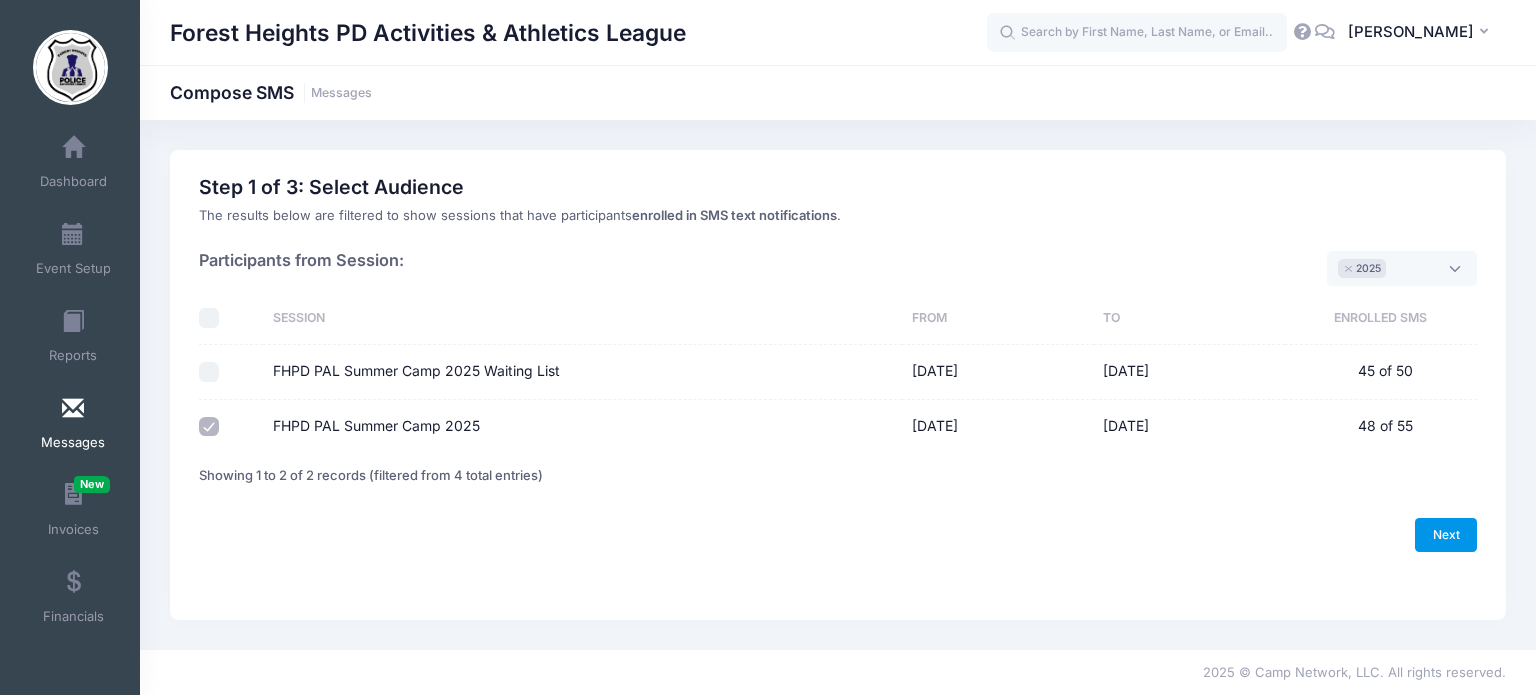 click on "Next" at bounding box center [1446, 535] 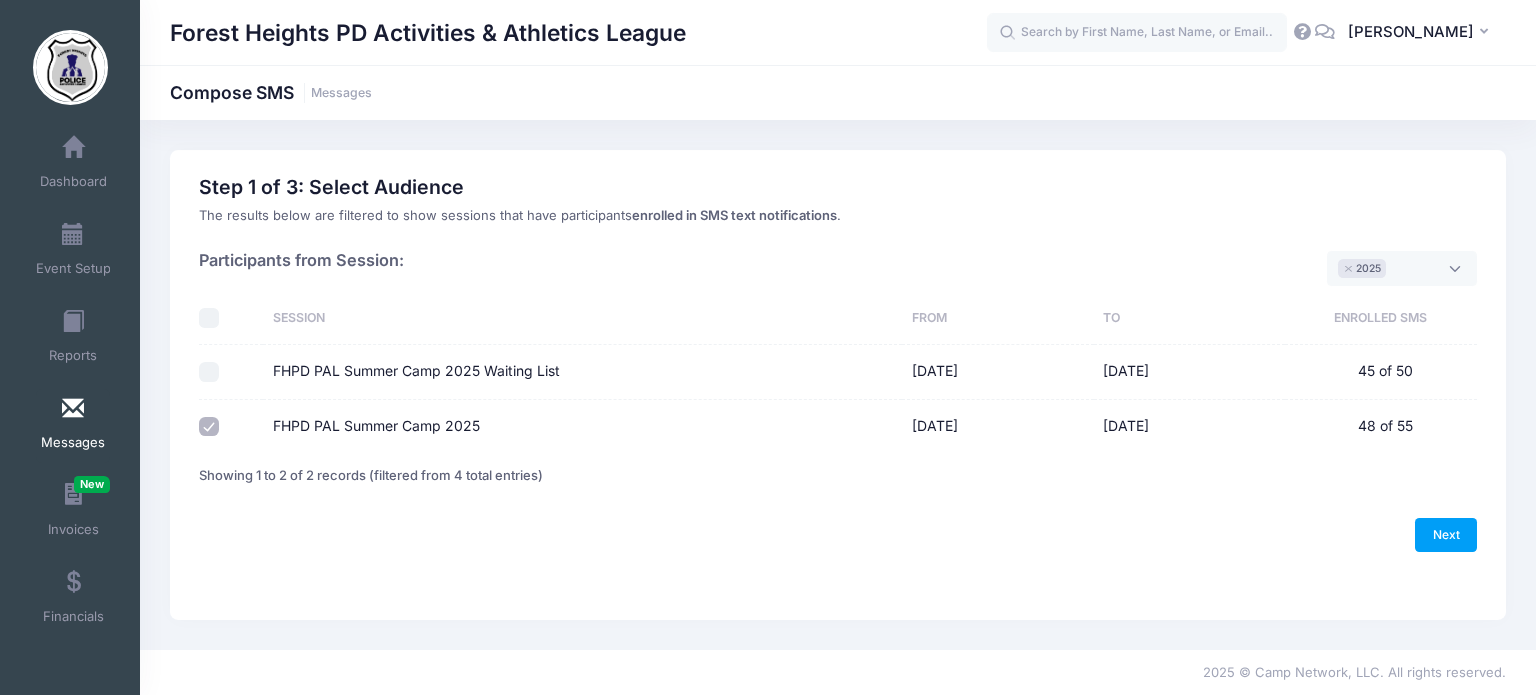 select on "50" 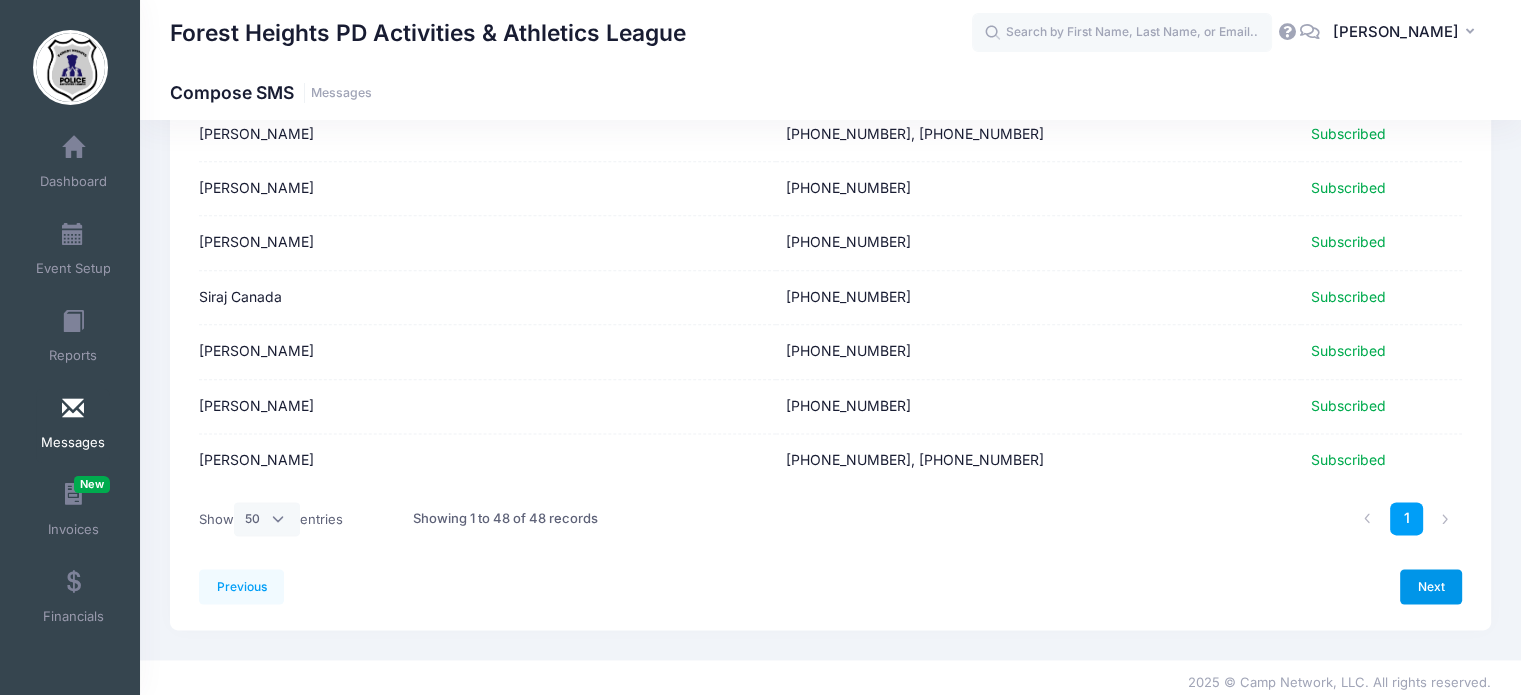 click on "Next" at bounding box center [1431, 586] 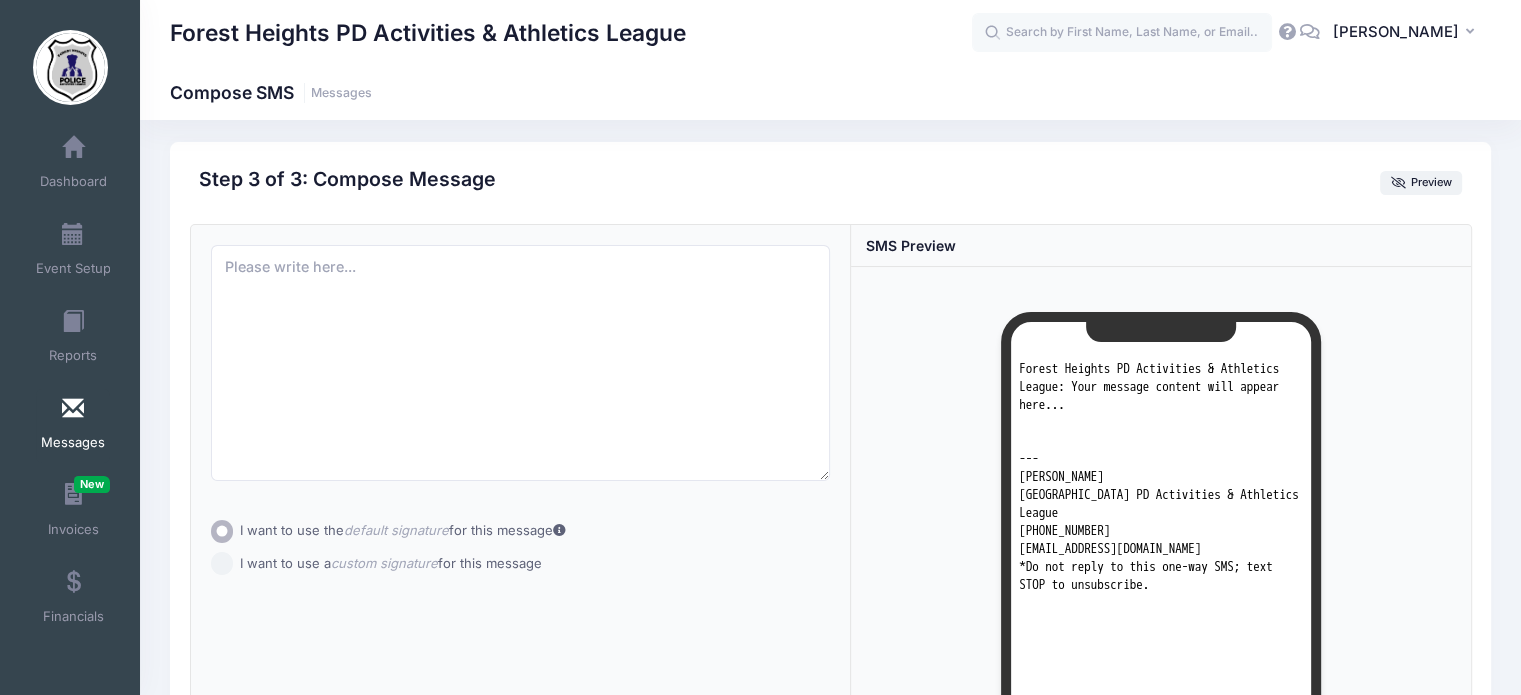 scroll, scrollTop: 0, scrollLeft: 0, axis: both 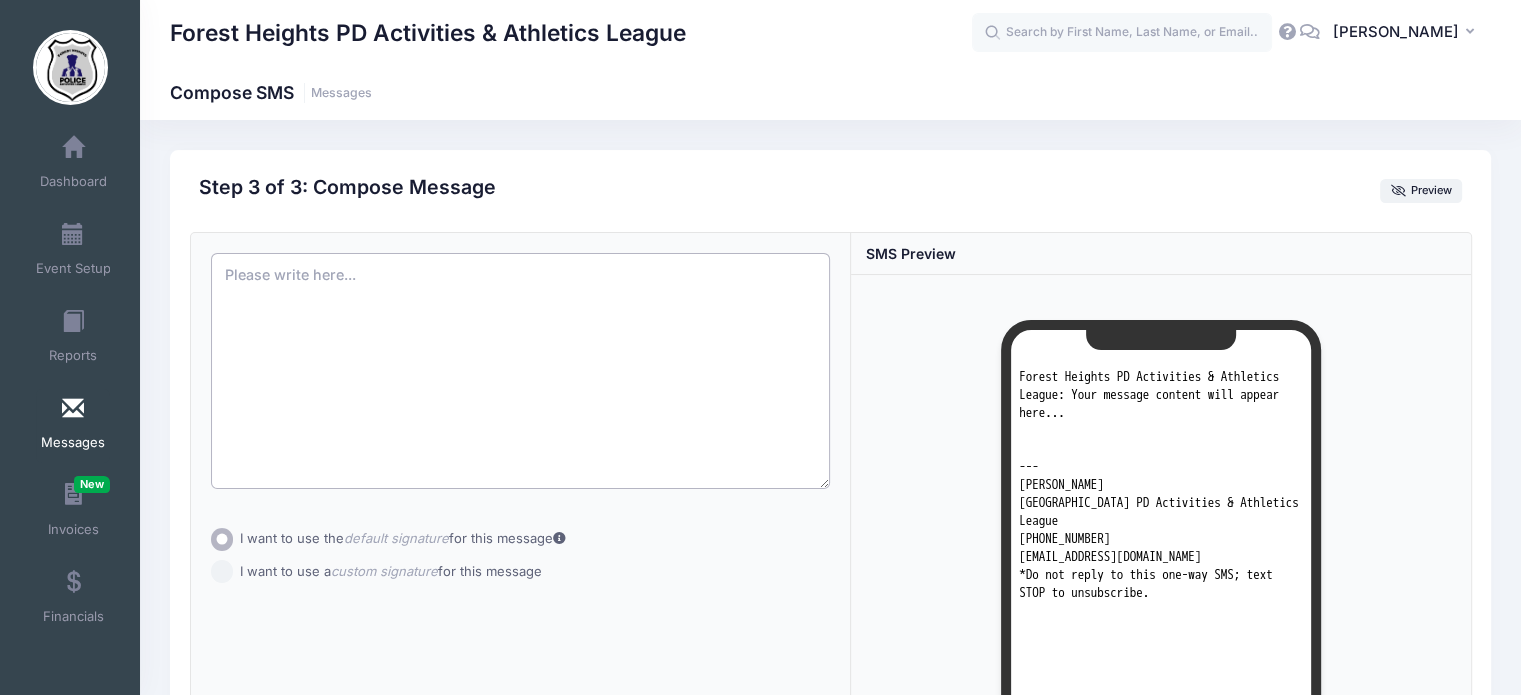 click at bounding box center (521, 371) 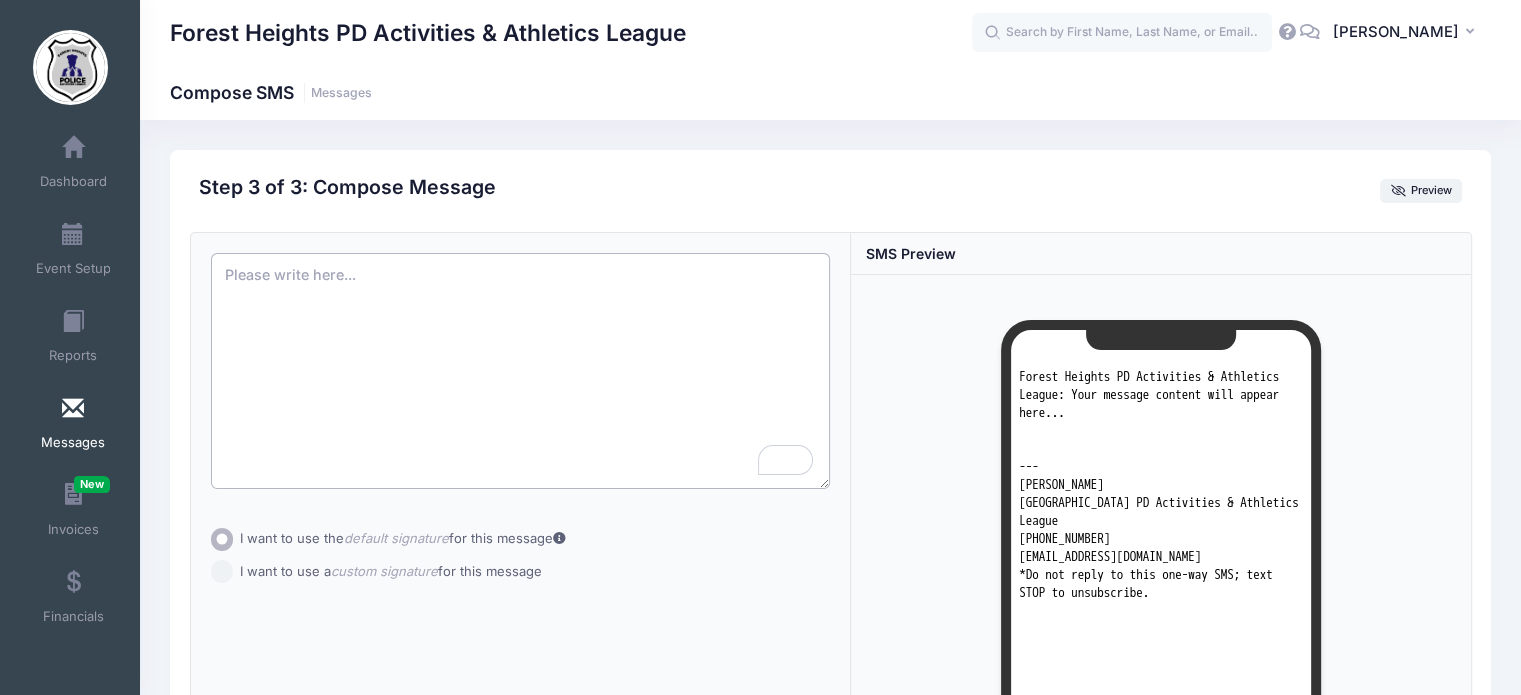 paste on "Dear Parents and Guardians,
This is a friendly reminder that [GEOGRAPHIC_DATA] P.A.L. Summer Camp will be closed [DATE][DATE], for Staff Professional Development Day.
Camp will resume as usual [DATE][DATE] 9:00 AM.
Thank you for your continued support and understanding.
Warm regards,
[GEOGRAPHIC_DATA] P.A.L. Summer Camp Team" 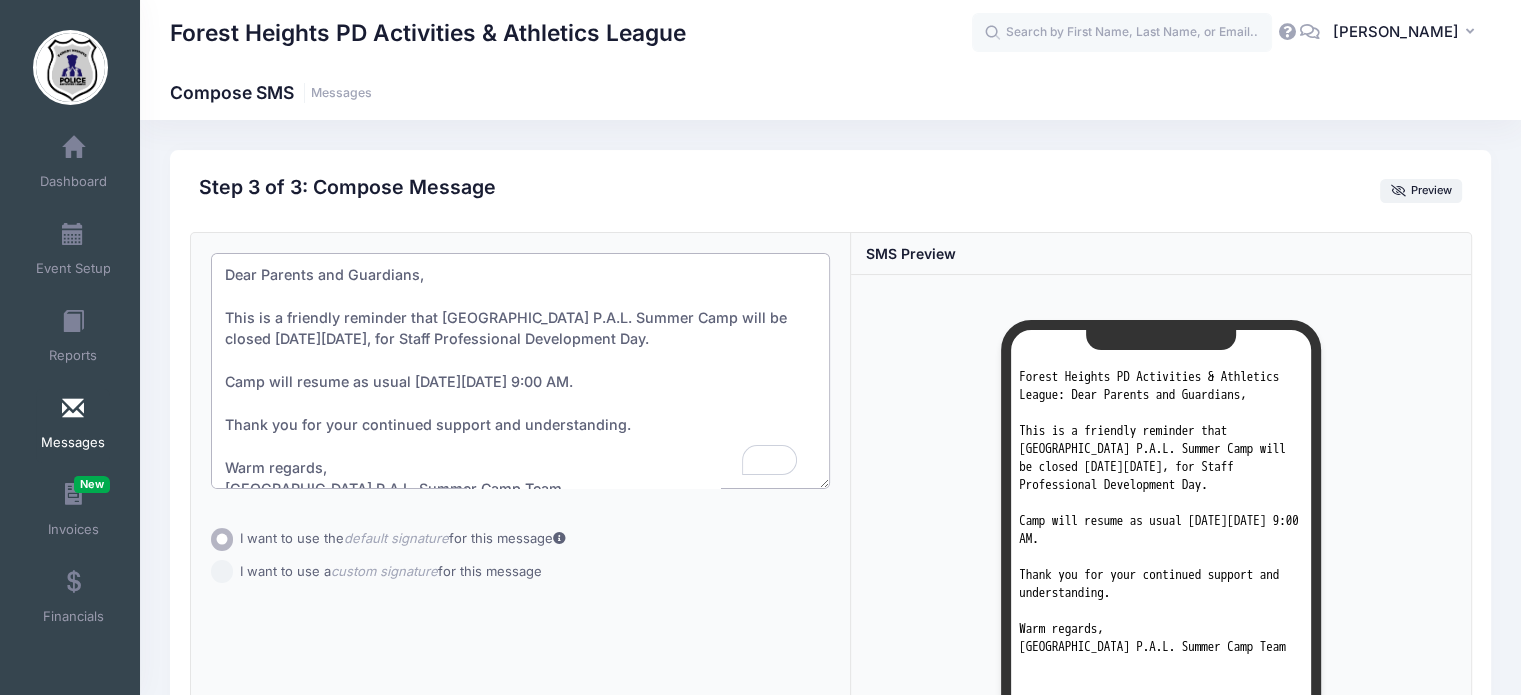 scroll, scrollTop: 9, scrollLeft: 0, axis: vertical 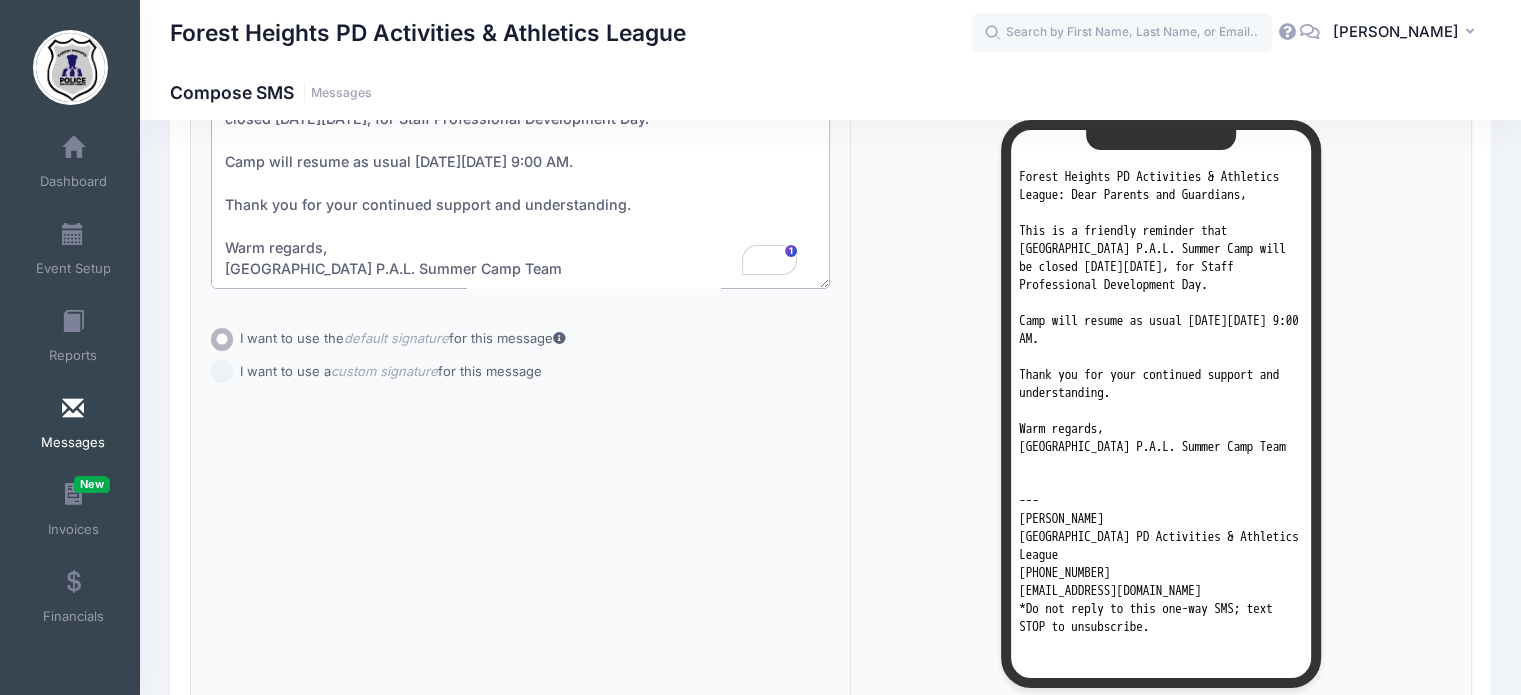 type on "Dear Parents and Guardians,
This is a friendly reminder that [GEOGRAPHIC_DATA] P.A.L. Summer Camp will be closed [DATE][DATE], for Staff Professional Development Day.
Camp will resume as usual [DATE][DATE] 9:00 AM.
Thank you for your continued support and understanding.
Warm regards,
[GEOGRAPHIC_DATA] P.A.L. Summer Camp Team" 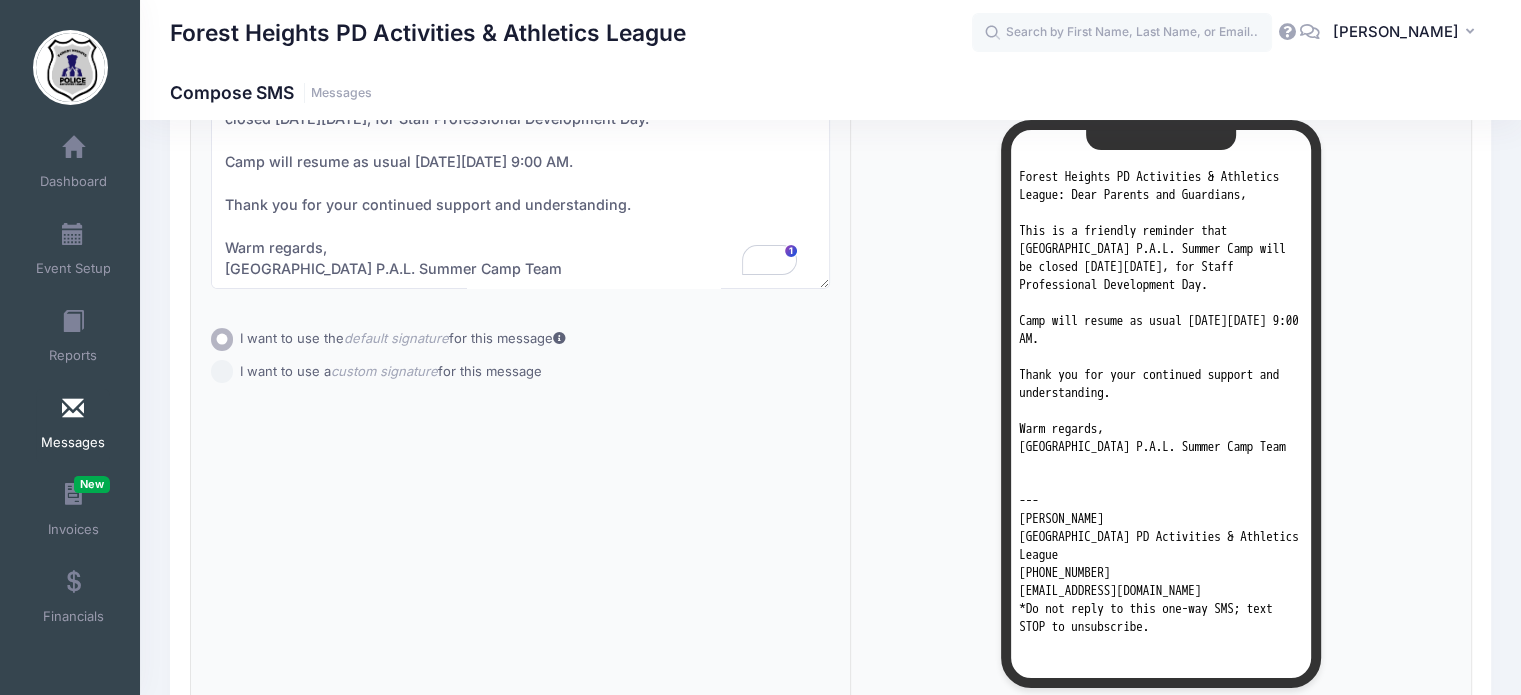 click on "Subject
Add CC
Add BCC
CC
​
BCC
​" at bounding box center [521, 383] 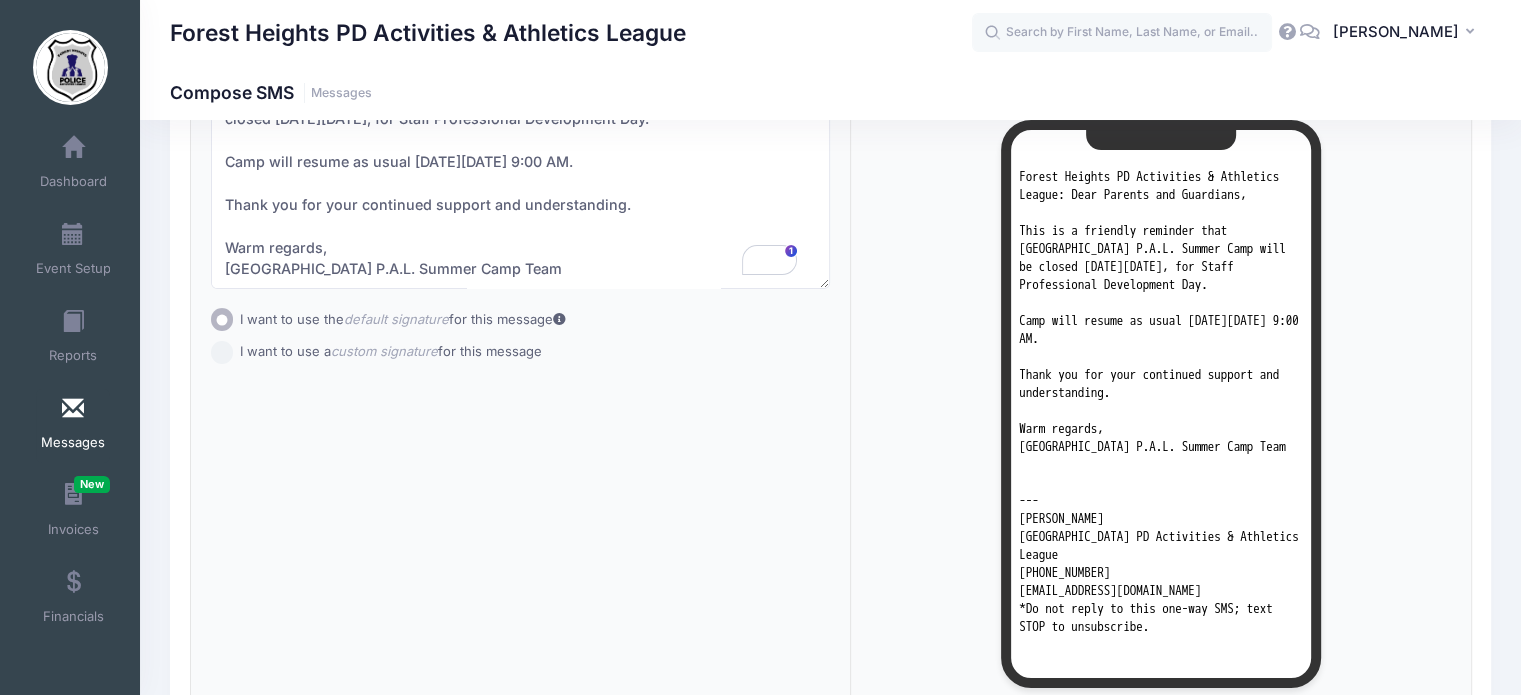 click on "I want to use a  custom signature  for this message" at bounding box center (222, 352) 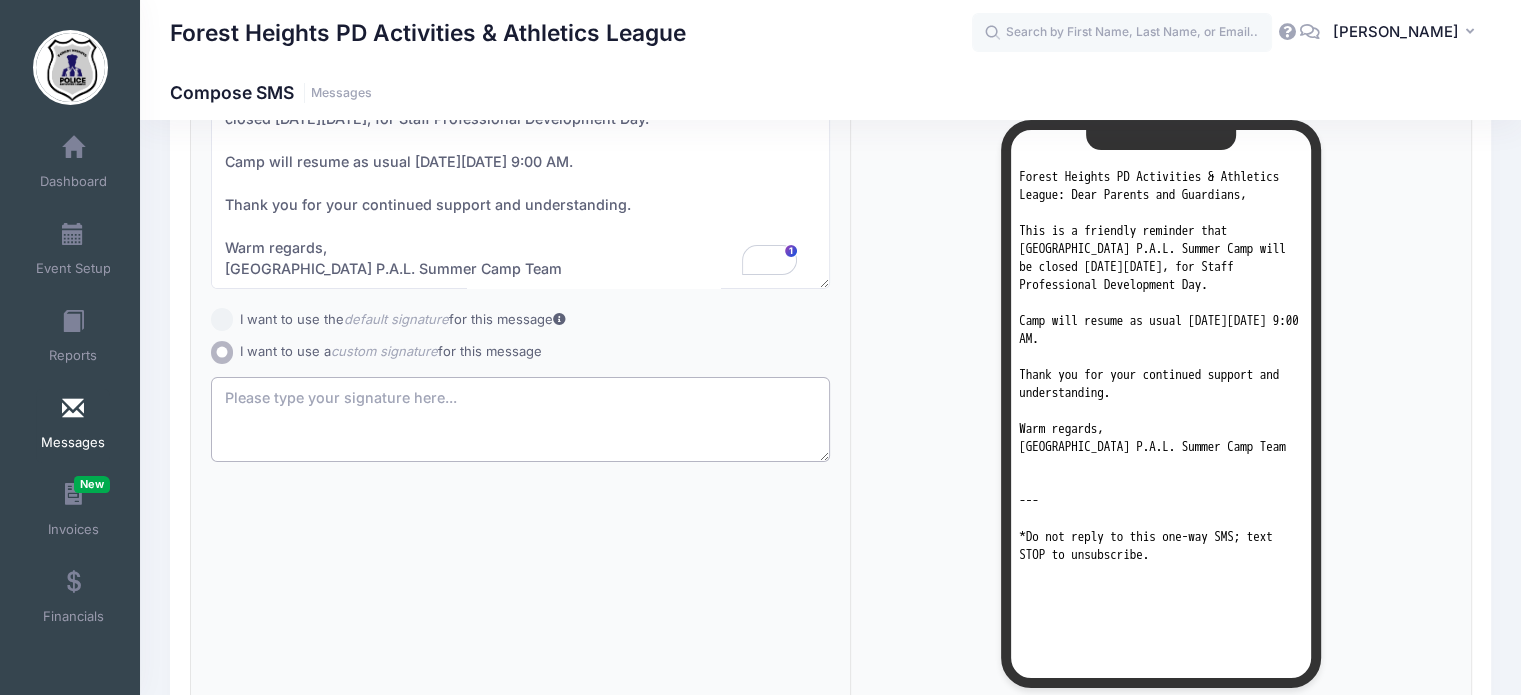 click at bounding box center (521, 420) 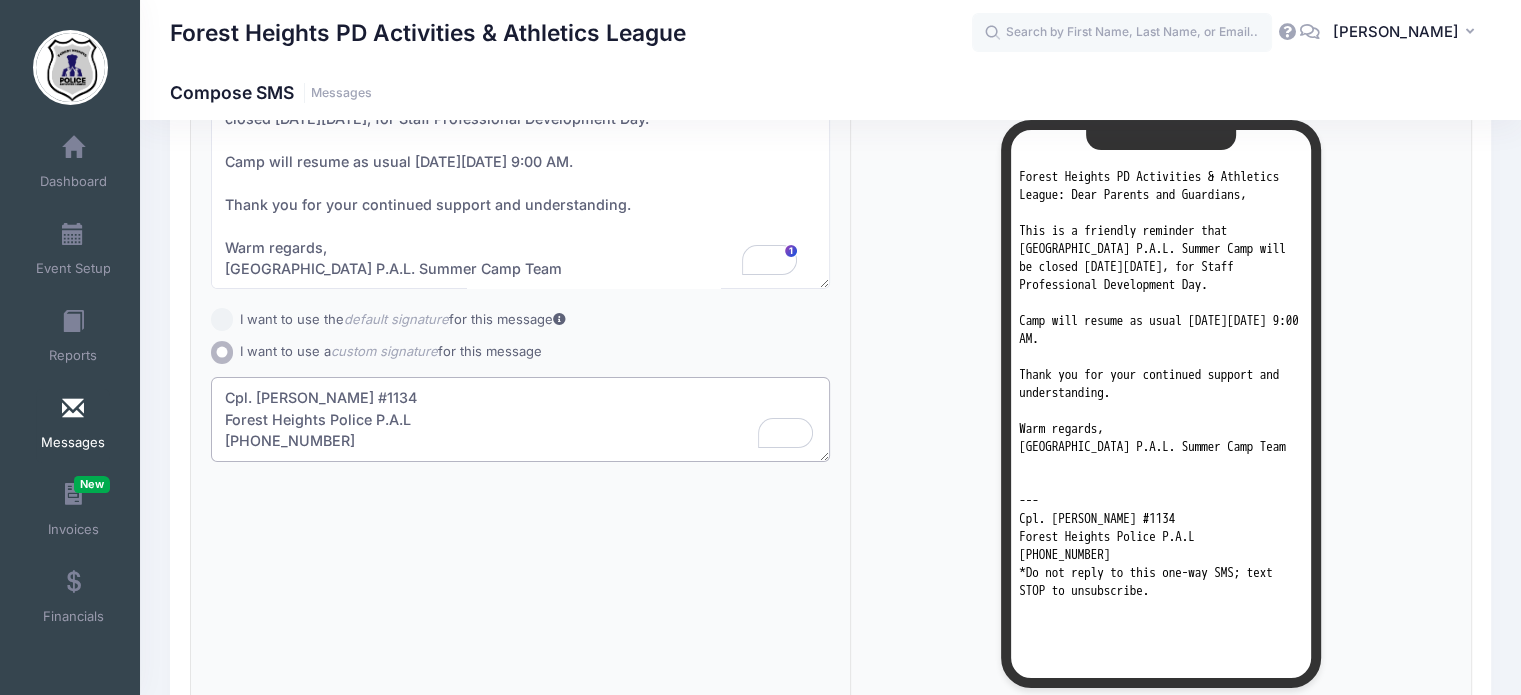 type on "Cpl. [PERSON_NAME] #1134
Forest Heights Police P.A.L
[PHONE_NUMBER]" 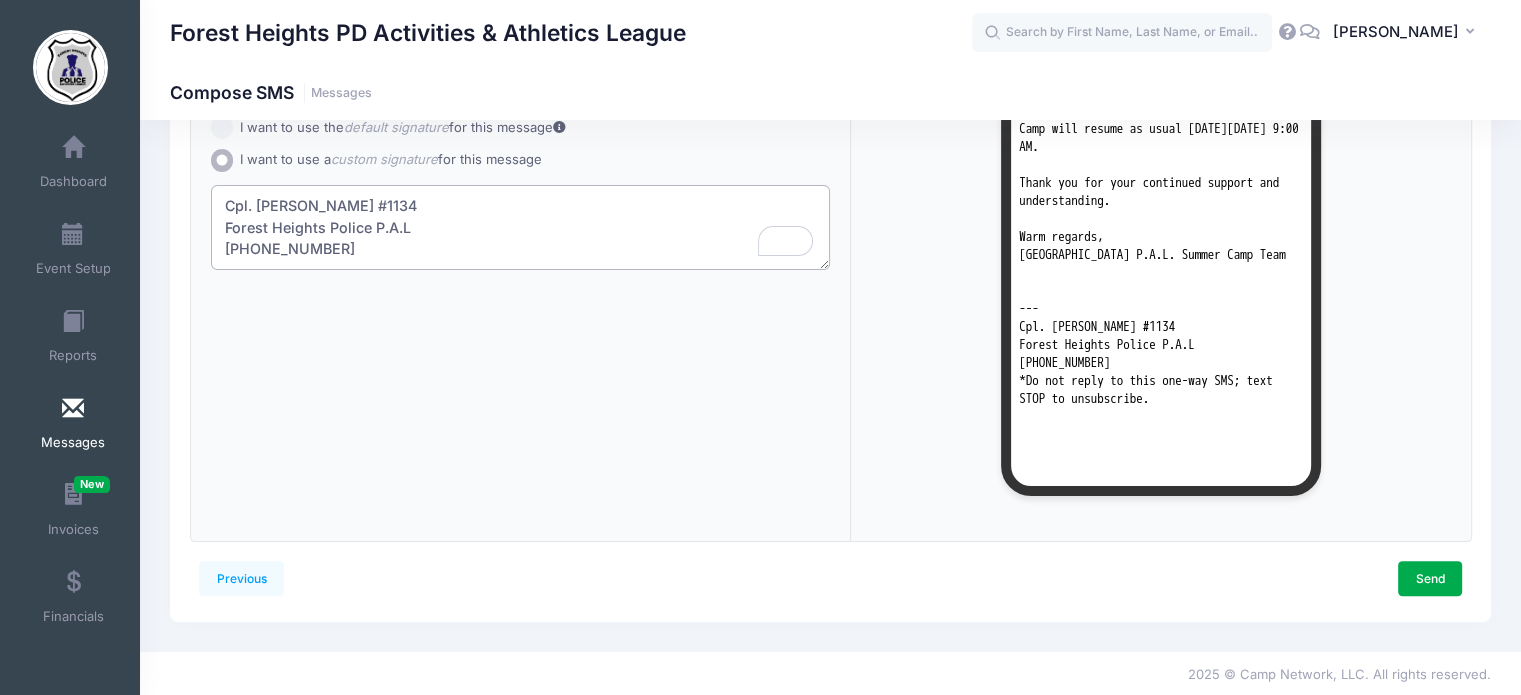 scroll, scrollTop: 0, scrollLeft: 0, axis: both 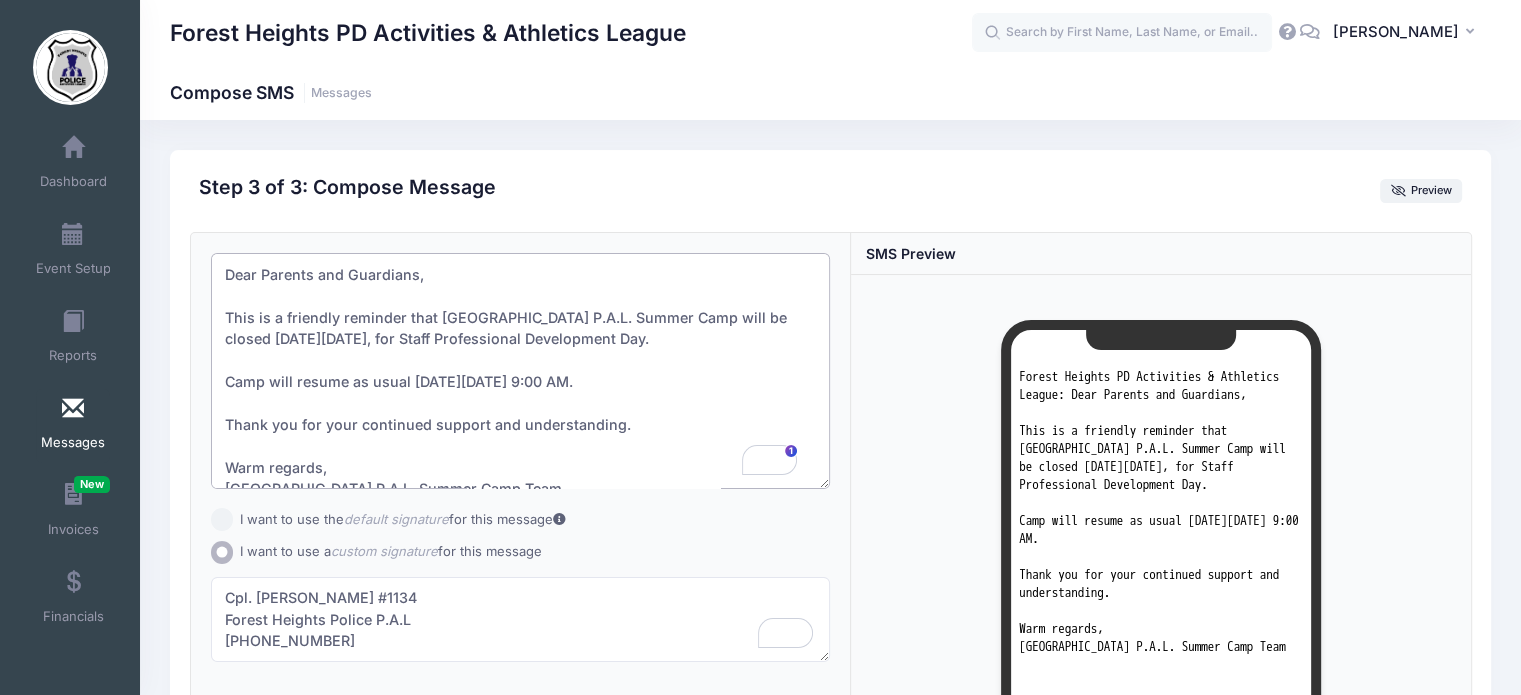 click on "Dear Parents and Guardians,
This is a friendly reminder that [GEOGRAPHIC_DATA] P.A.L. Summer Camp will be closed [DATE][DATE], for Staff Professional Development Day.
Camp will resume as usual [DATE][DATE] 9:00 AM.
Thank you for your continued support and understanding.
Warm regards,
[GEOGRAPHIC_DATA] P.A.L. Summer Camp Team" at bounding box center [521, 371] 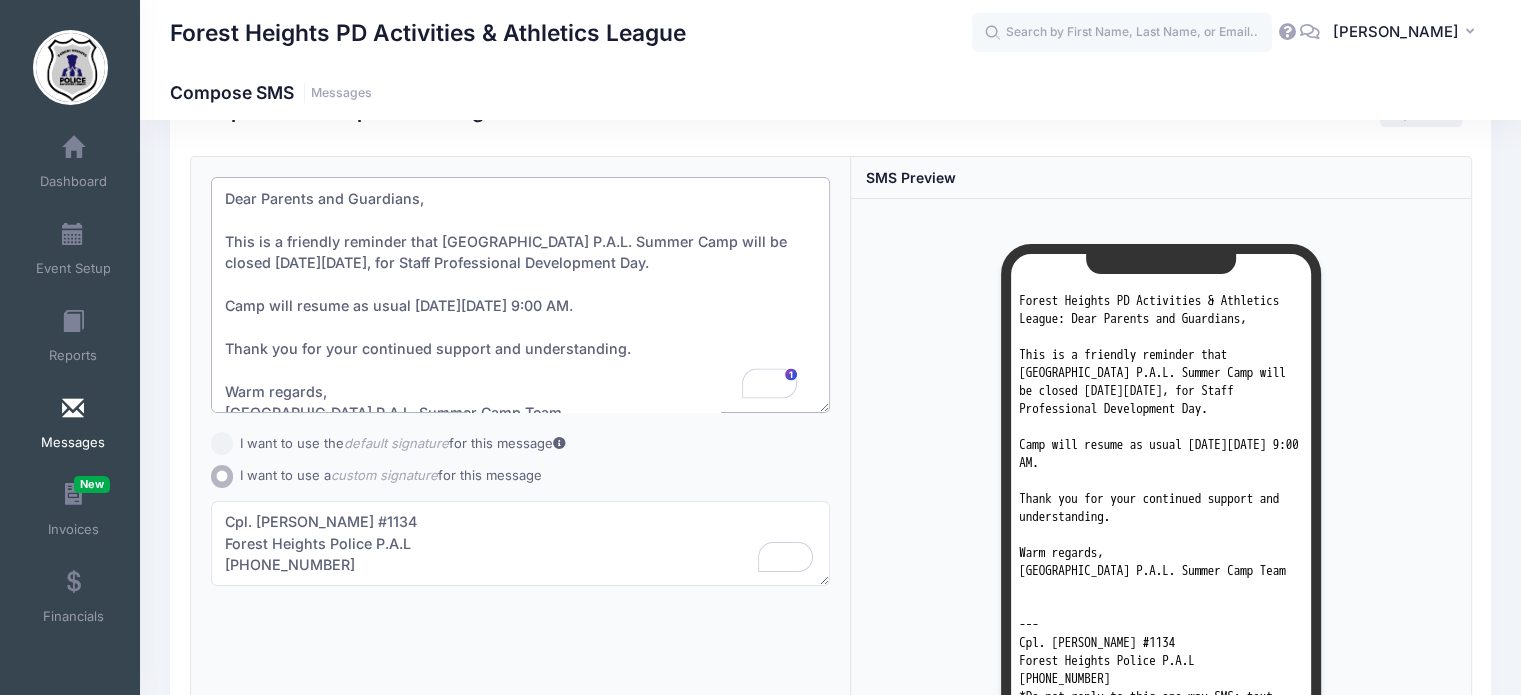 scroll, scrollTop: 393, scrollLeft: 0, axis: vertical 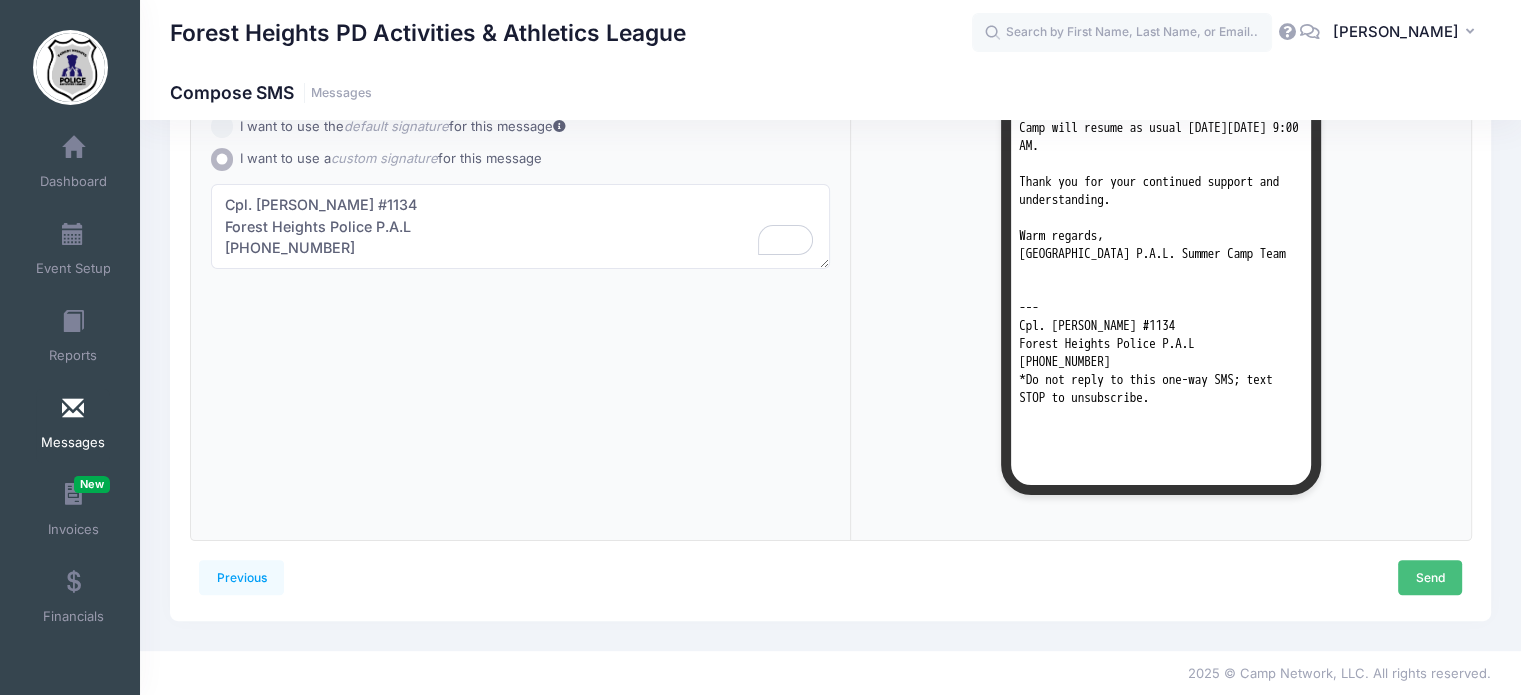 type on "Dear Parents and Guardians,
This is a friendly reminder that [GEOGRAPHIC_DATA] P.A.L. Summer Camp will be closed [DATE][DATE], for Staff Professional Development Day.
Camp will resume as usual [DATE][DATE] 9:00 AM.
Thank you for your continued support and understanding.
Warm regards,
[GEOGRAPHIC_DATA] P.A.L. Summer Camp Team" 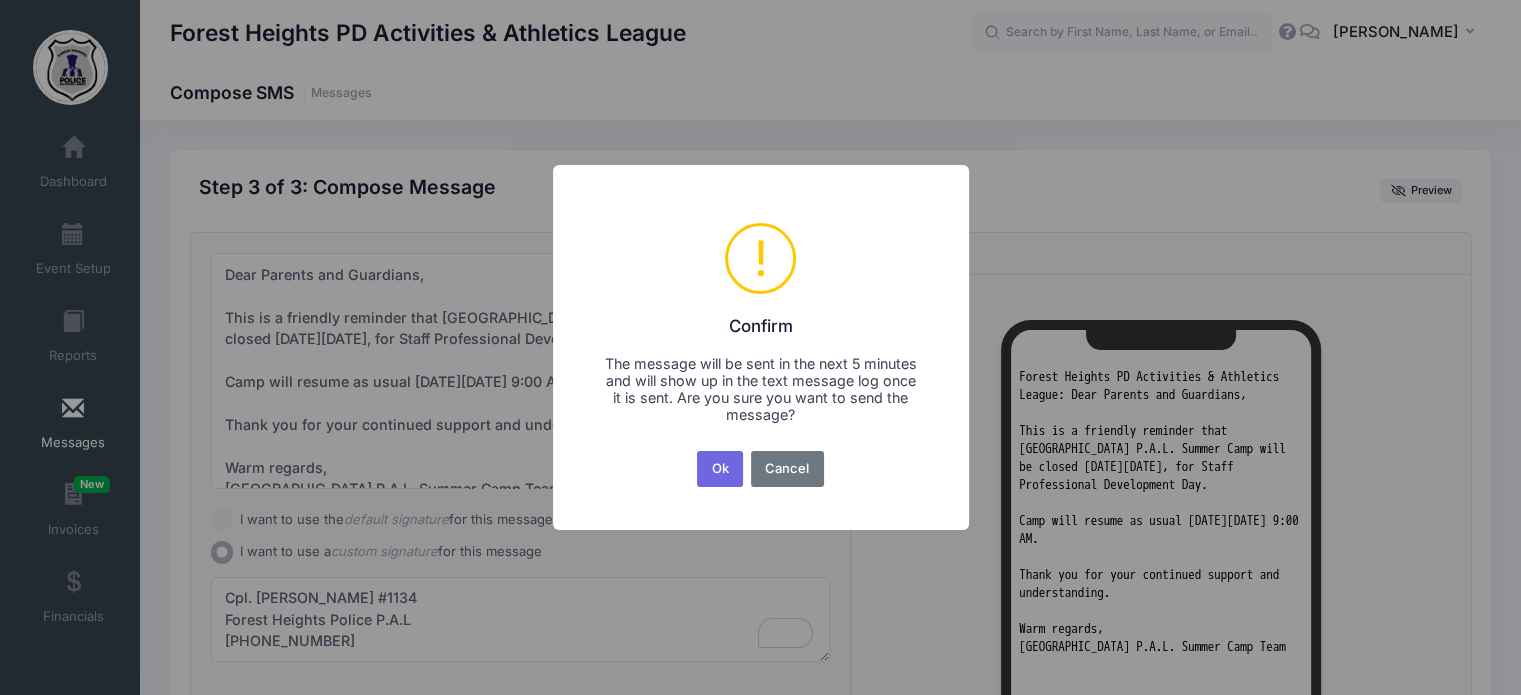 click on "Ok" at bounding box center (720, 469) 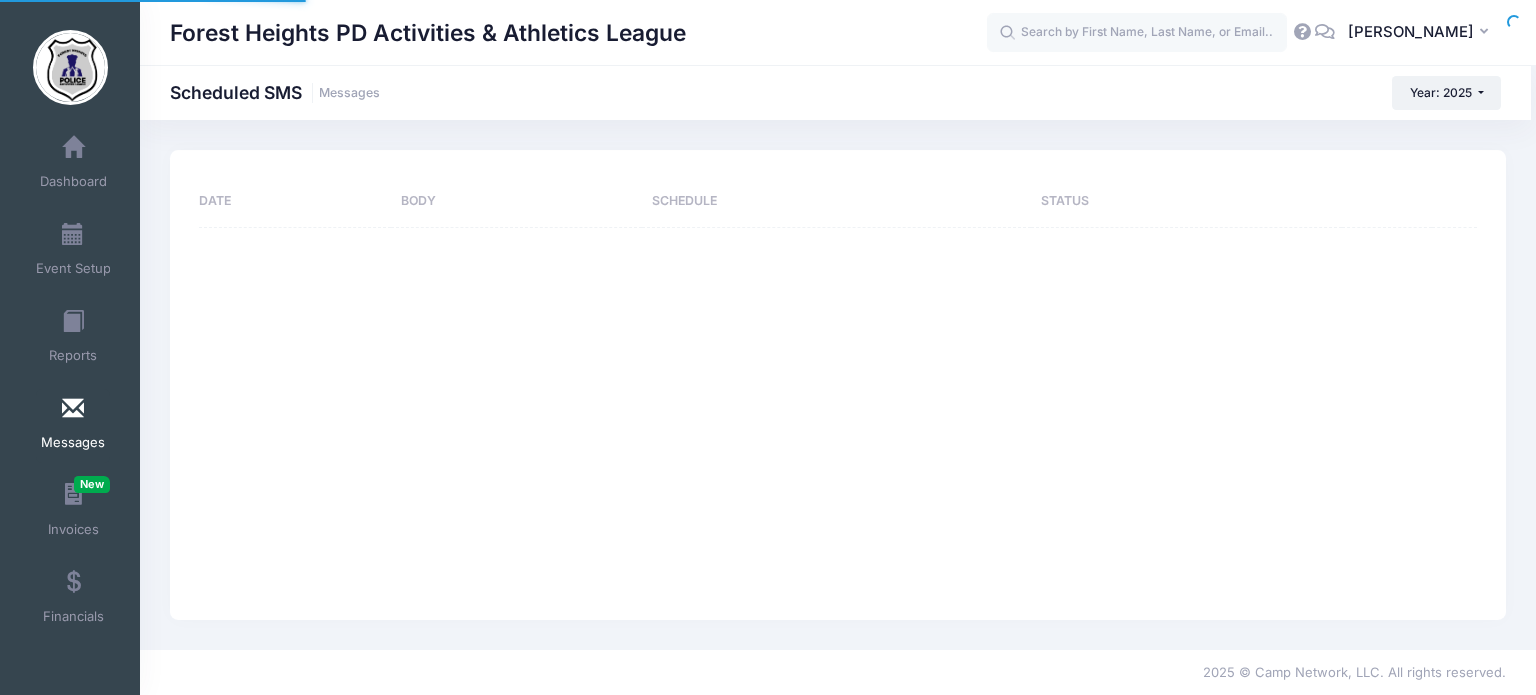 scroll, scrollTop: 0, scrollLeft: 0, axis: both 